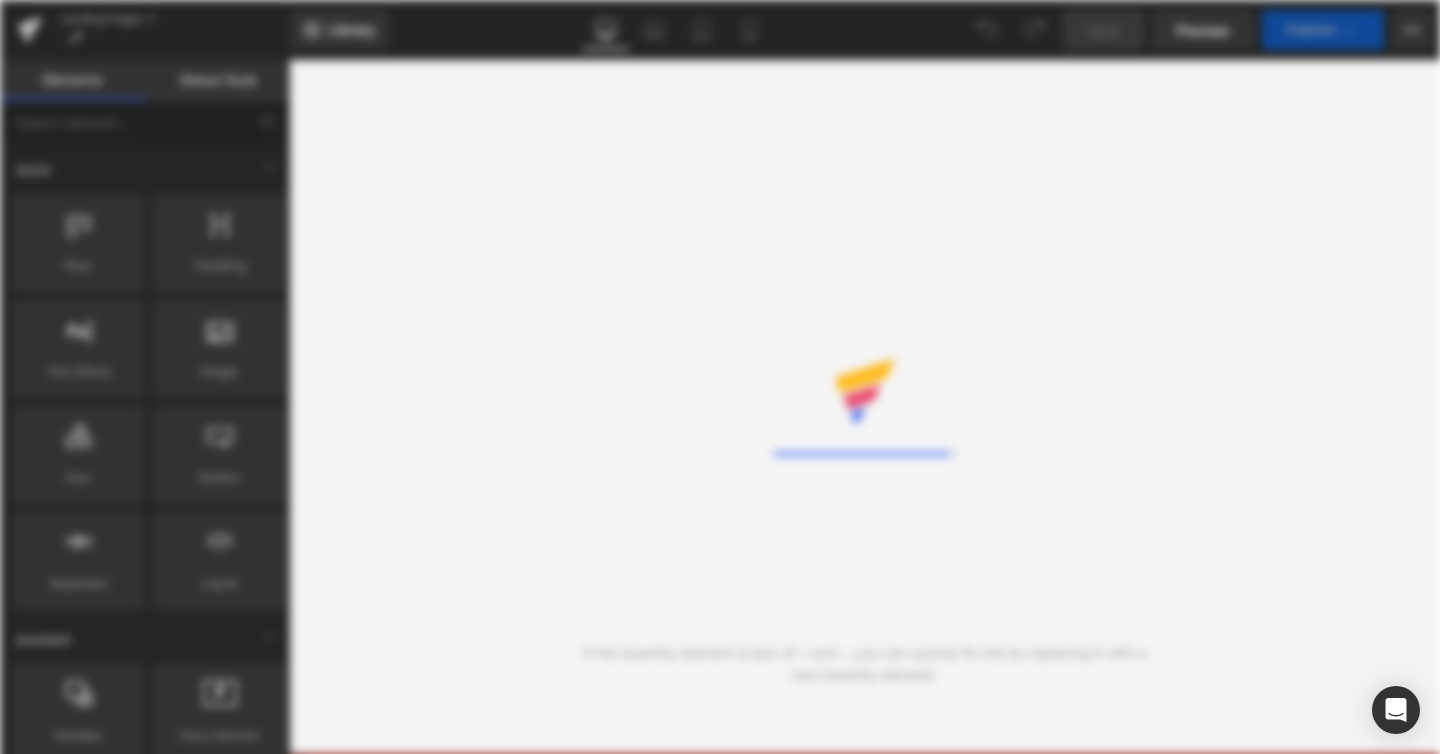 scroll, scrollTop: 0, scrollLeft: 0, axis: both 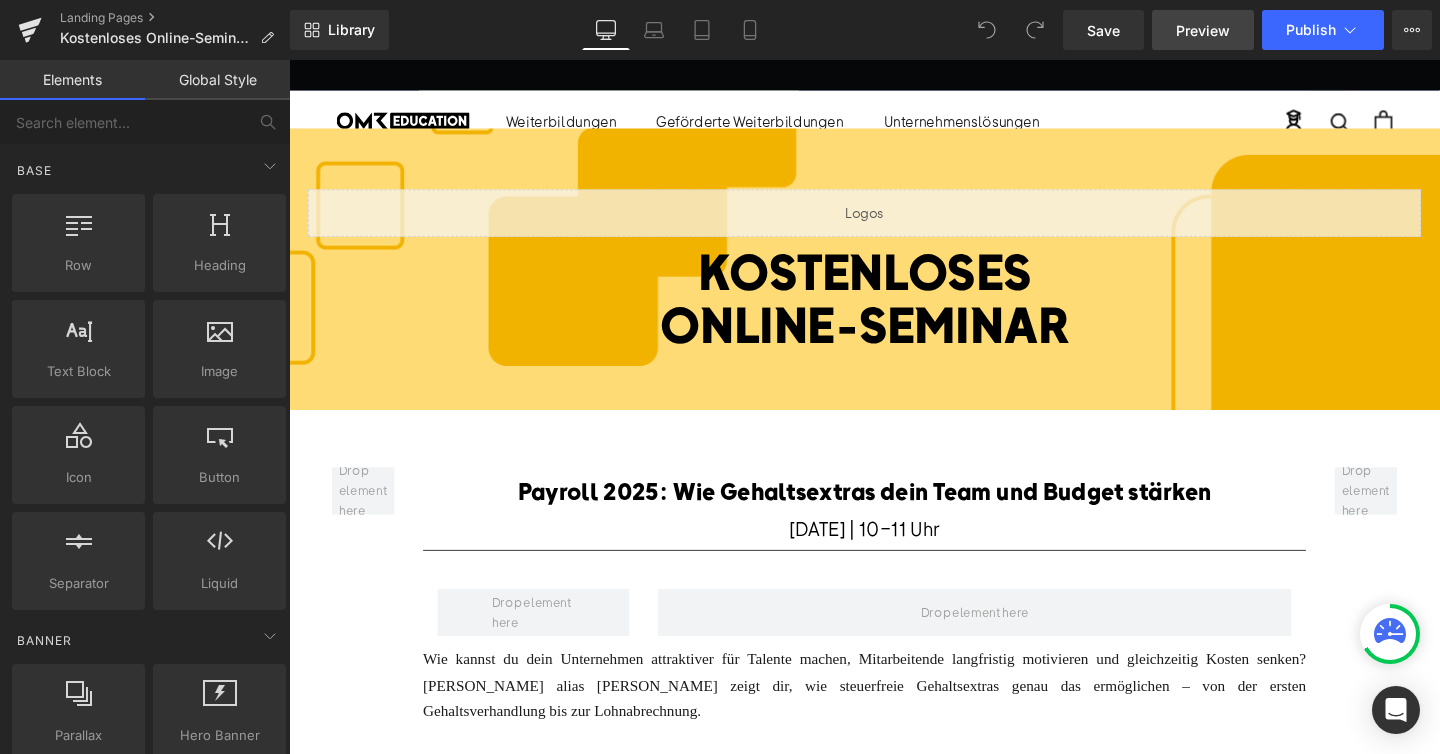 click on "Preview" at bounding box center [1203, 30] 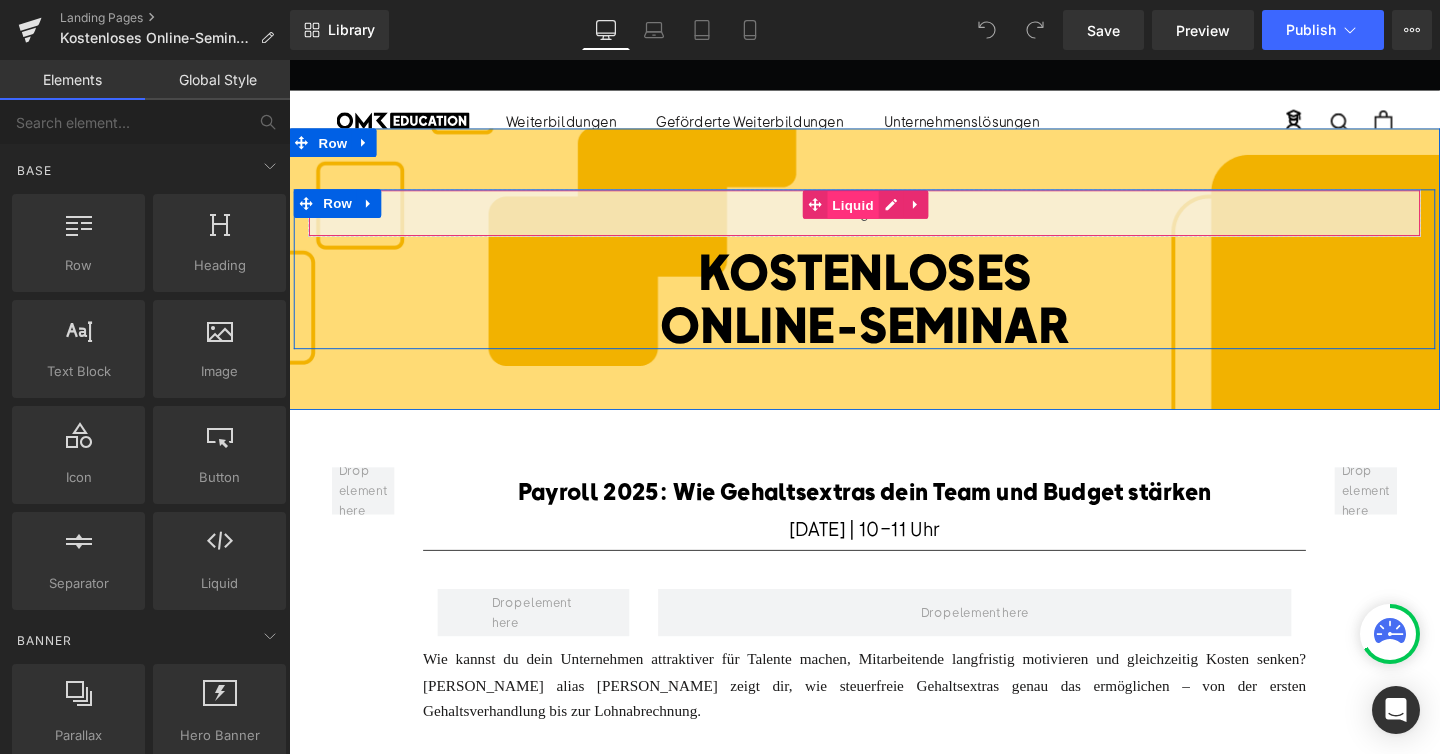 click on "Liquid" at bounding box center [882, 213] 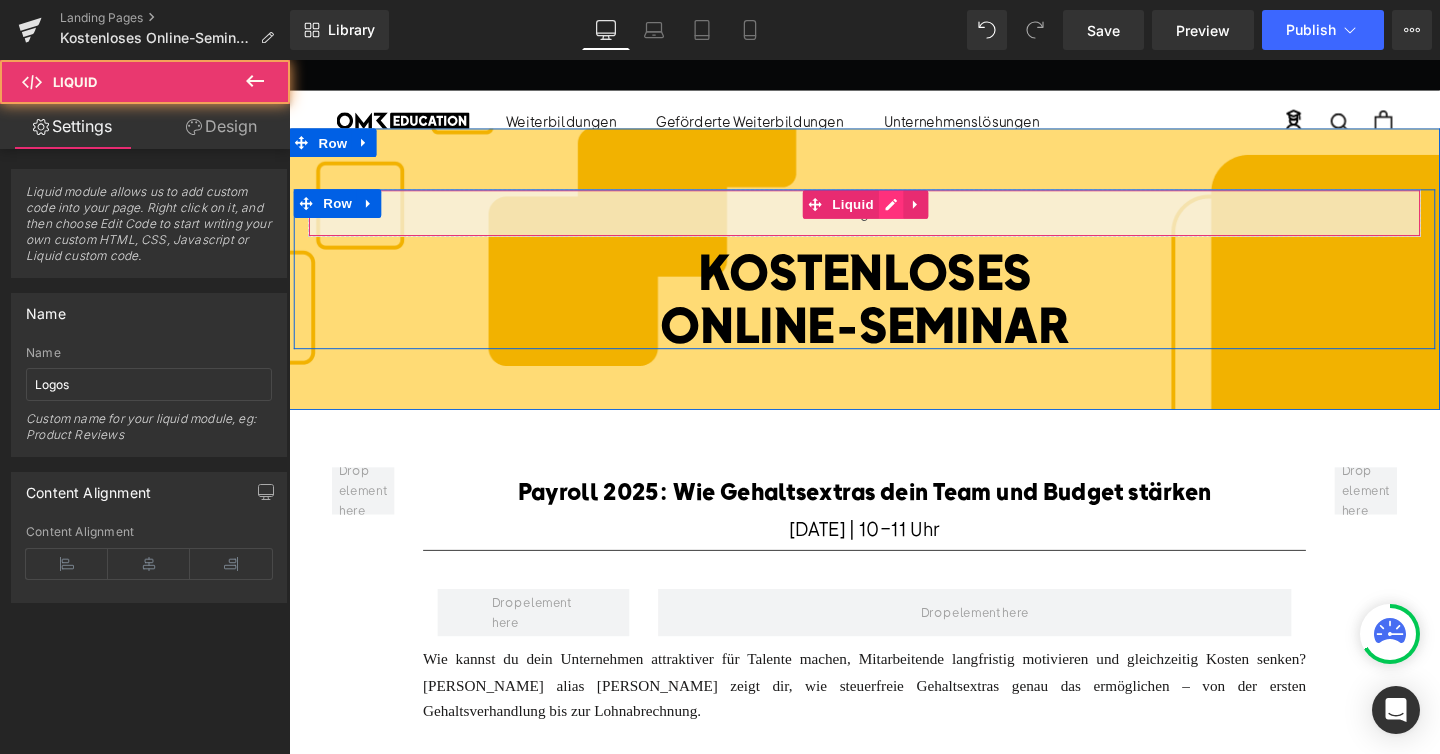 click on "Liquid" at bounding box center (894, 221) 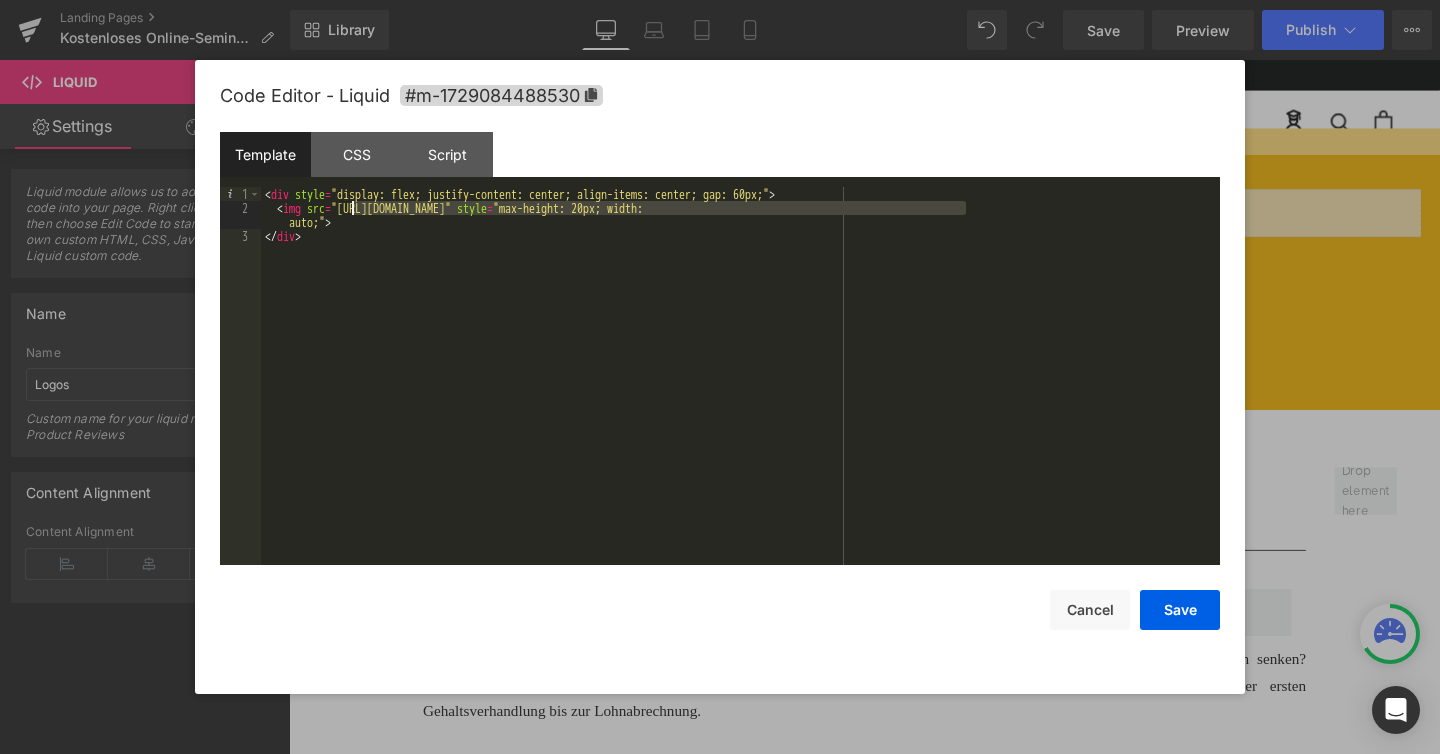 drag, startPoint x: 963, startPoint y: 209, endPoint x: 355, endPoint y: 206, distance: 608.0074 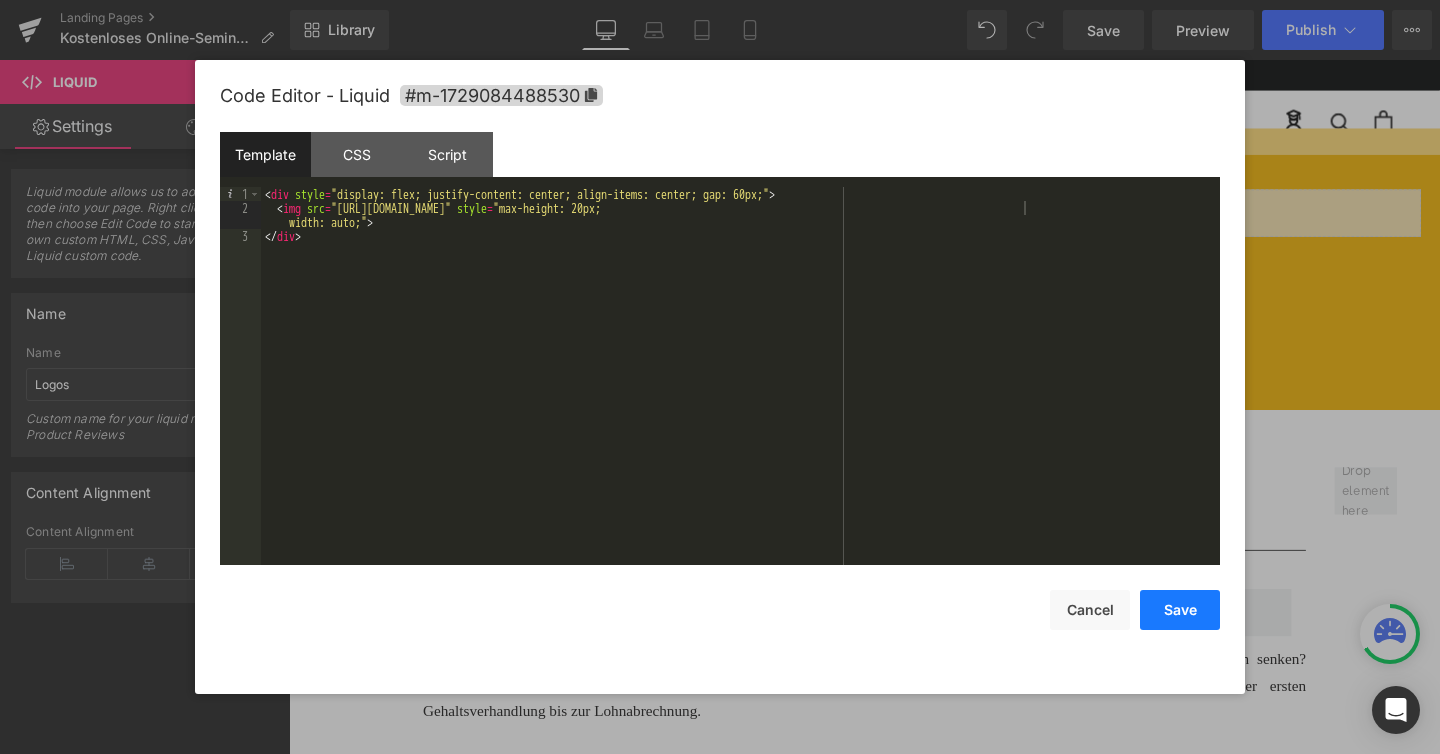 click on "Save" at bounding box center (1180, 610) 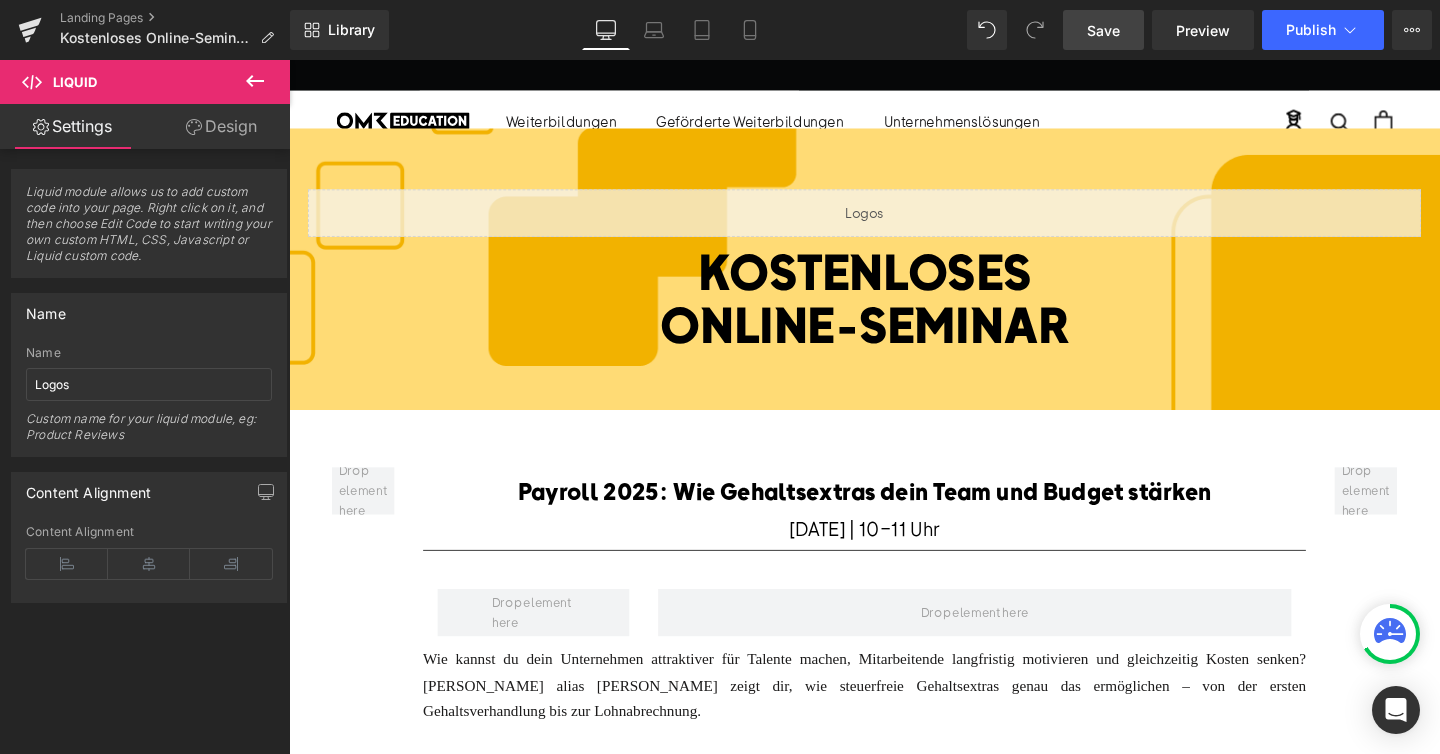click on "Save" at bounding box center [1103, 30] 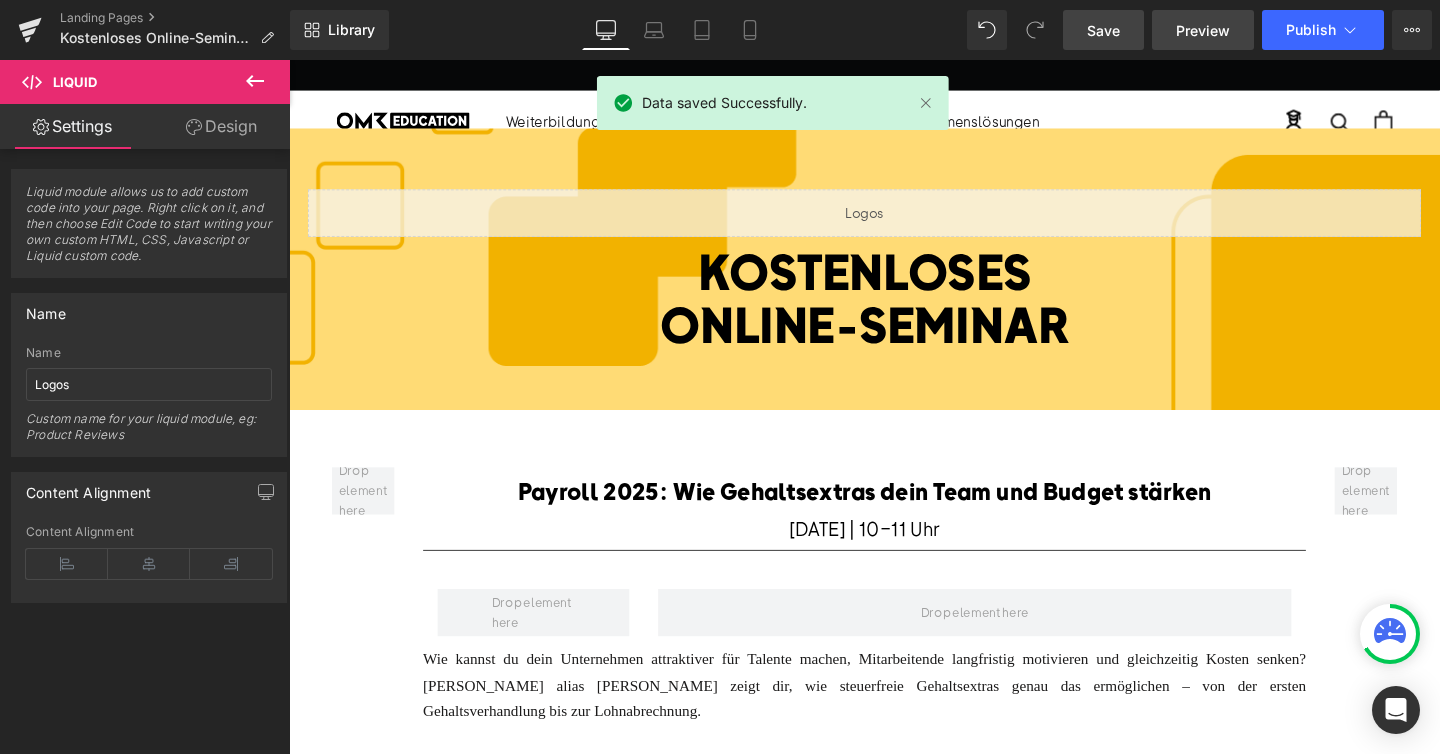 click on "Preview" at bounding box center (1203, 30) 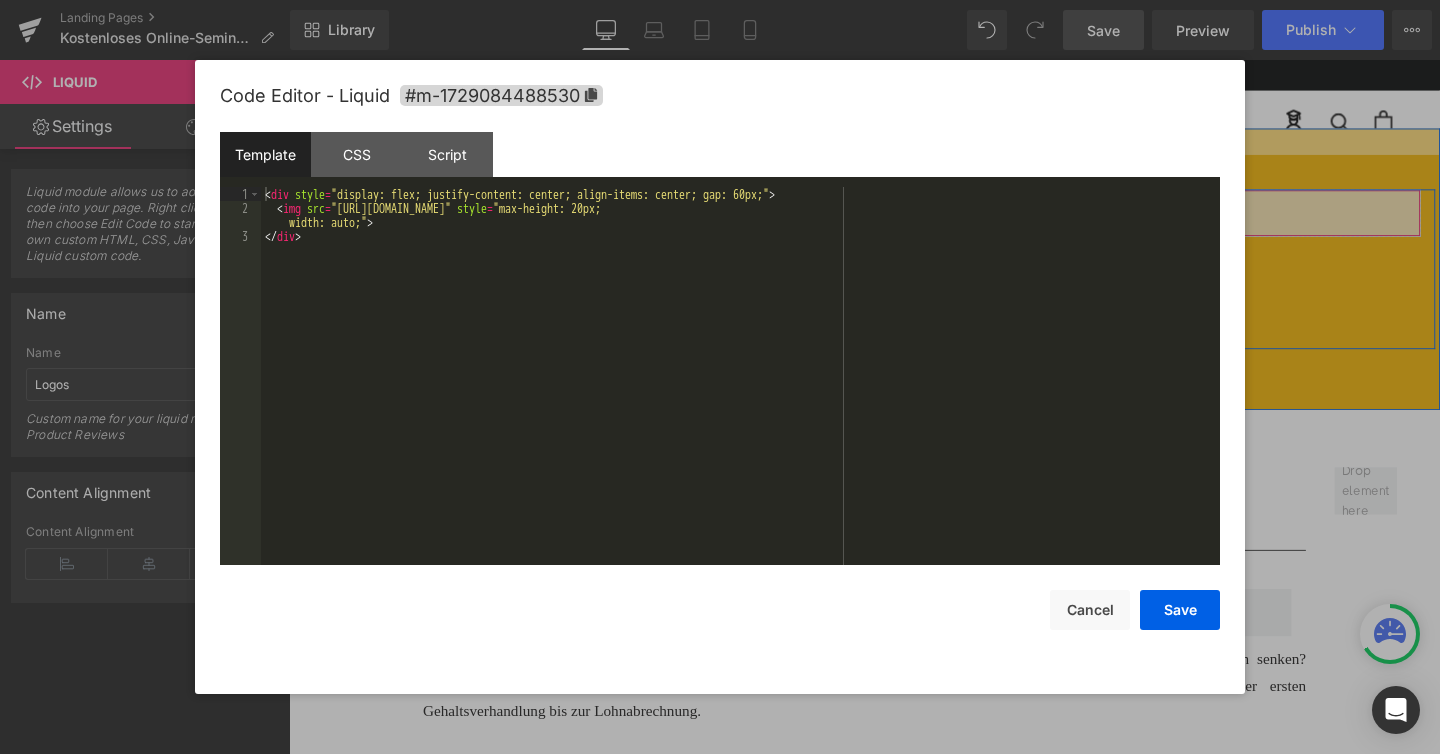 click on "Liquid" at bounding box center (894, 221) 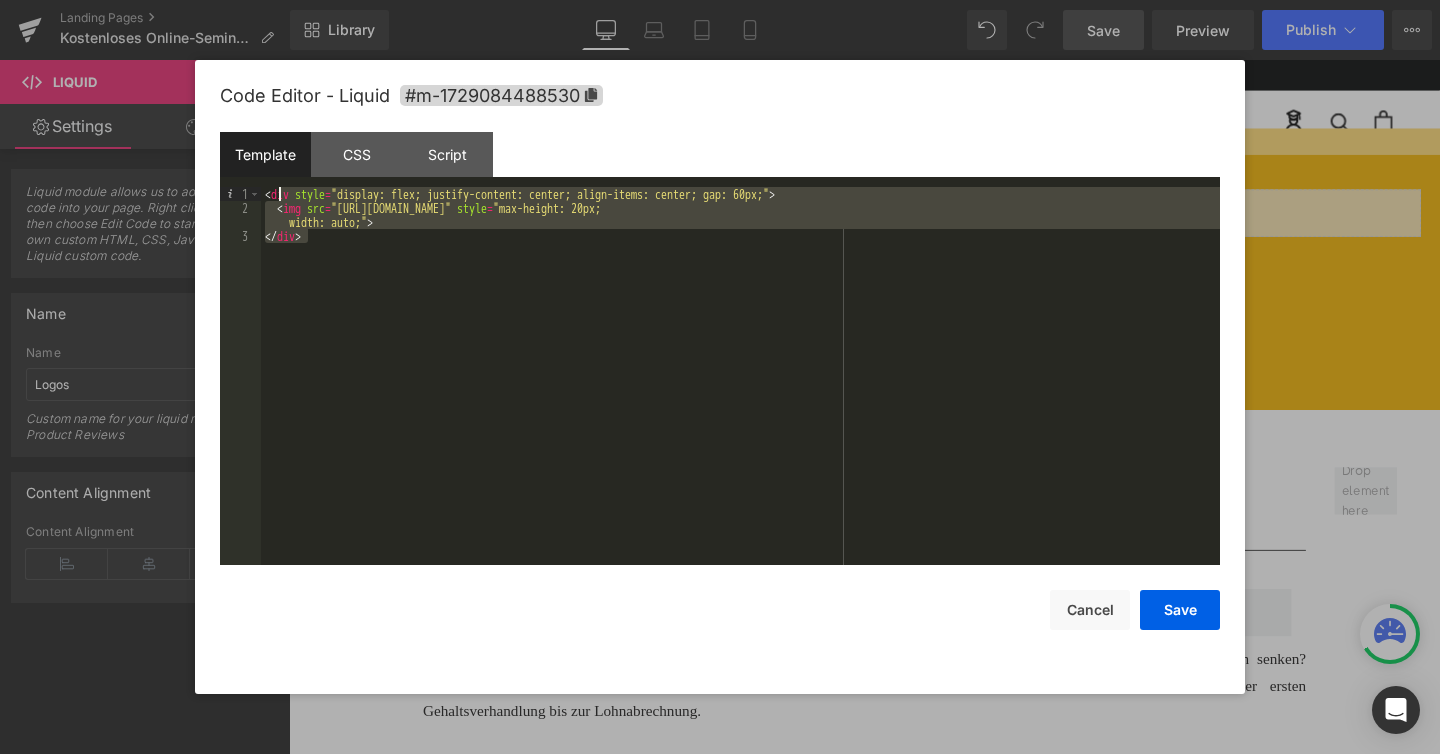 drag, startPoint x: 322, startPoint y: 238, endPoint x: 272, endPoint y: 190, distance: 69.31089 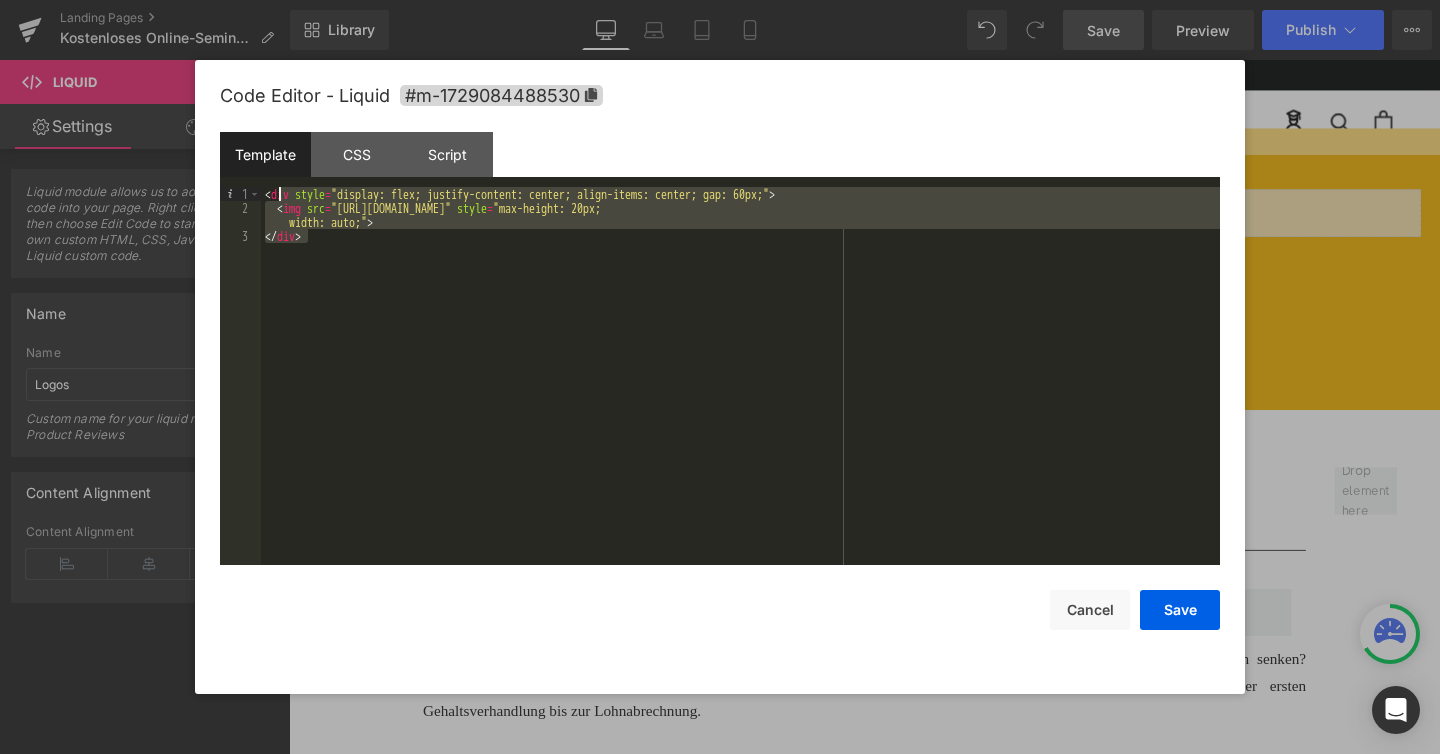 click on "< div   style = "display: flex; justify-content: center; align-items: center; gap: 60px;" >    < img   src = "[URL][DOMAIN_NAME]"   style = "max-height: 20px;       width: auto;" > </ div >" at bounding box center [740, 390] 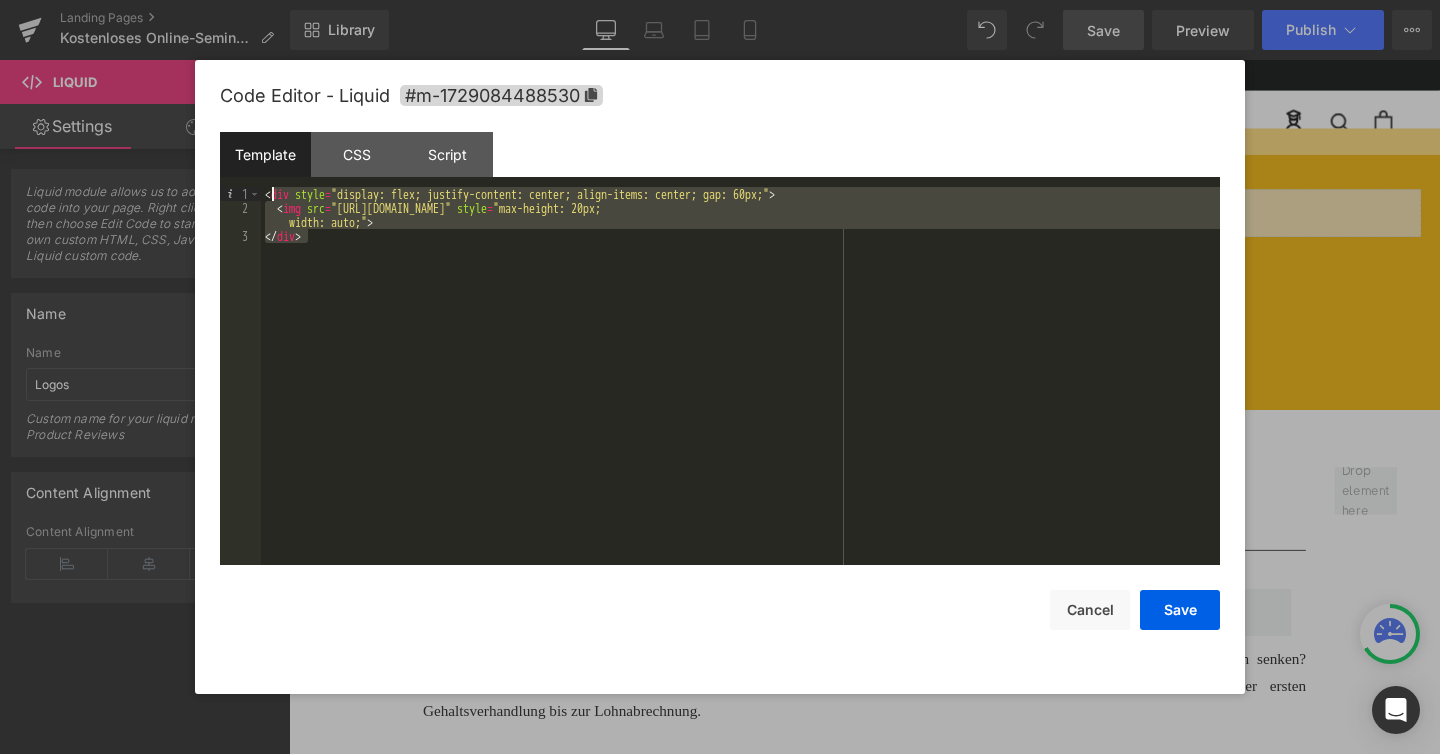 click on "< div   style = "display: flex; justify-content: center; align-items: center; gap: 60px;" >    < img   src = "[URL][DOMAIN_NAME]"   style = "max-height: 20px;       width: auto;" > </ div >" at bounding box center (740, 390) 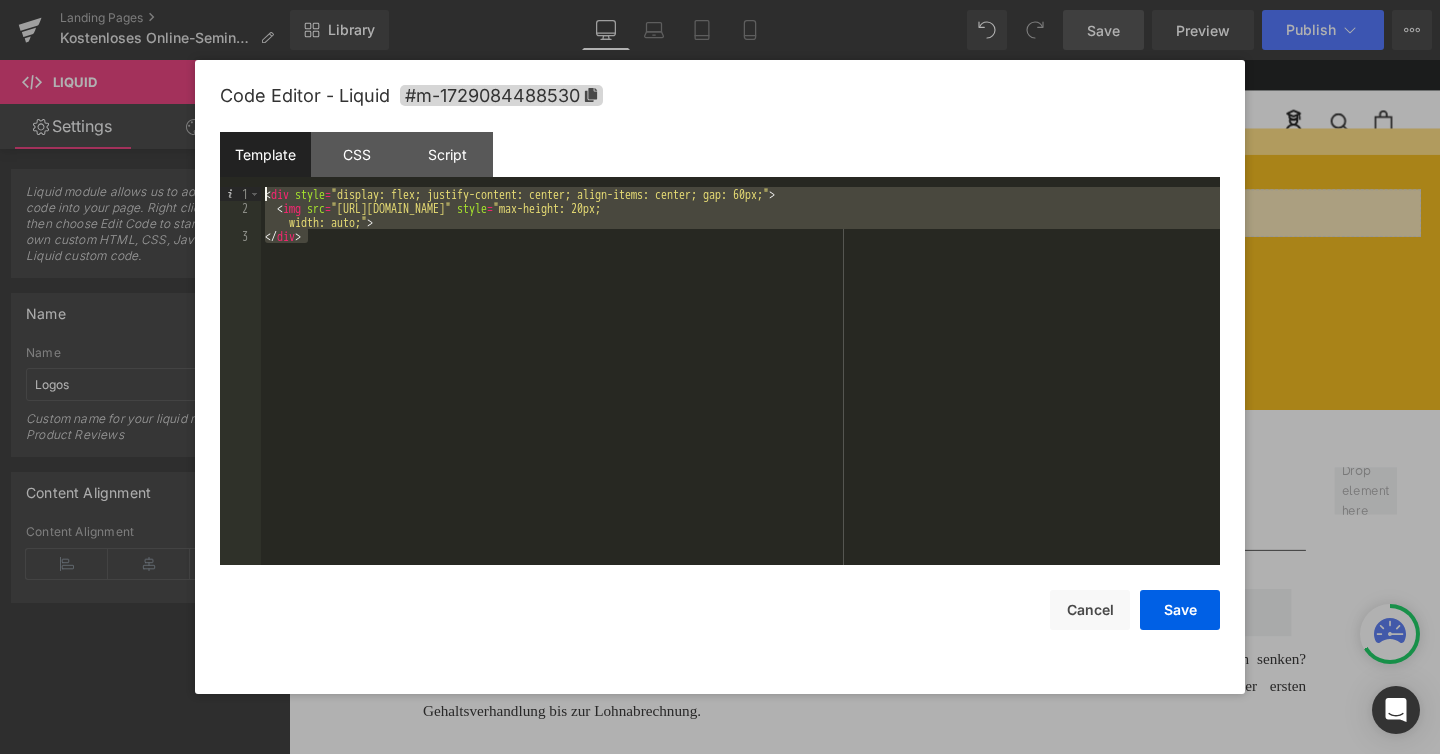 drag, startPoint x: 320, startPoint y: 243, endPoint x: 263, endPoint y: 197, distance: 73.24616 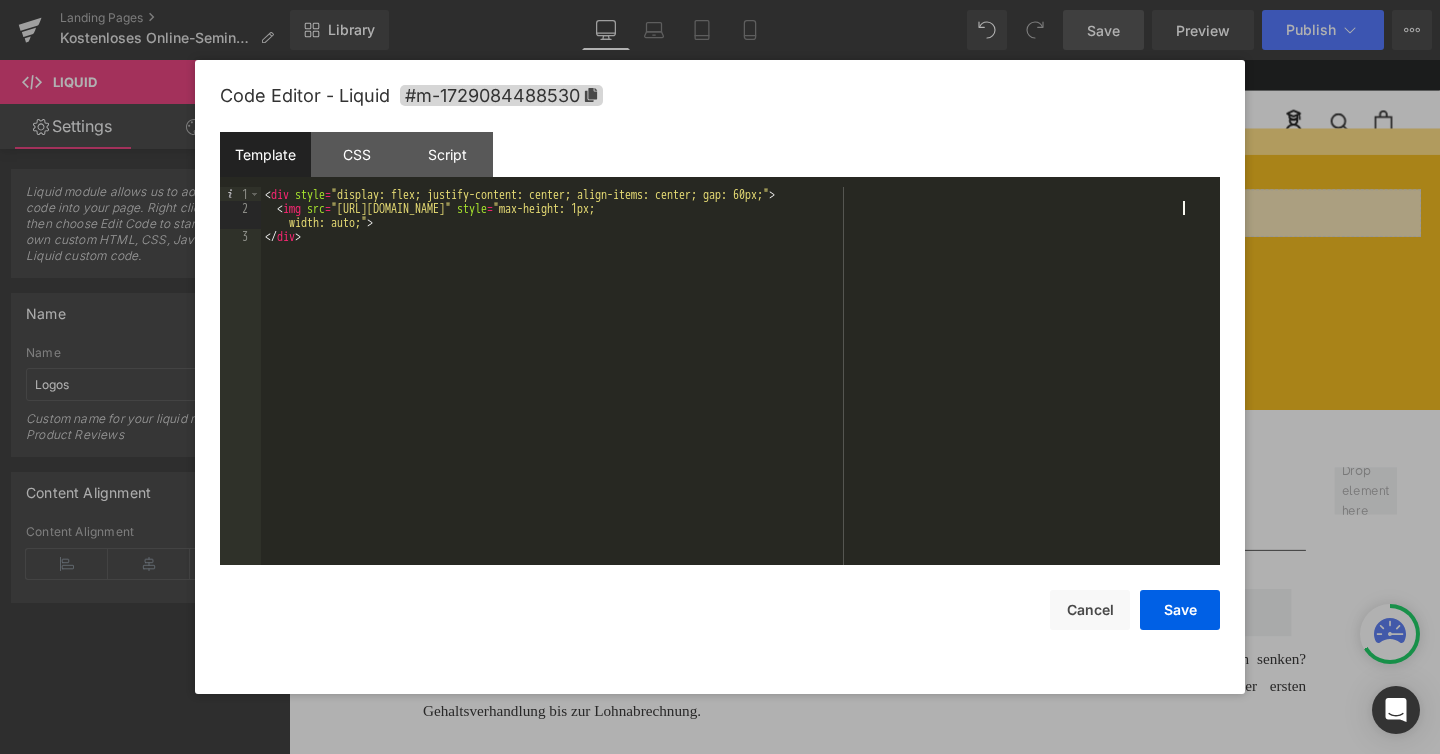 type 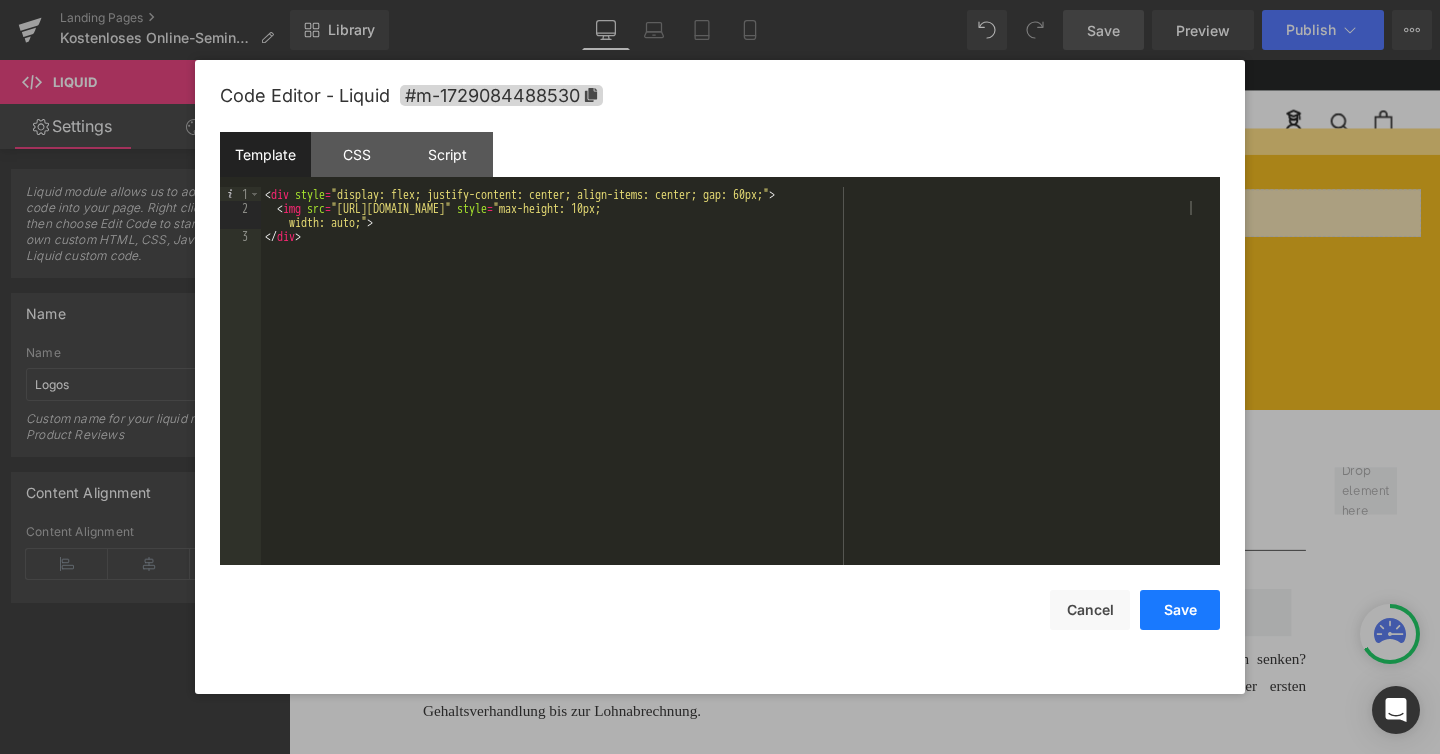 click on "Save" at bounding box center [1180, 610] 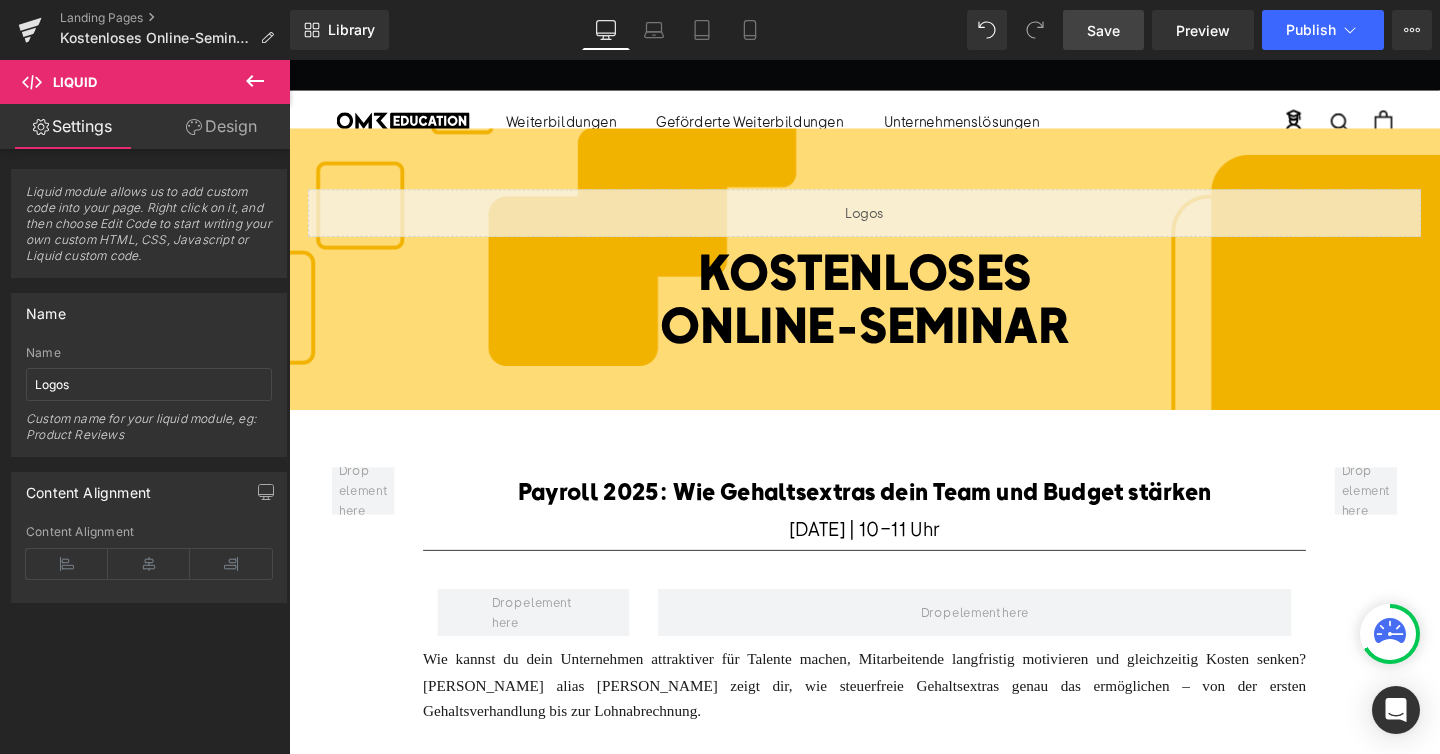 click on "Save" at bounding box center (1103, 30) 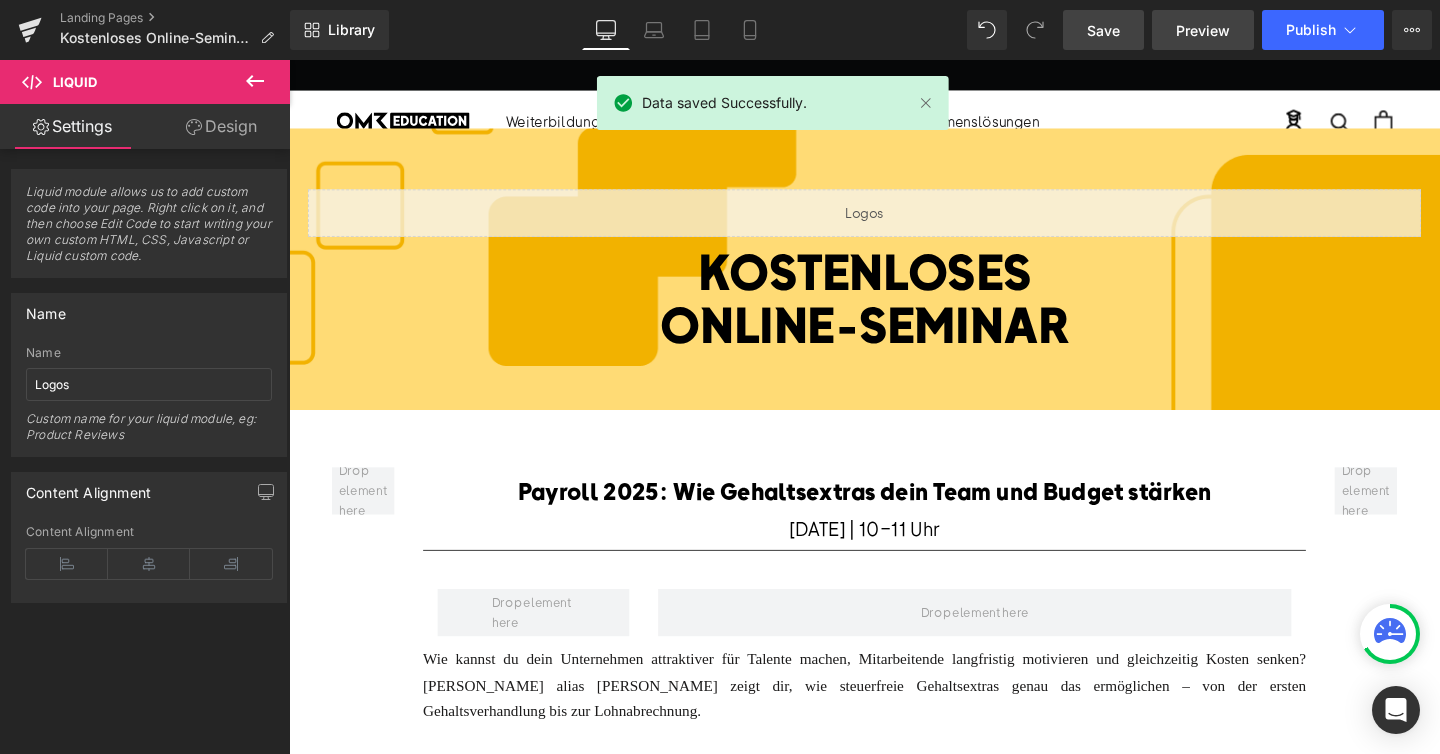 click on "Preview" at bounding box center (1203, 30) 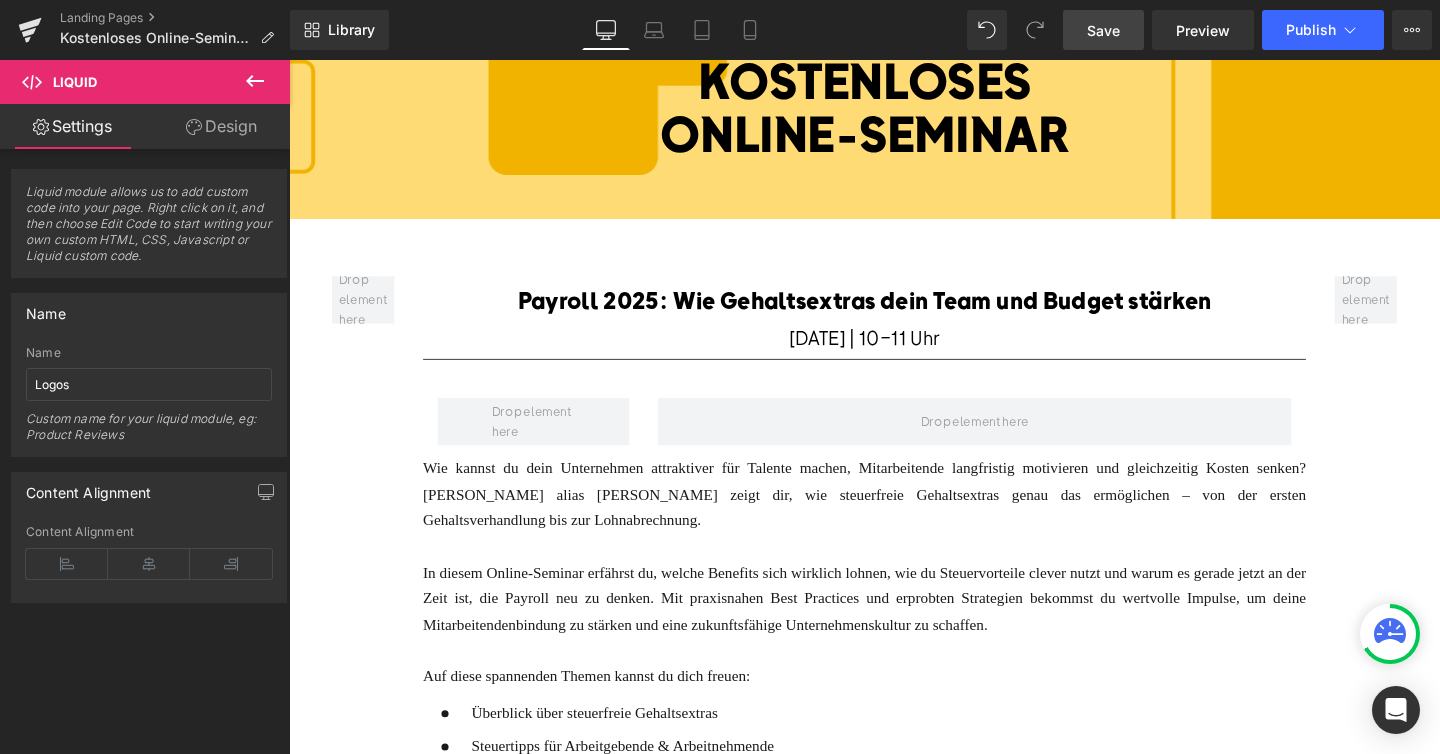scroll, scrollTop: 202, scrollLeft: 0, axis: vertical 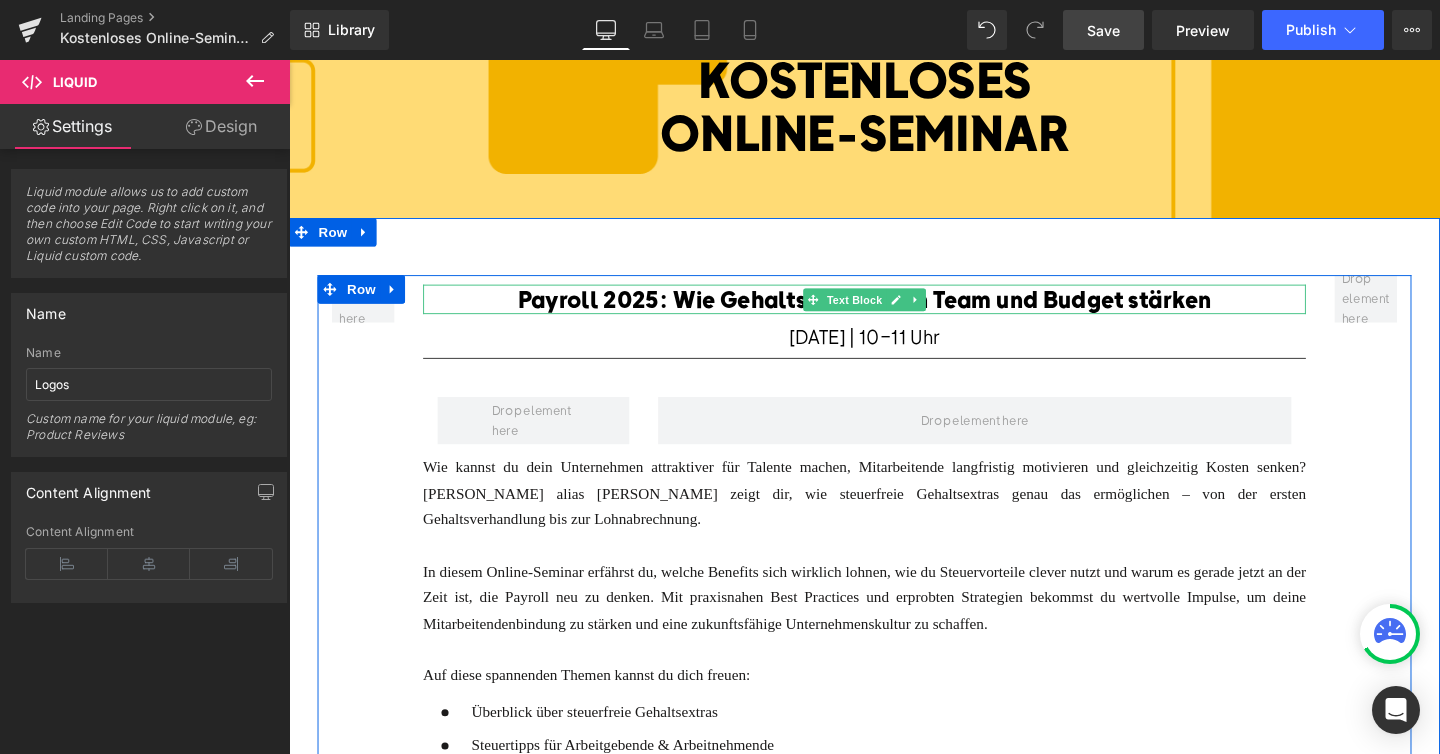 click on "Payroll 2025: Wie Gehaltsextras dein Team und Budget stärken" at bounding box center [893, 311] 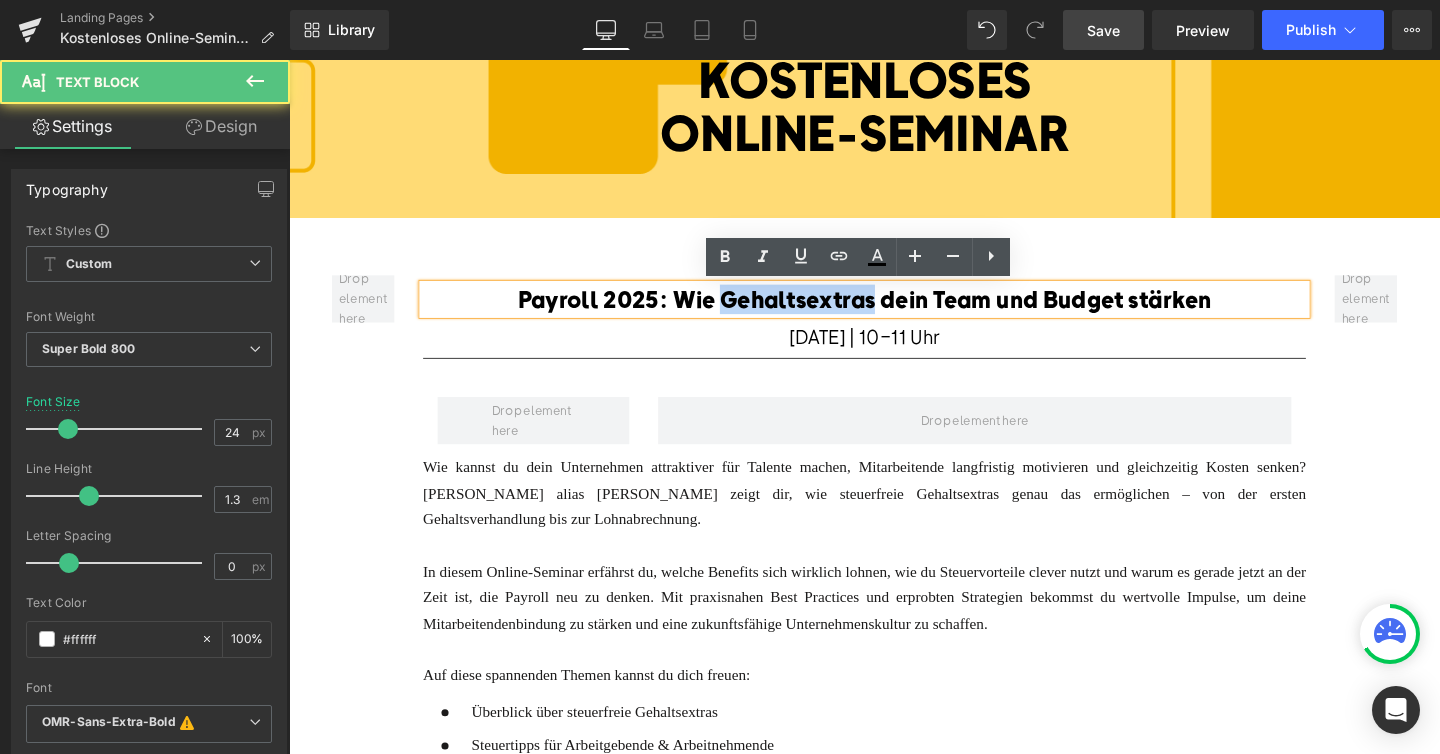 click on "Payroll 2025: Wie Gehaltsextras dein Team und Budget stärken" at bounding box center [893, 311] 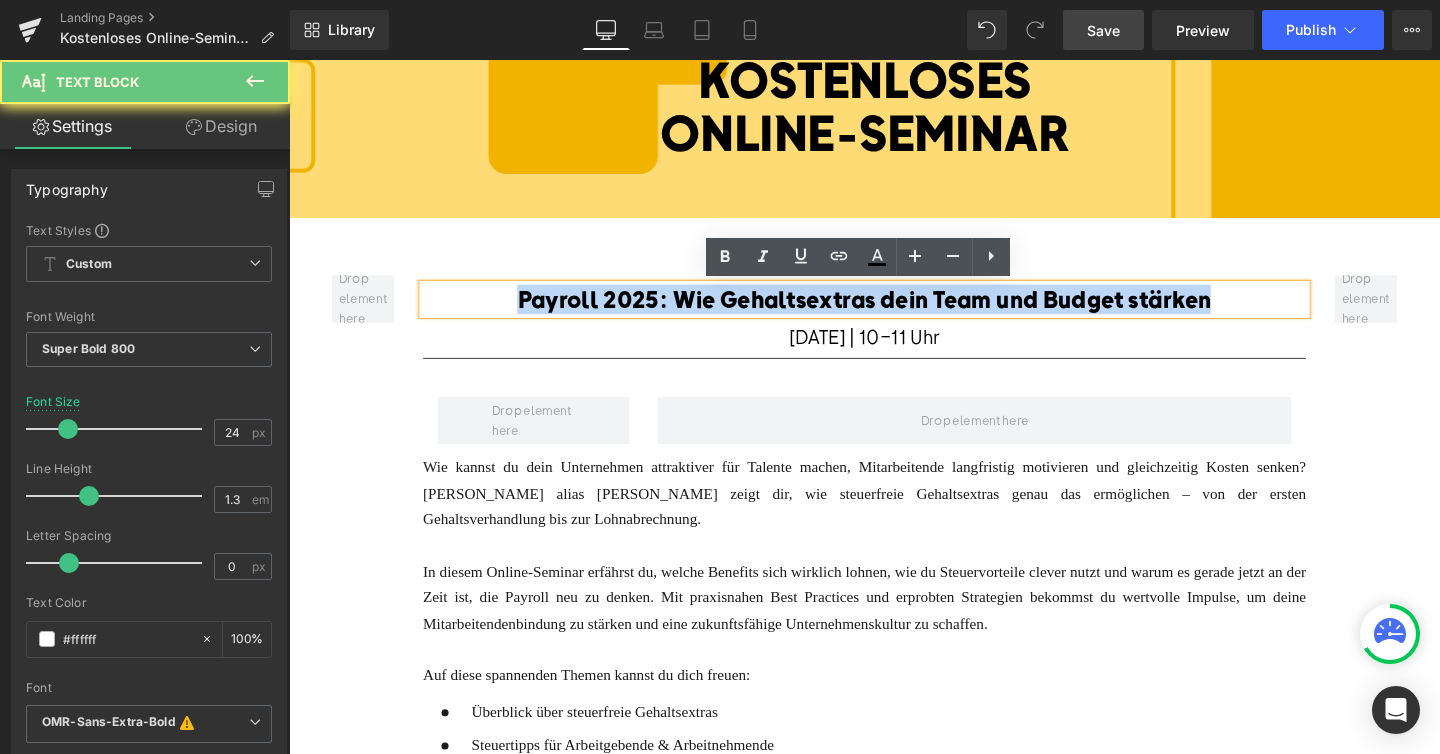 click on "Payroll 2025: Wie Gehaltsextras dein Team und Budget stärken" at bounding box center [893, 311] 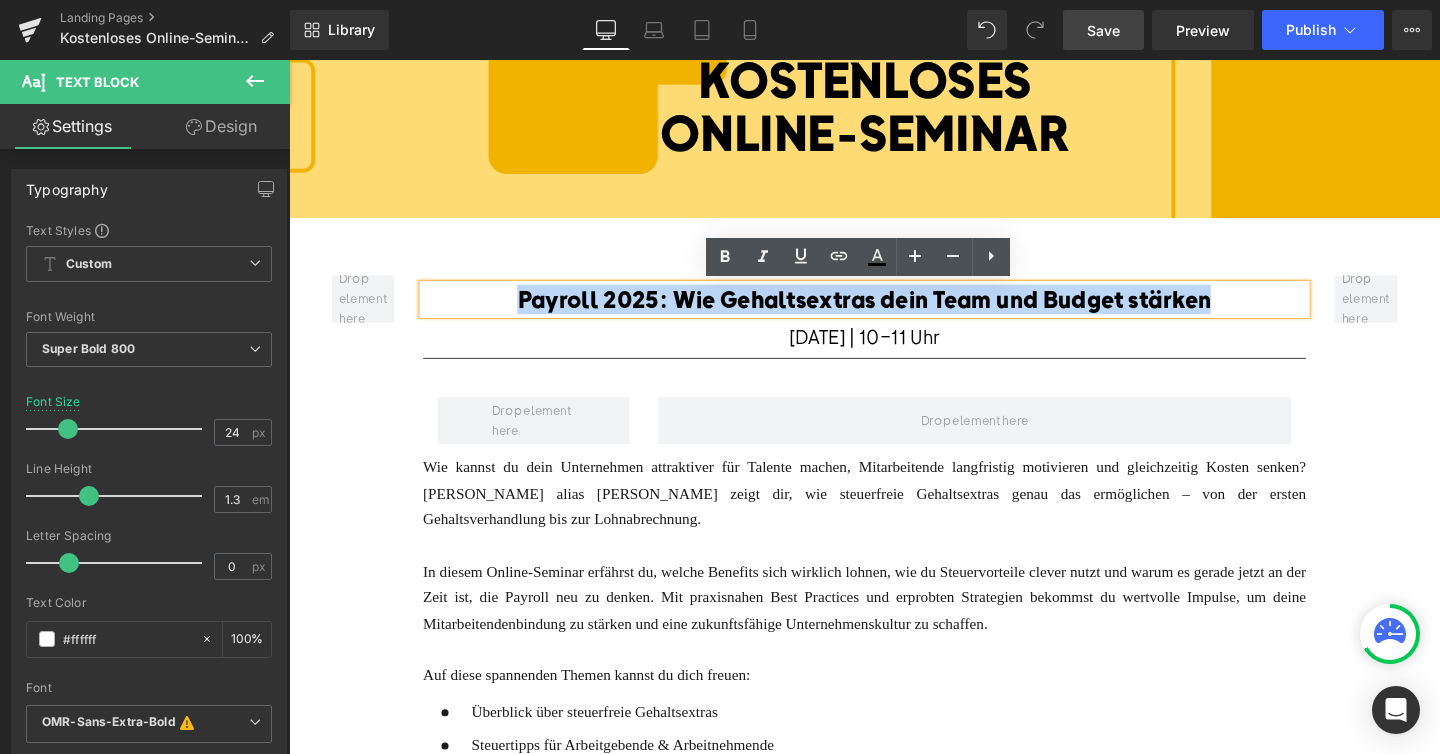 paste 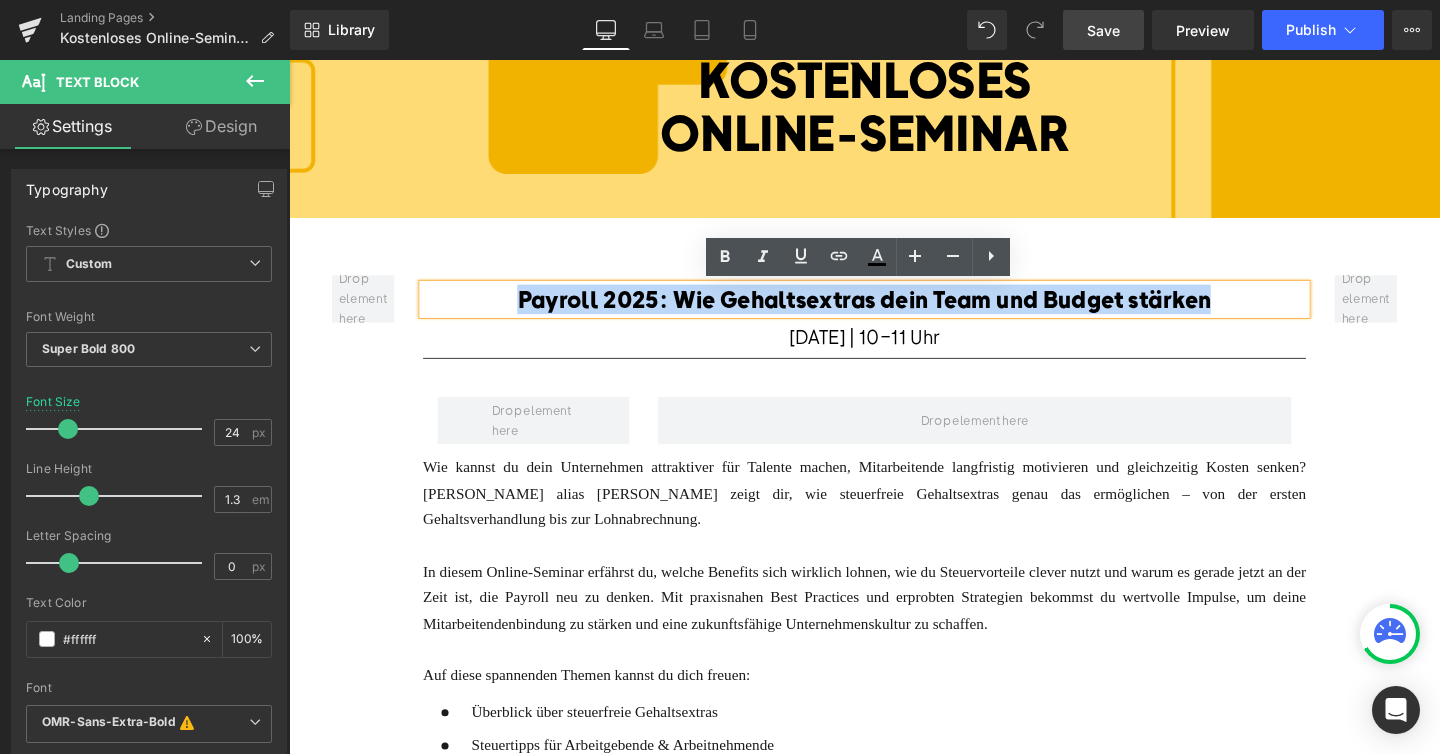 type 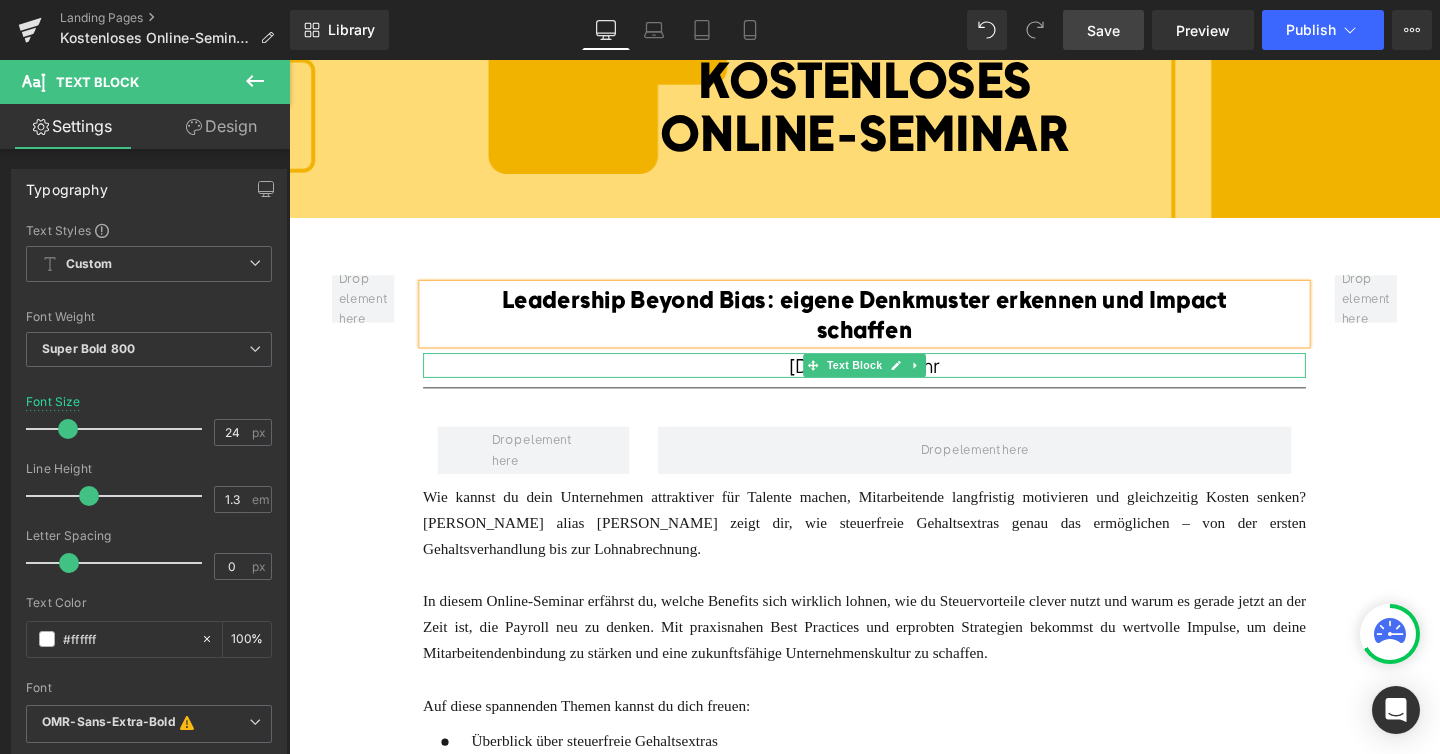click on "[DATE] | 10-11 Uhr" at bounding box center [894, 380] 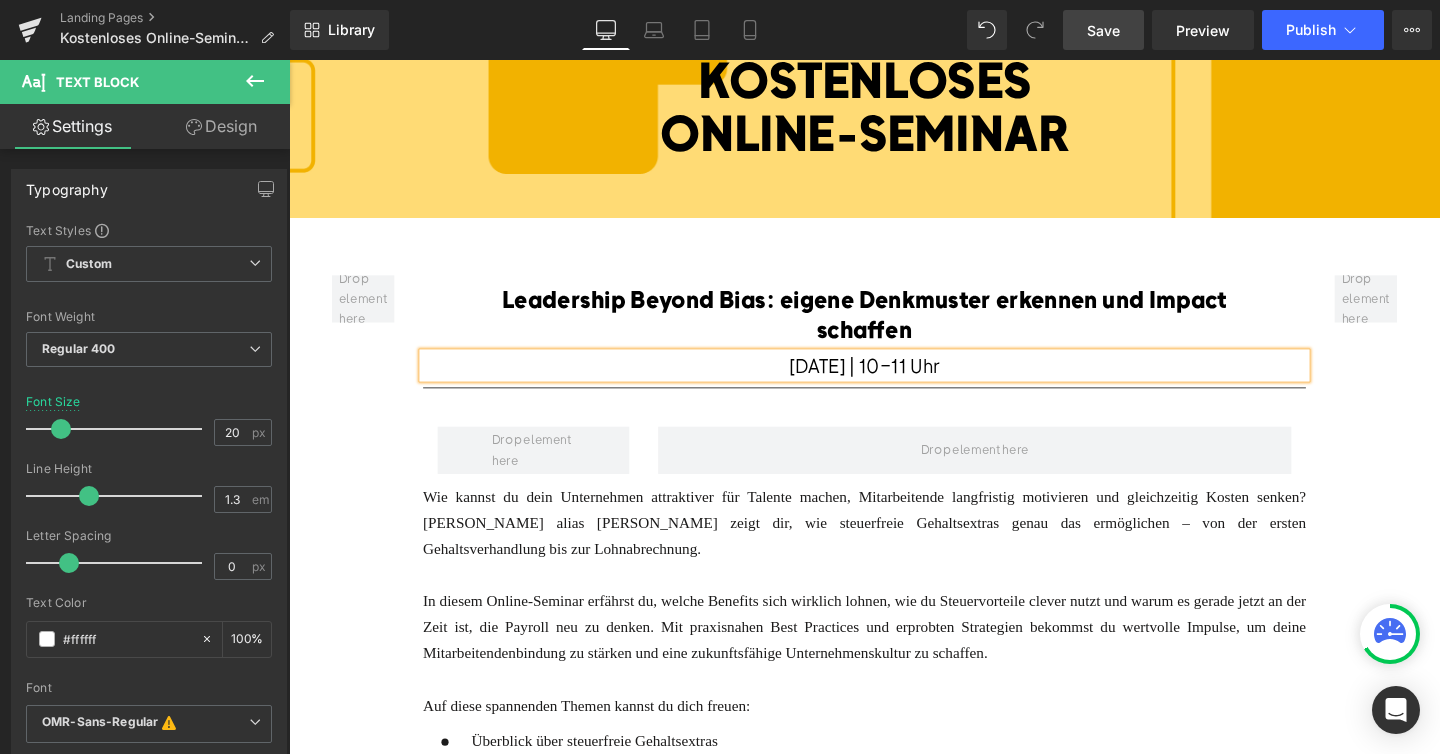 click on "[DATE] | 10-11 Uhr" at bounding box center (894, 380) 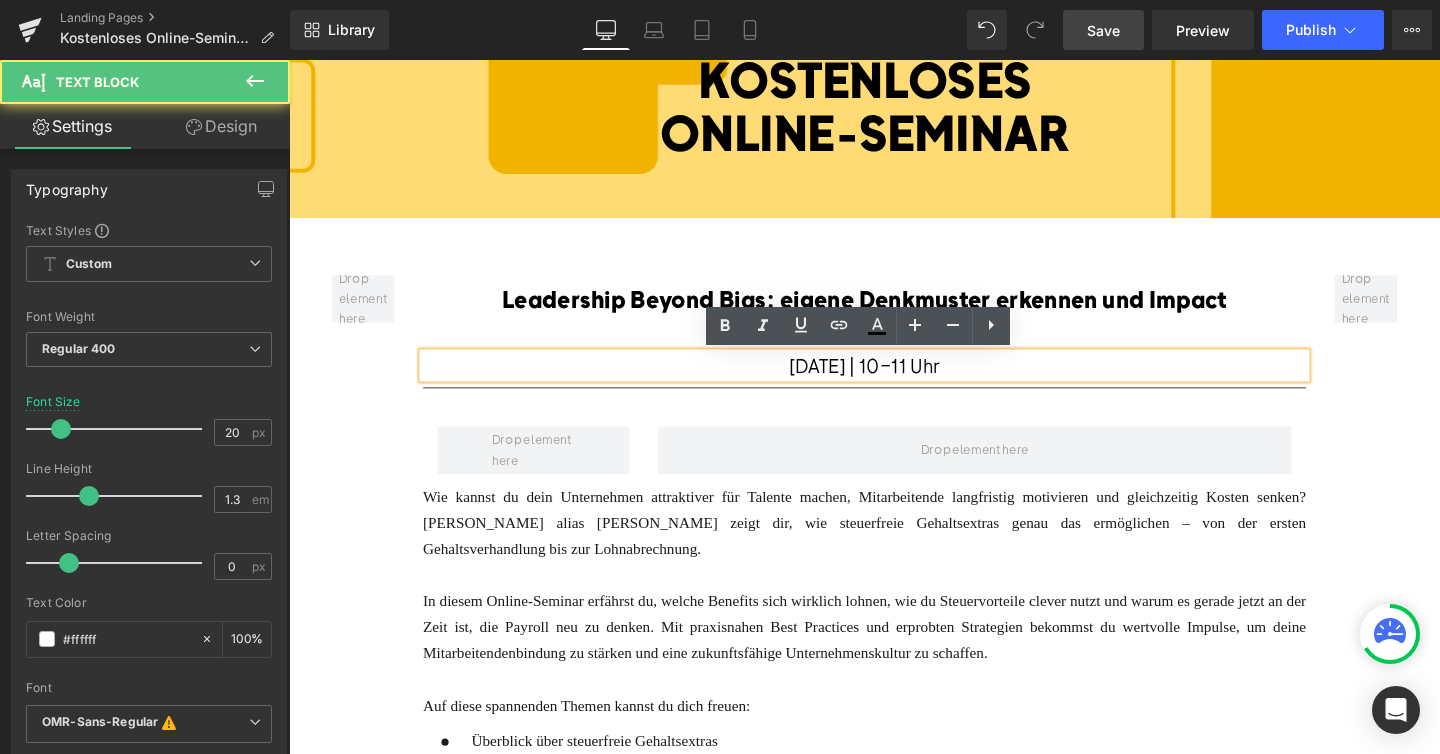 type 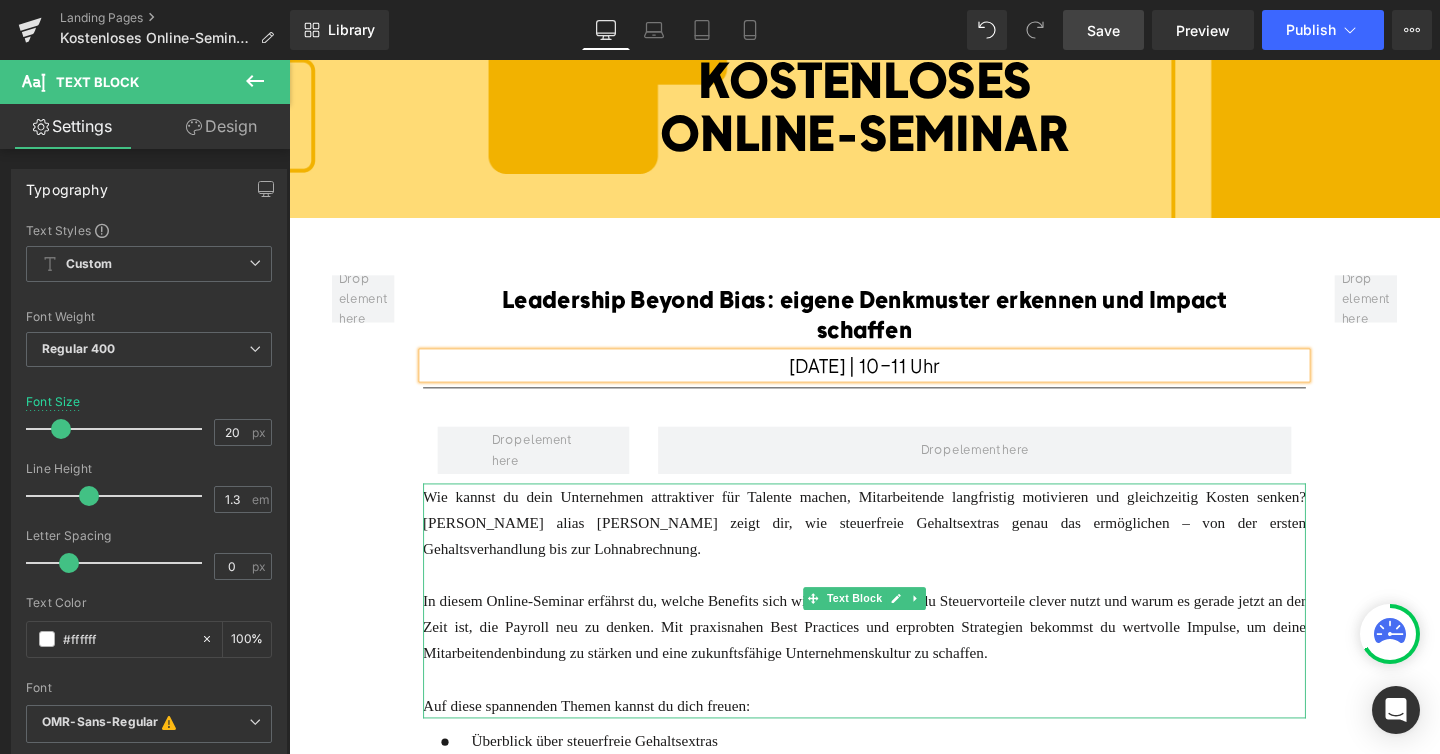 click on "Wie kannst du dein Unternehmen attraktiver für Talente machen, Mitarbeitende langfristig motivieren und gleichzeitig Kosten senken? [PERSON_NAME] alias [PERSON_NAME] zeigt dir, wie steuerfreie Gehaltsextras genau das ermöglichen – von der ersten Gehaltsverhandlung bis zur Lohnabrechnung." at bounding box center [894, 546] 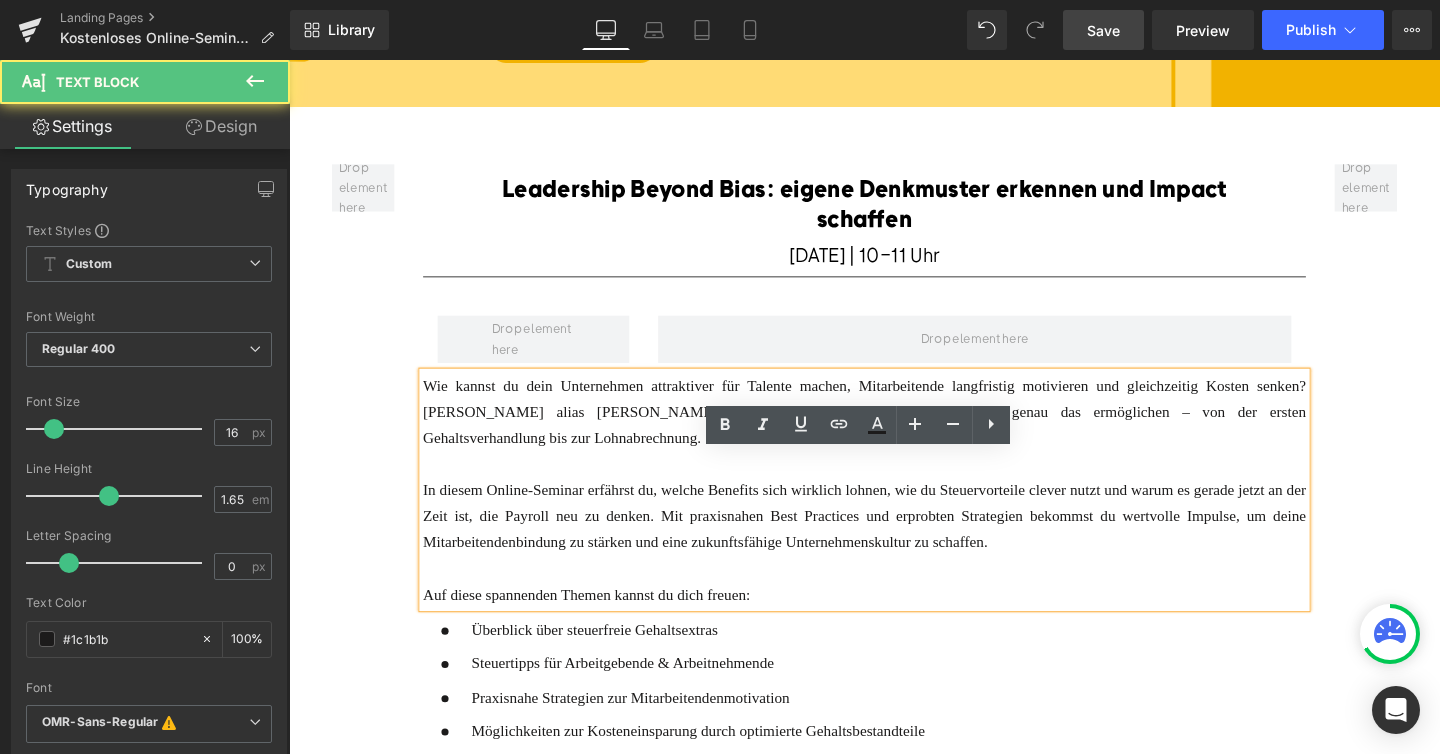scroll, scrollTop: 369, scrollLeft: 0, axis: vertical 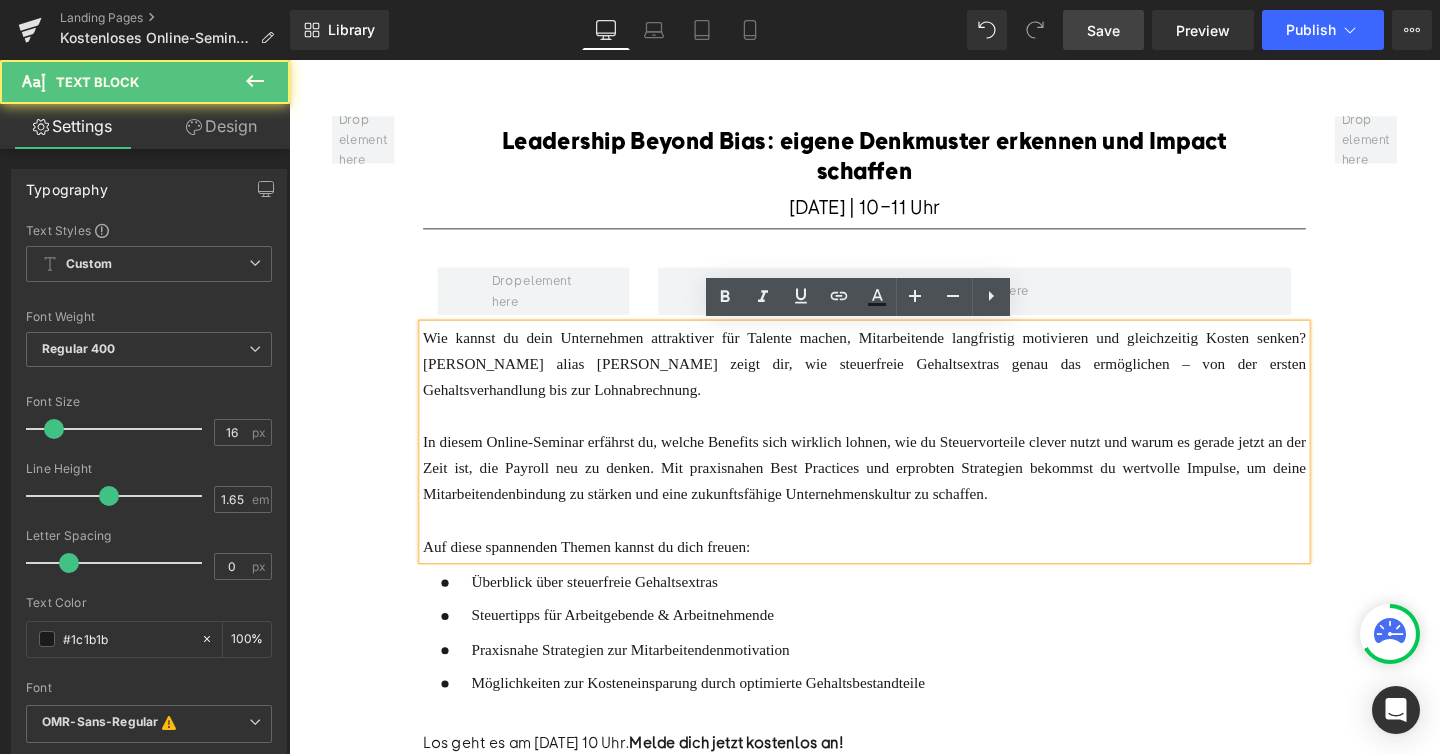 click on "In diesem Online-Seminar erfährst du, welche Benefits sich wirklich lohnen, wie du Steuervorteile clever nutzt und warum es gerade jetzt an der Zeit ist, die Payroll neu zu denken. Mit praxisnahen Best Practices und erprobten Strategien bekommst du wertvolle Impulse, um deine Mitarbeitendenbindung zu stärken und eine zukunftsfähige Unternehmenskultur zu schaffen." at bounding box center [894, 489] 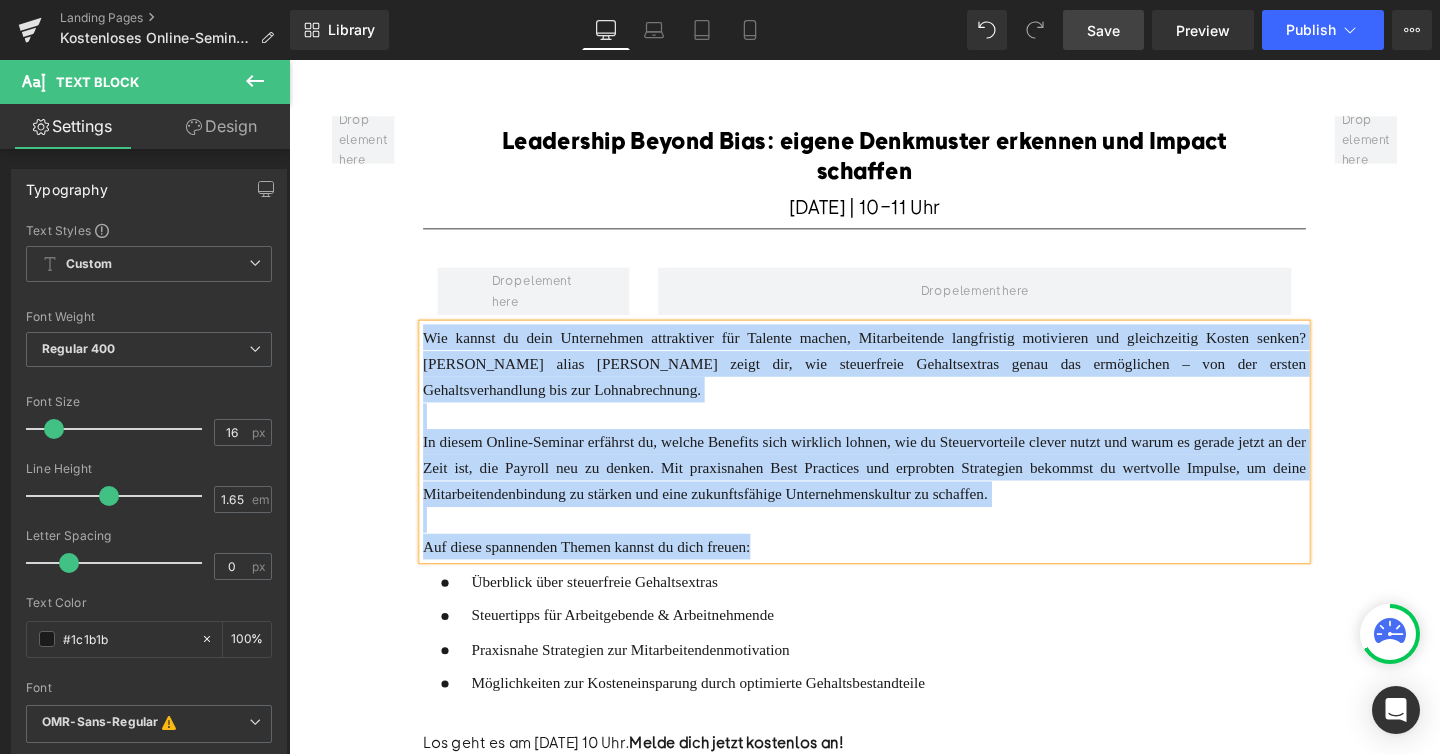 paste 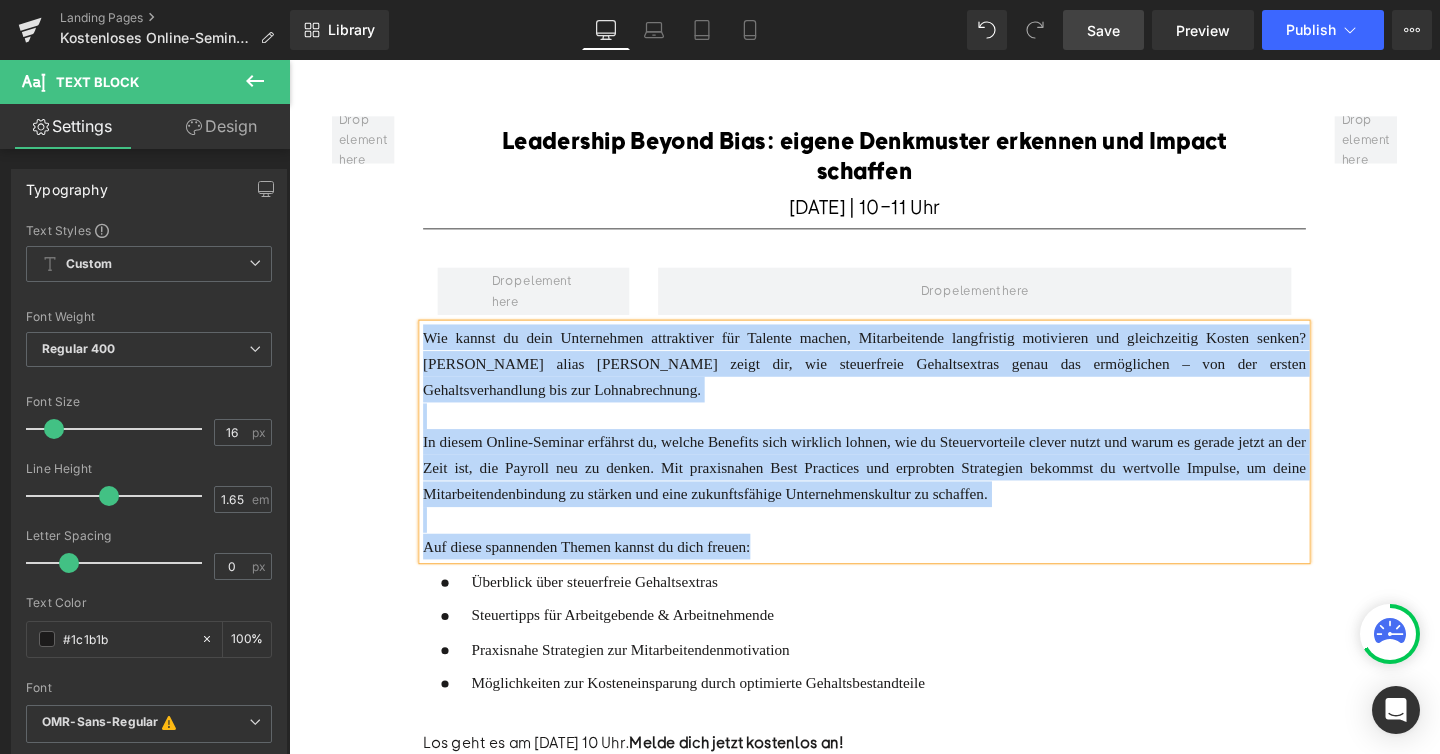 type 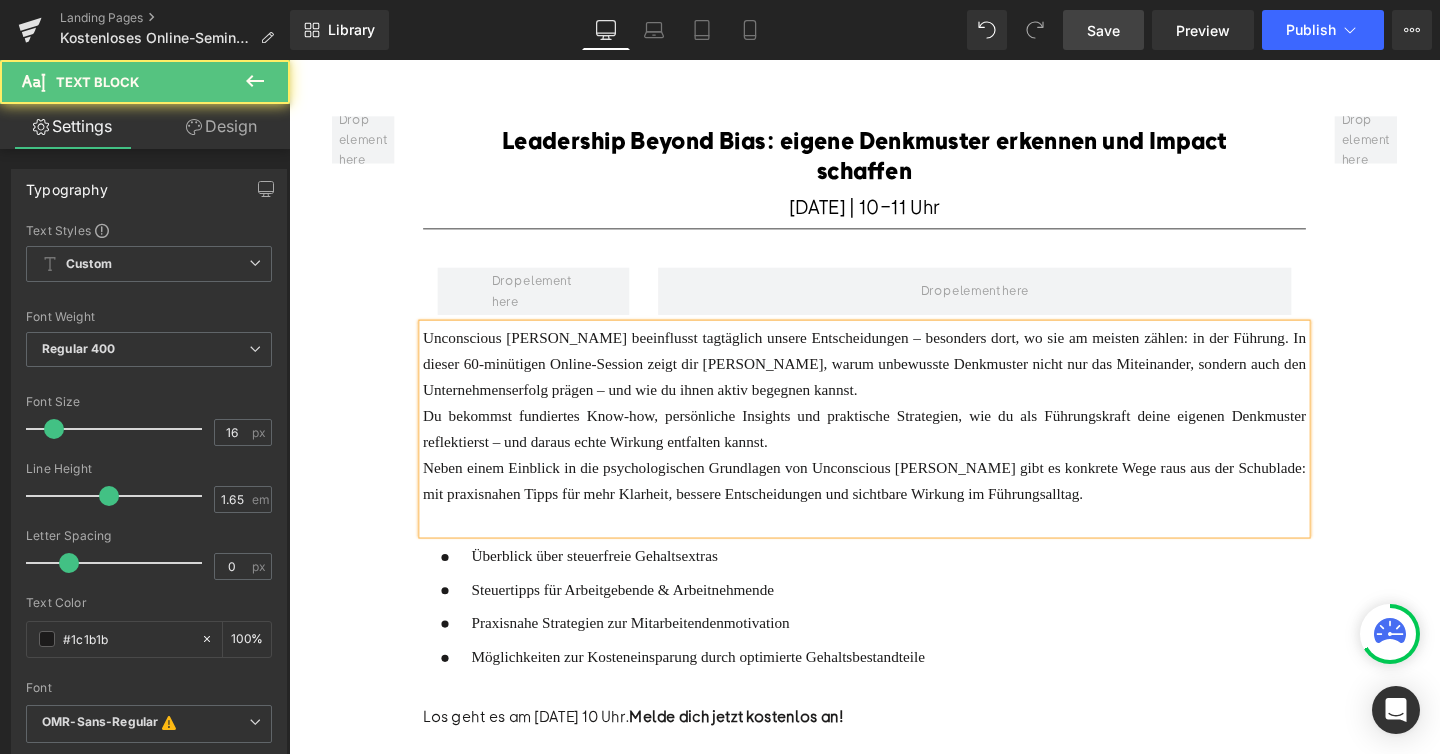click on "Unconscious [PERSON_NAME] beeinflusst tagtäglich unsere Entscheidungen – besonders dort, wo sie am meisten zählen: in der Führung. In dieser 60-minütigen Online-Session zeigt dir [PERSON_NAME], warum unbewusste Denkmuster nicht nur das Miteinander, sondern auch den Unternehmenserfolg prägen – und wie du ihnen aktiv begegnen kannst." at bounding box center (894, 379) 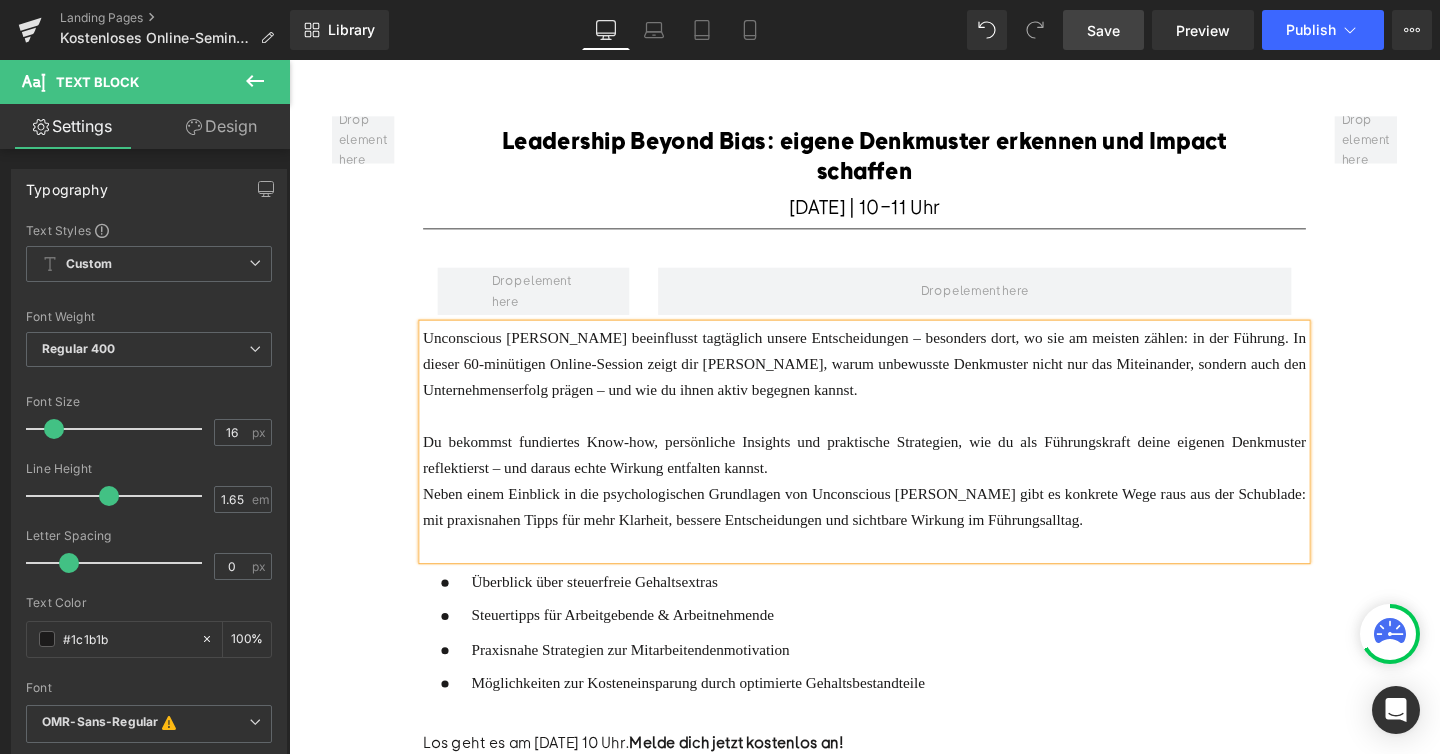 click on "Du bekommst fundiertes Know-how, persönliche Insights und praktische Strategien, wie du als Führungskraft deine eigenen Denkmuster reflektierst – und daraus echte Wirkung entfalten kannst." at bounding box center [894, 475] 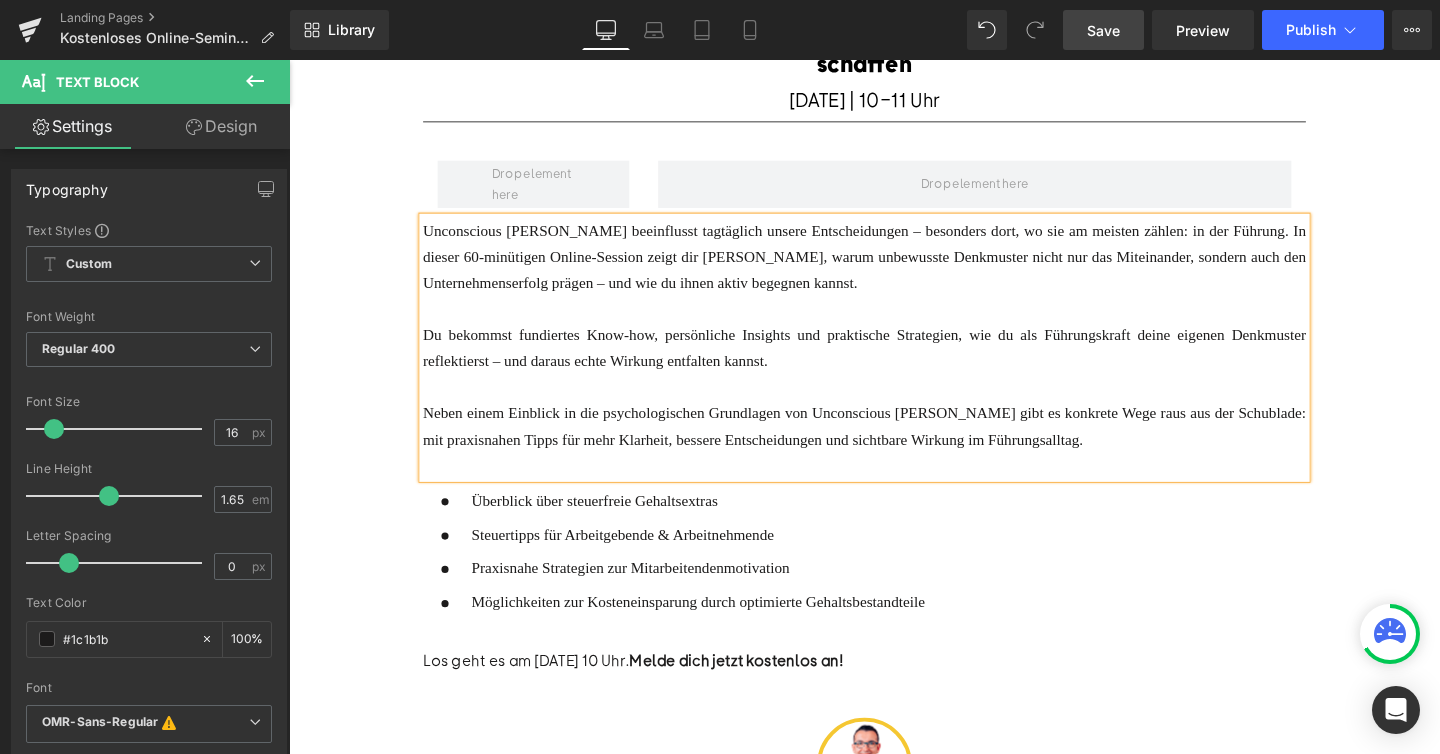 scroll, scrollTop: 496, scrollLeft: 0, axis: vertical 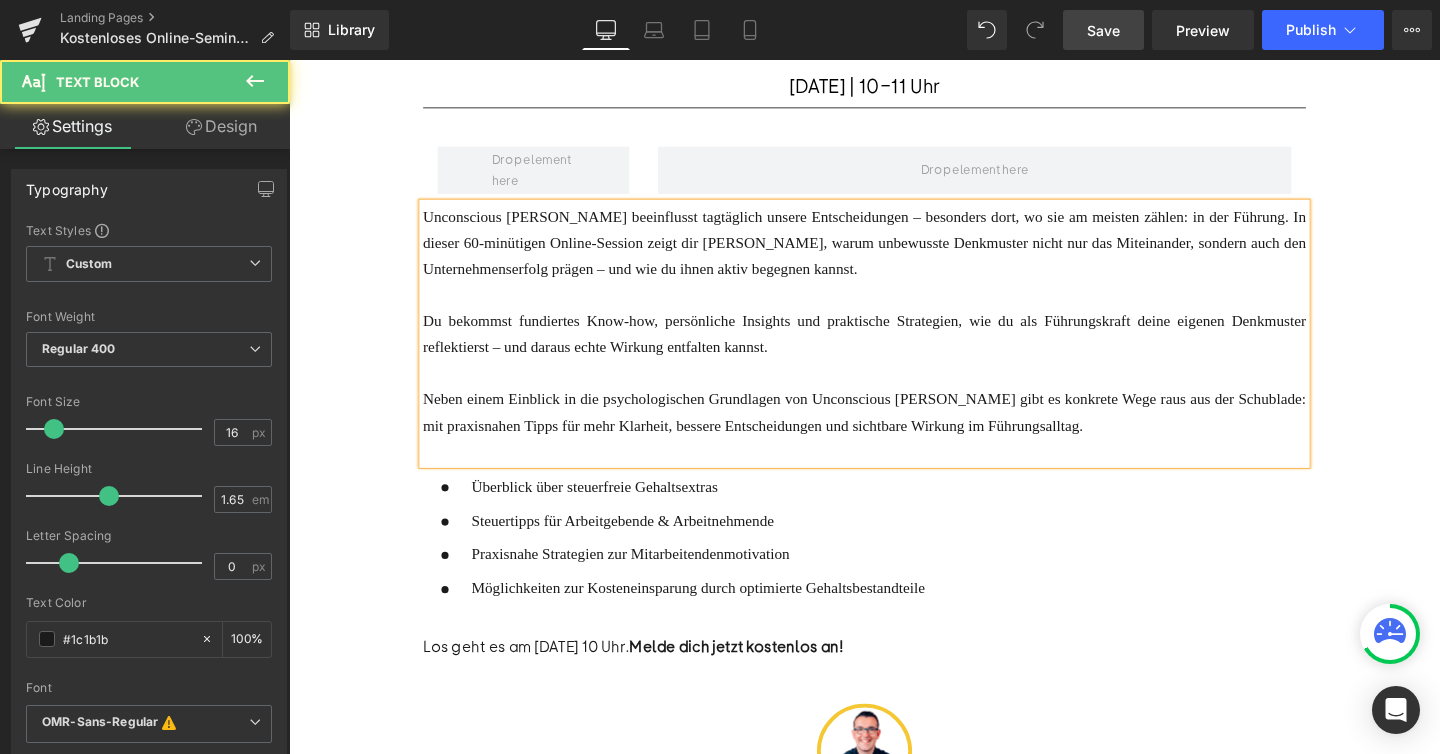 click at bounding box center [894, 471] 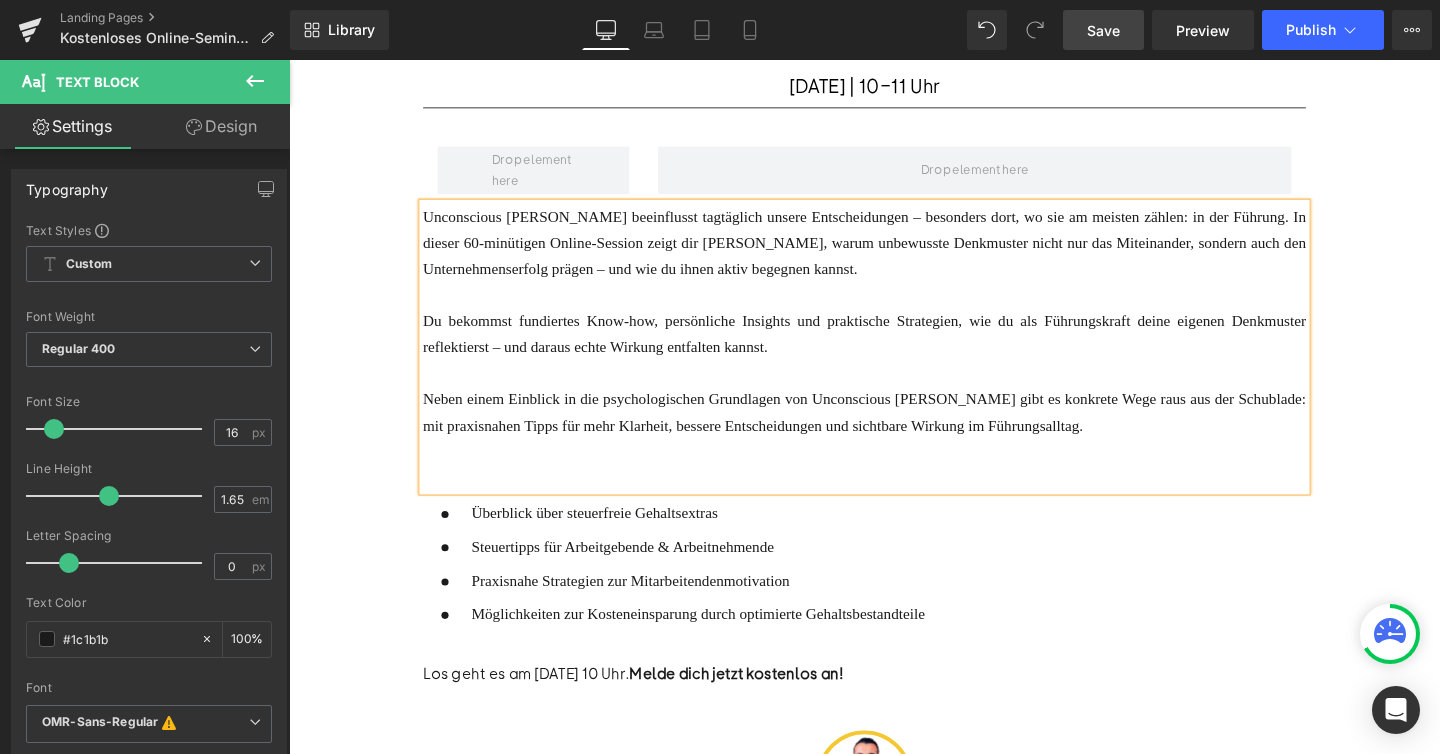 click at bounding box center (894, 498) 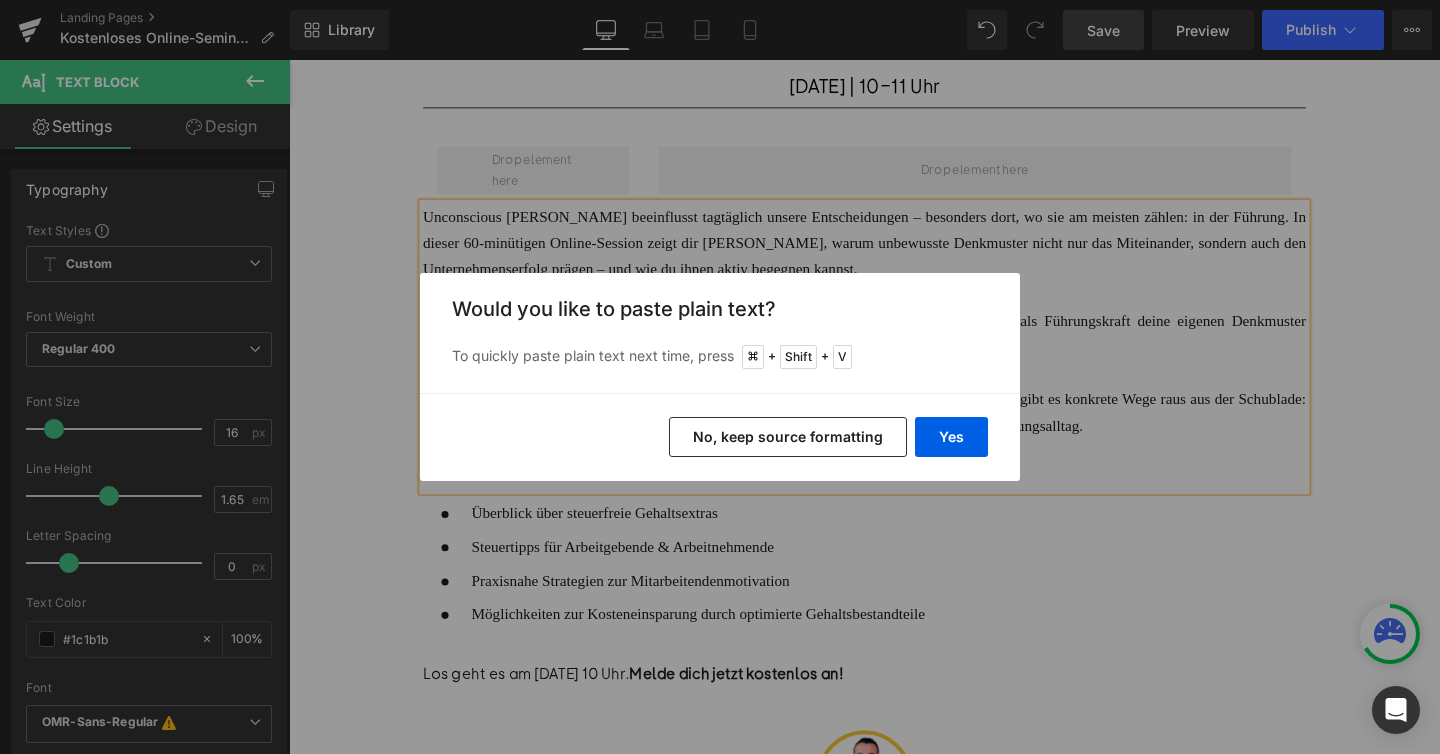 click on "No, keep source formatting" at bounding box center (788, 437) 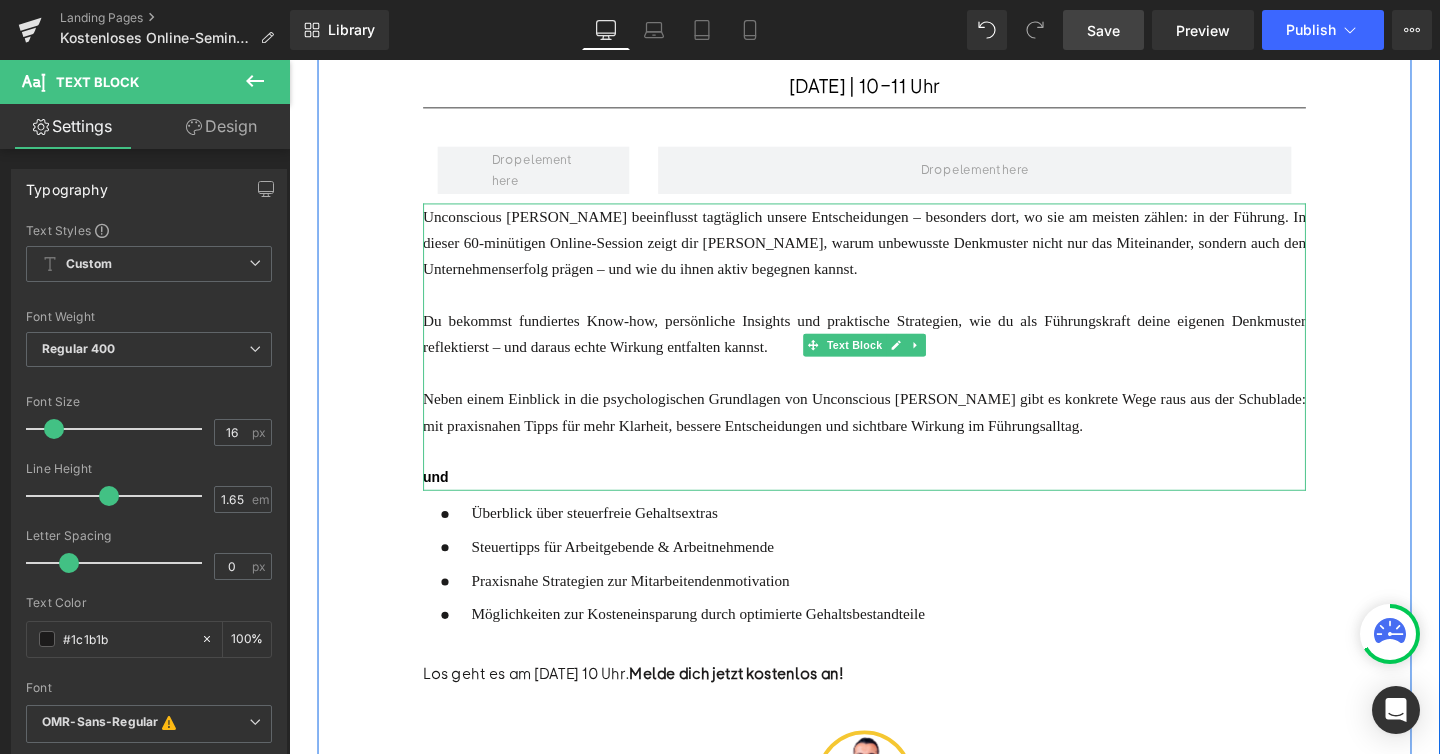 click at bounding box center (894, 471) 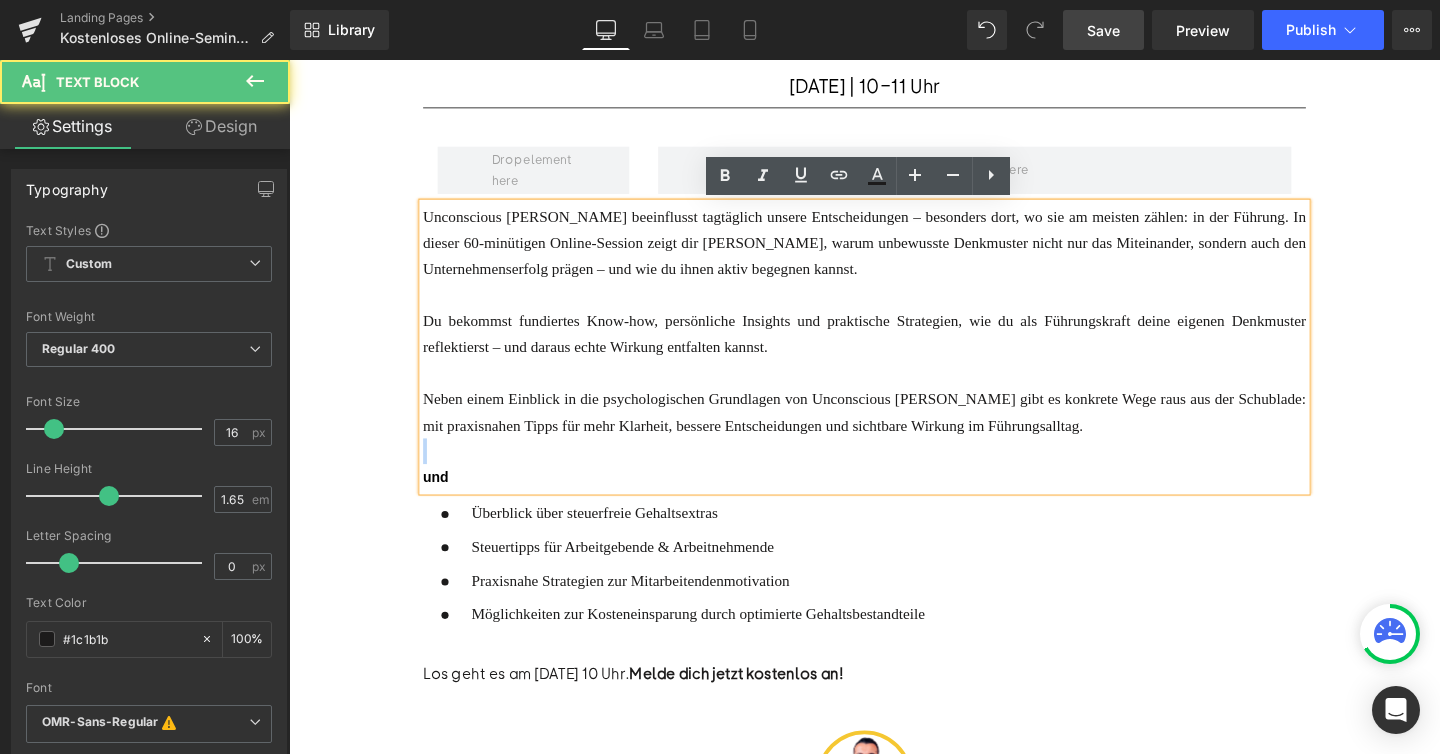 click at bounding box center [894, 471] 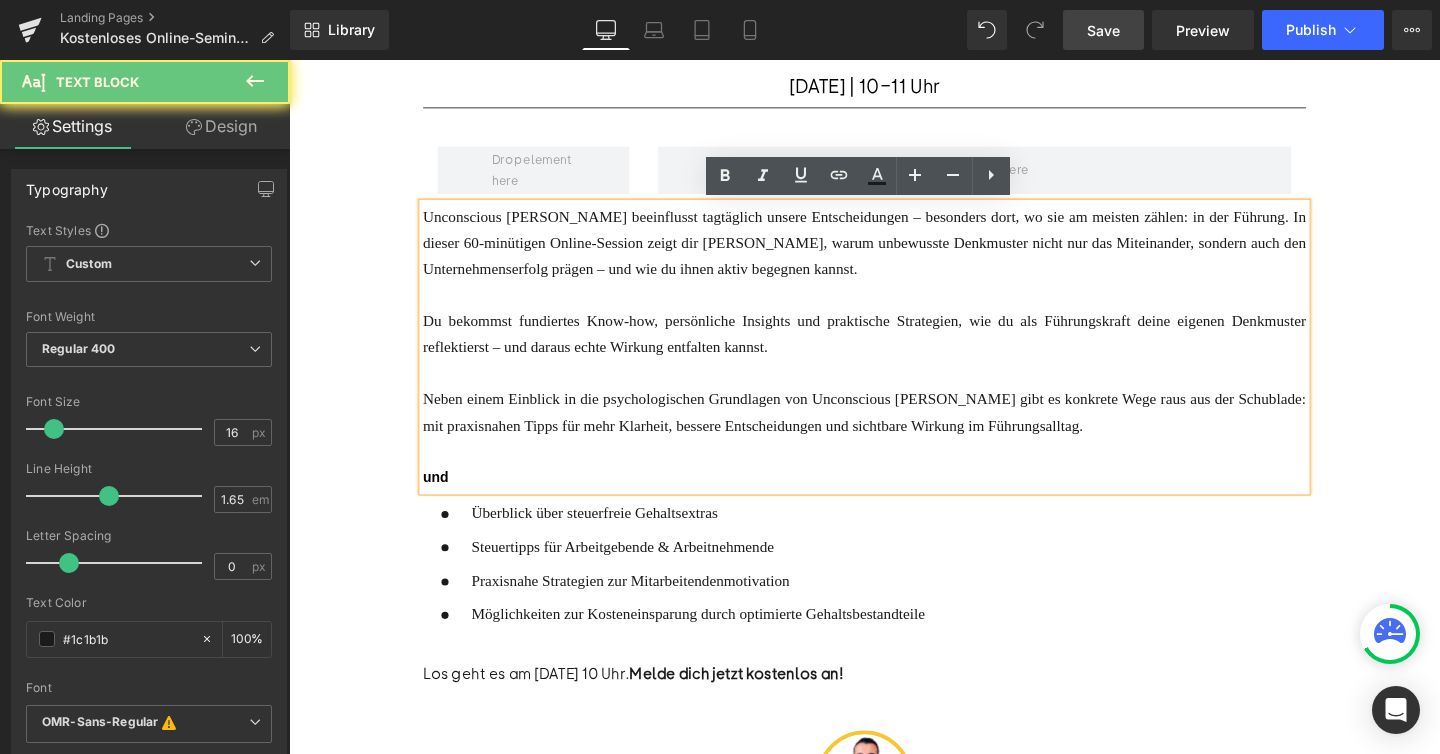 click at bounding box center [894, 471] 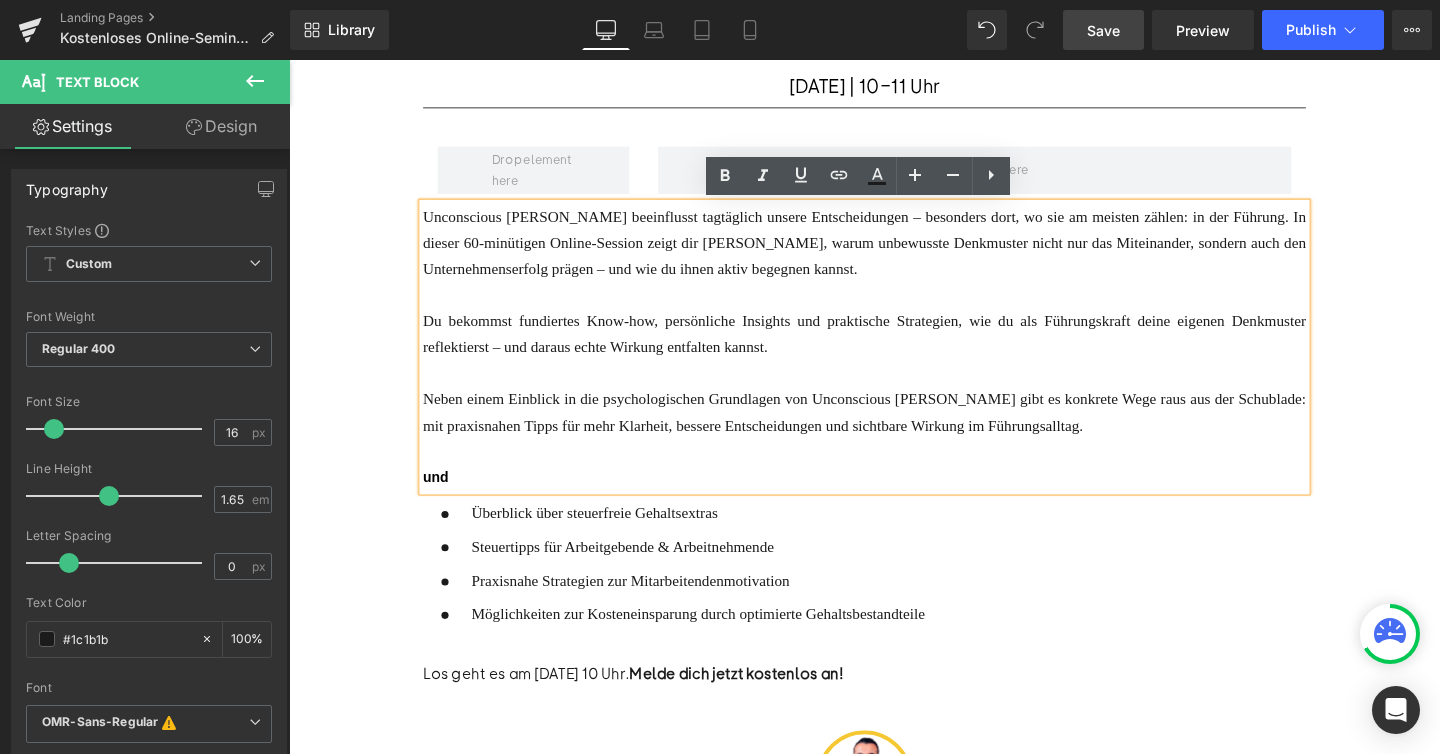 click on "und" at bounding box center [443, 499] 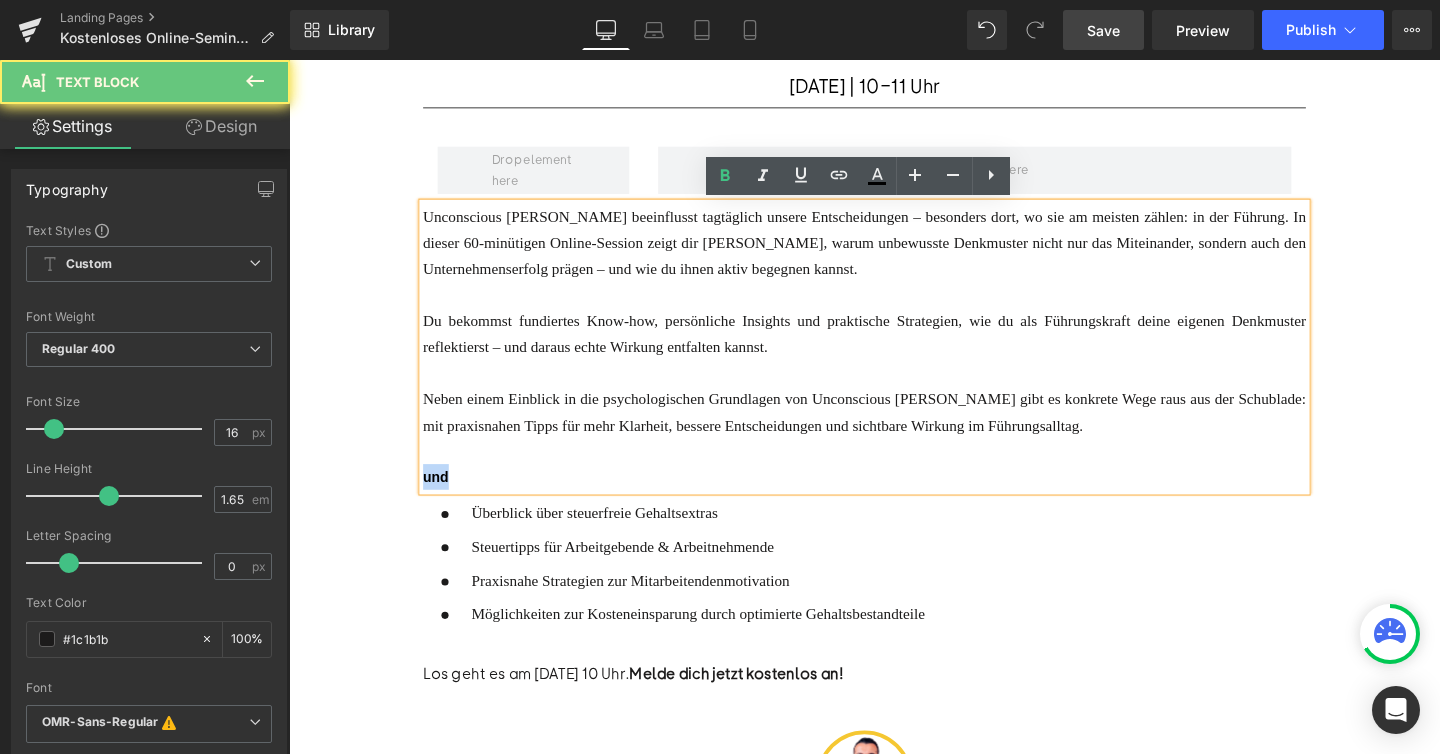 click on "und" at bounding box center (443, 499) 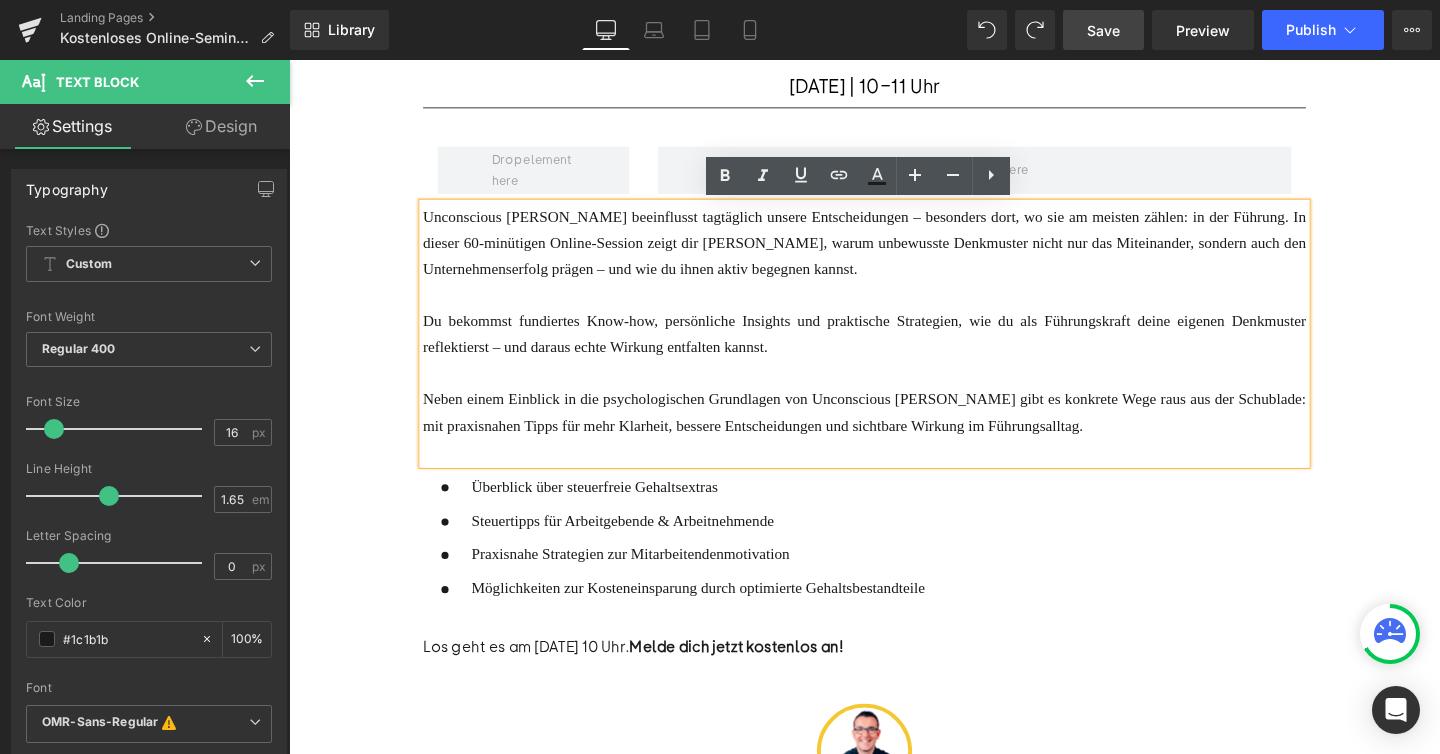 click at bounding box center [894, 471] 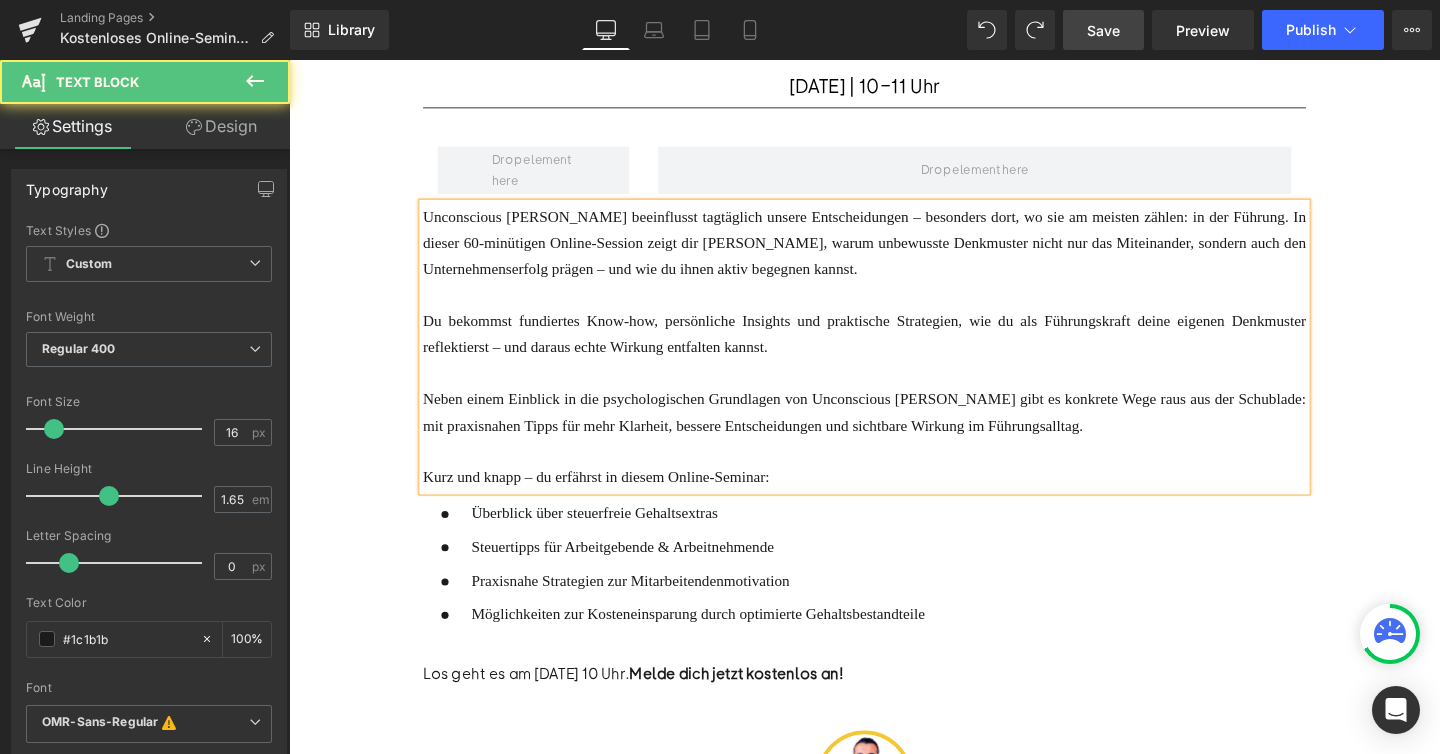 click on "Kurz und knapp – du erfährst in diesem Online-Seminar:" at bounding box center (612, 498) 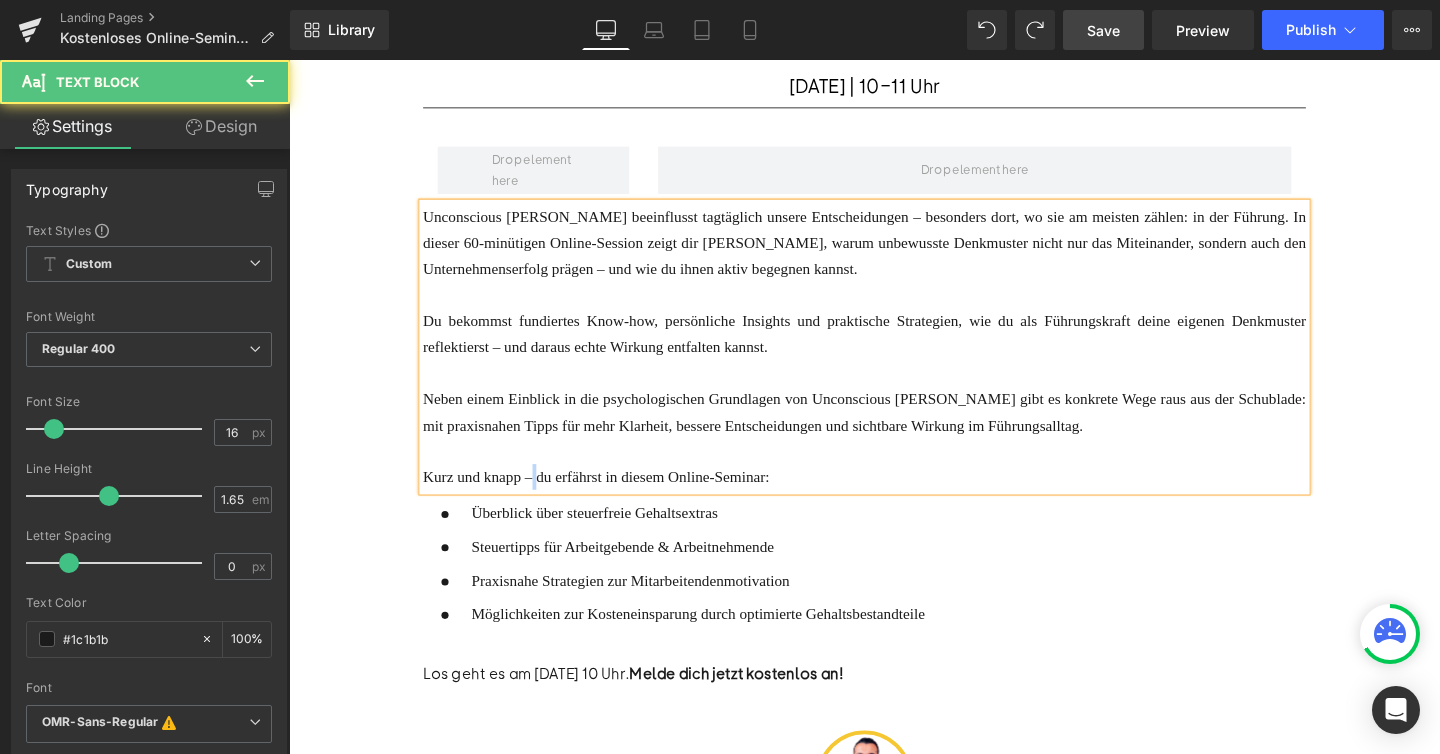 click on "Kurz und knapp – du erfährst in diesem Online-Seminar:" at bounding box center [612, 498] 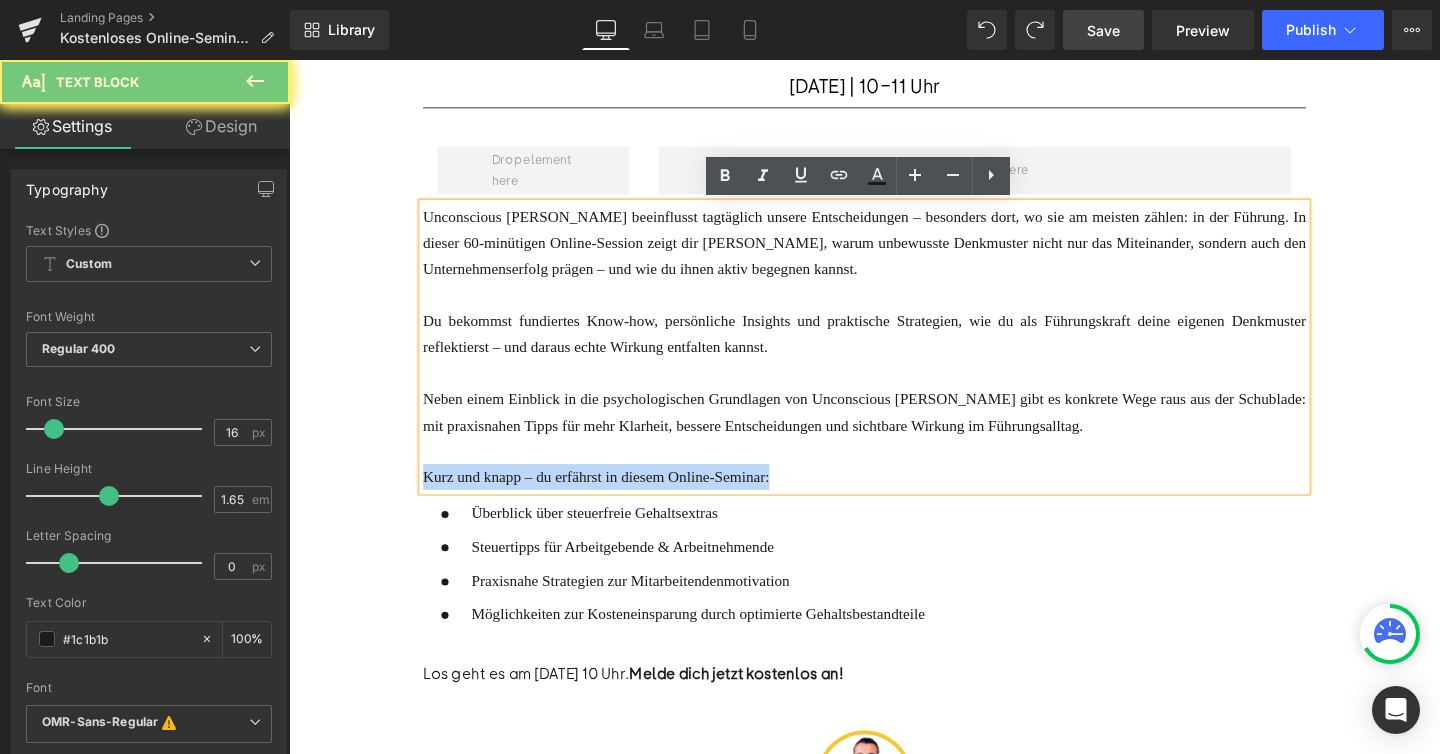 click on "Kurz und knapp – du erfährst in diesem Online-Seminar:" at bounding box center [612, 498] 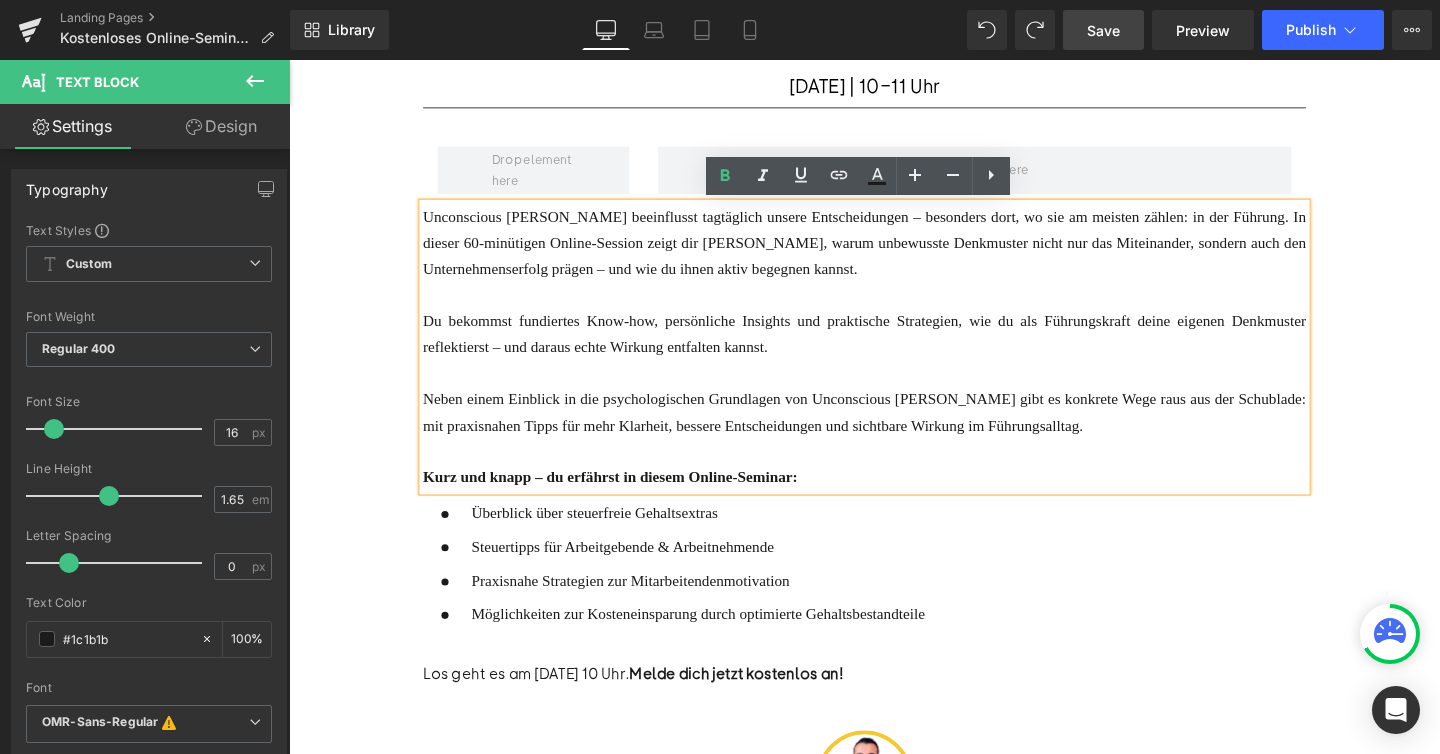 click on "Kurz und knapp – du erfährst in diesem Online-Seminar:" at bounding box center [894, 498] 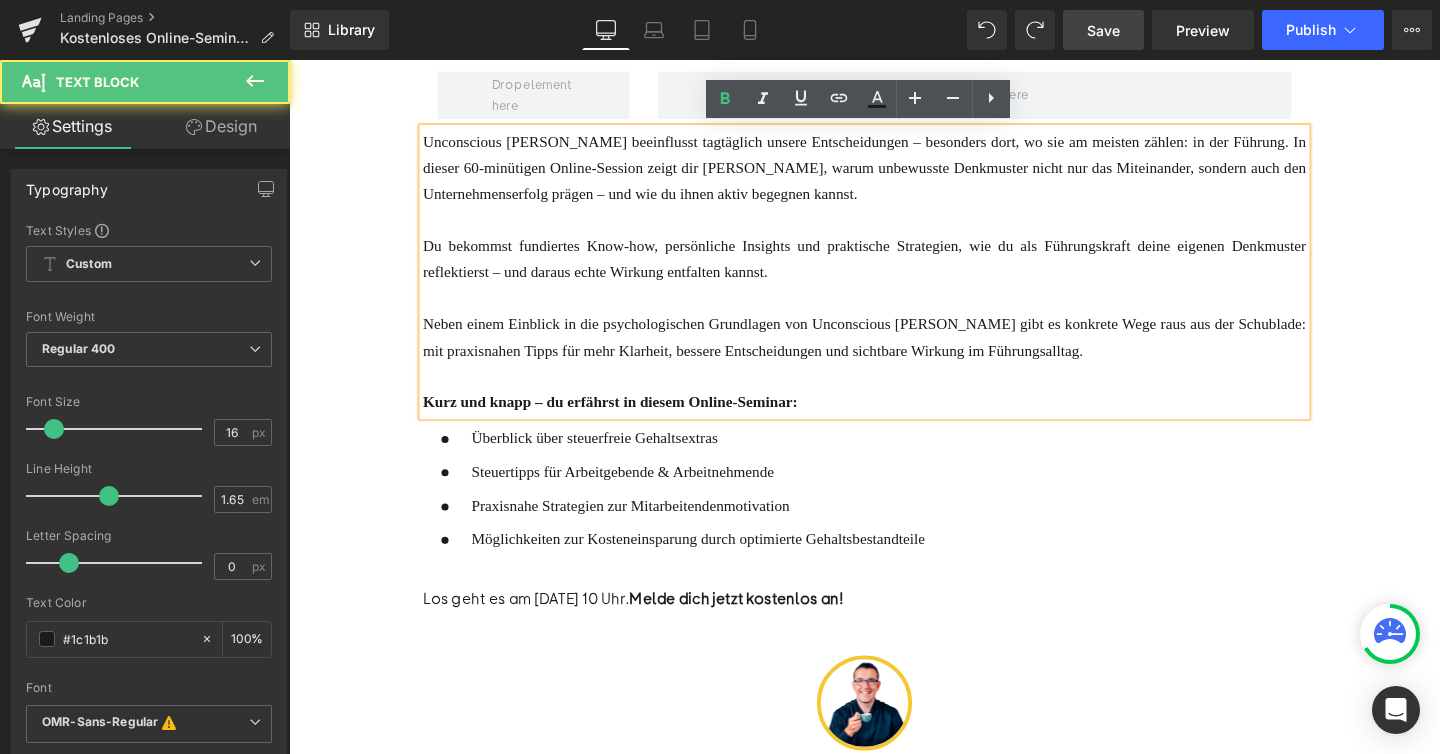 scroll, scrollTop: 579, scrollLeft: 0, axis: vertical 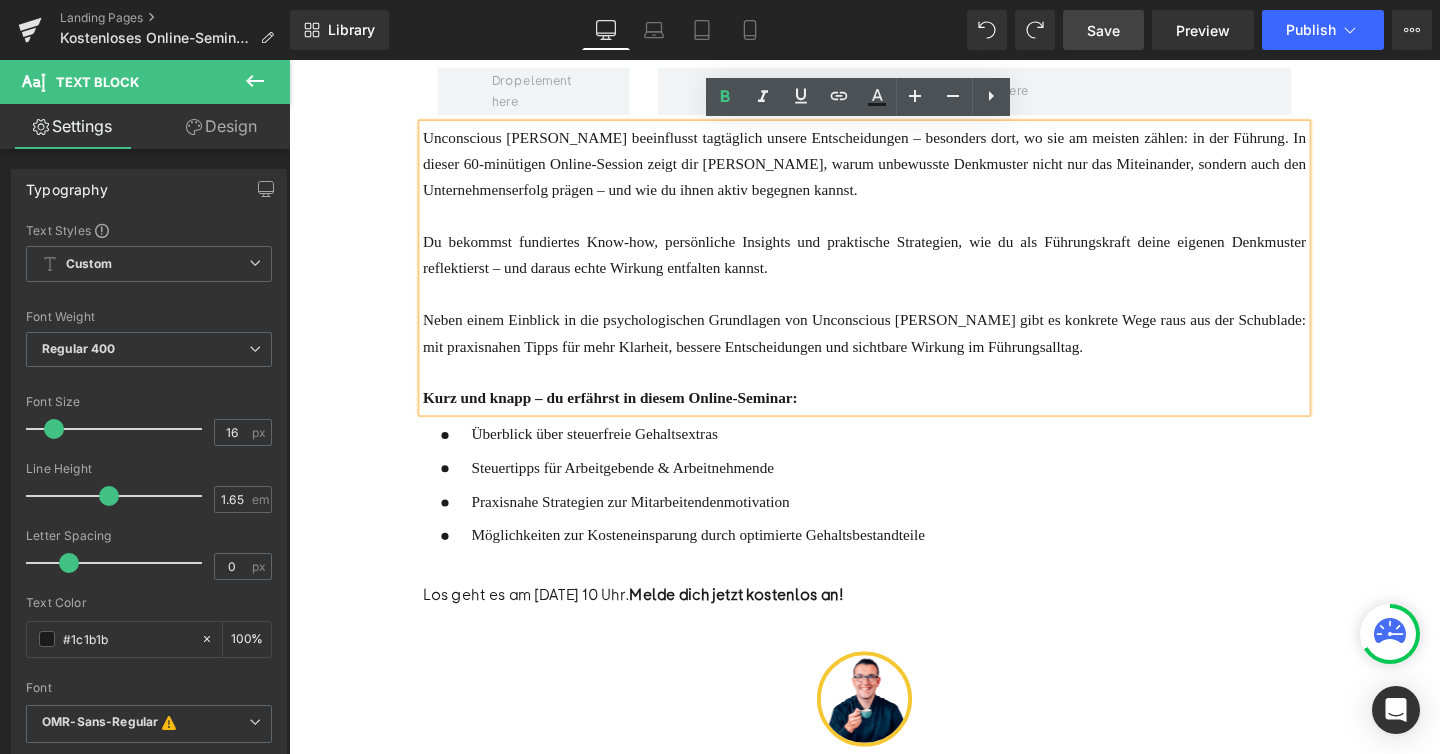 click on "Überblick über steuerfreie Gehaltsextras" at bounding box center [610, 453] 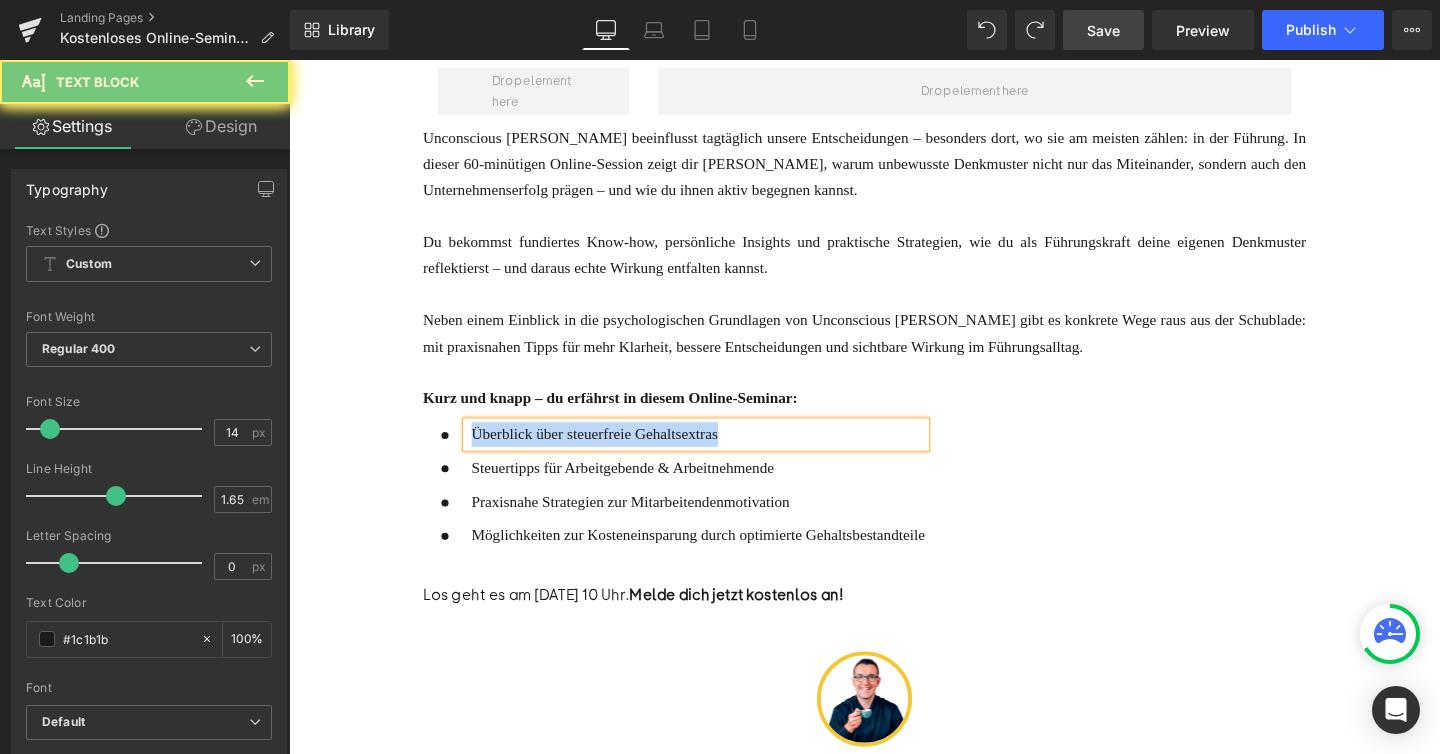 paste 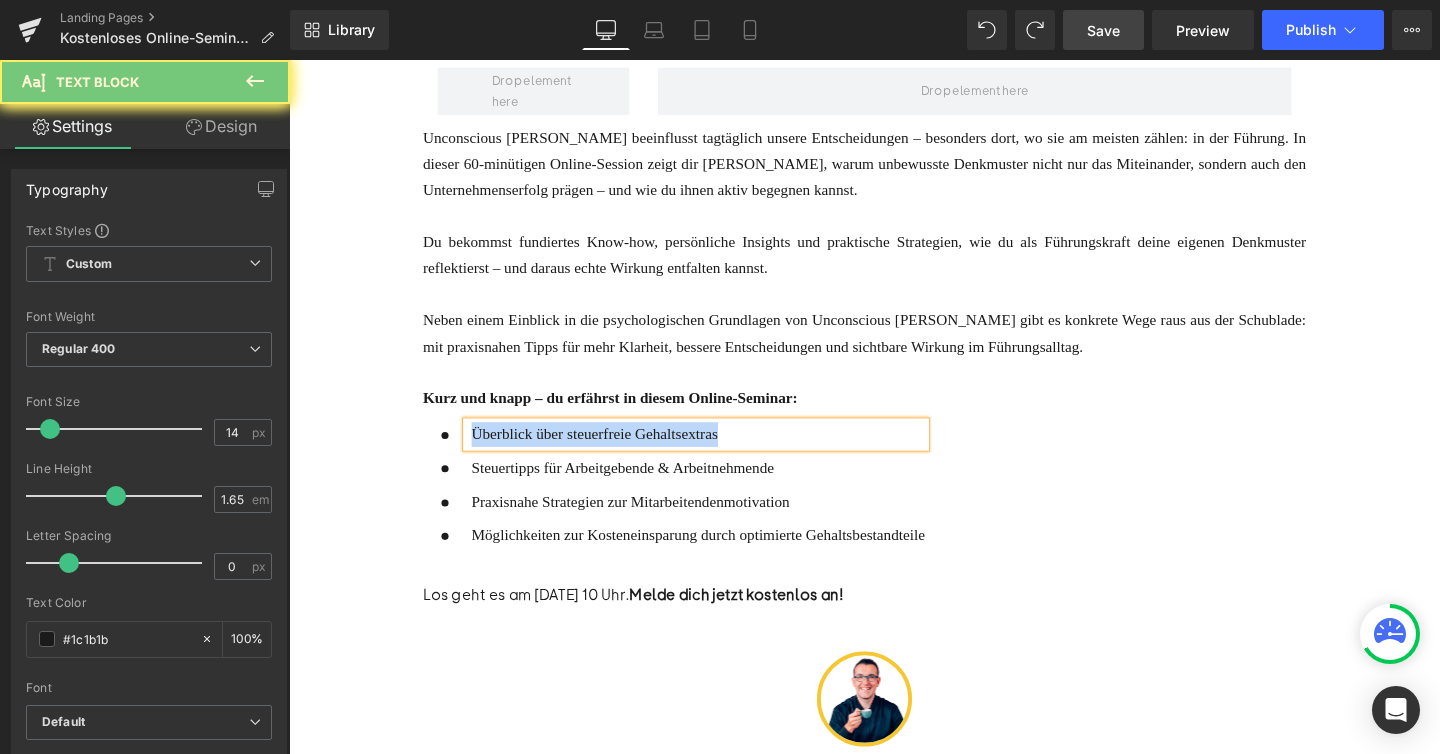 type 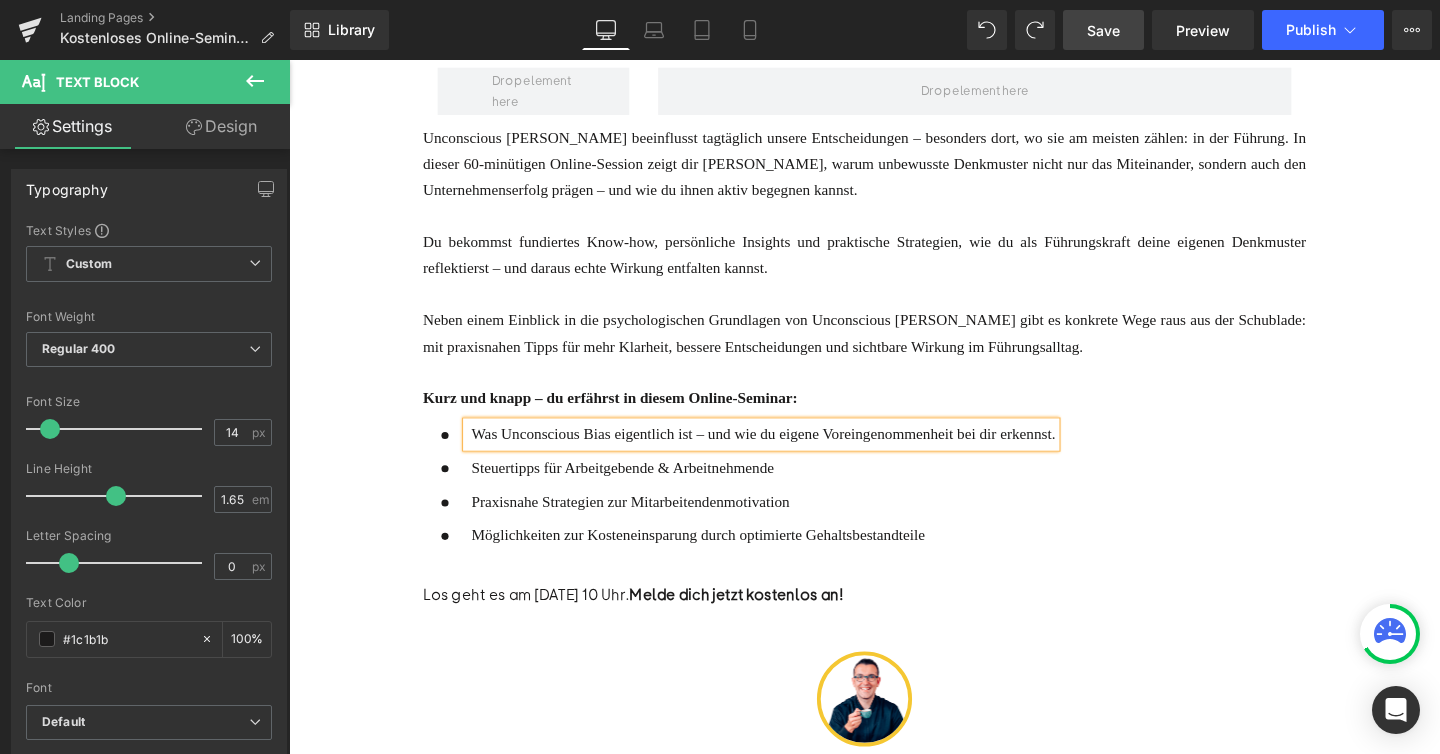 click on "Steuertipps für Arbeitgebende & Arbeitnehmende" at bounding box center (640, 488) 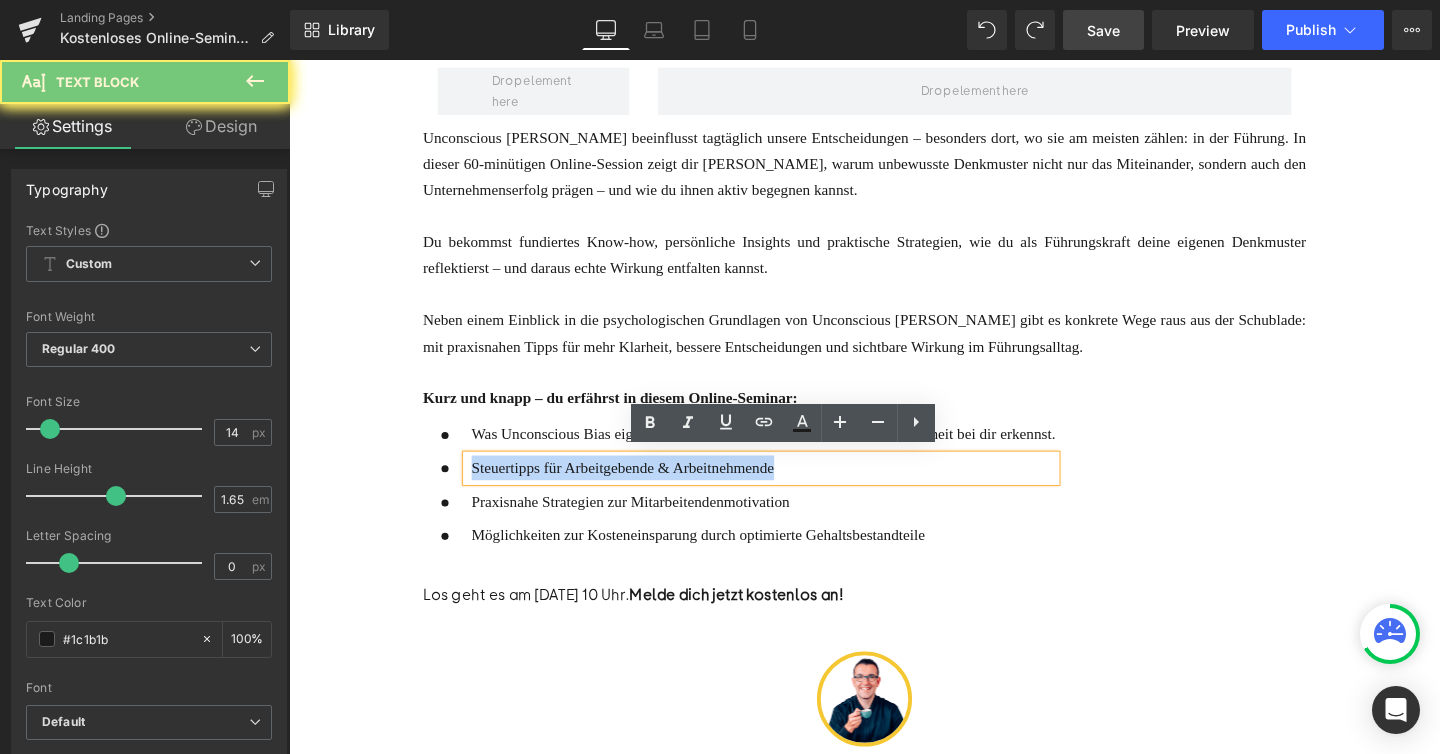 paste 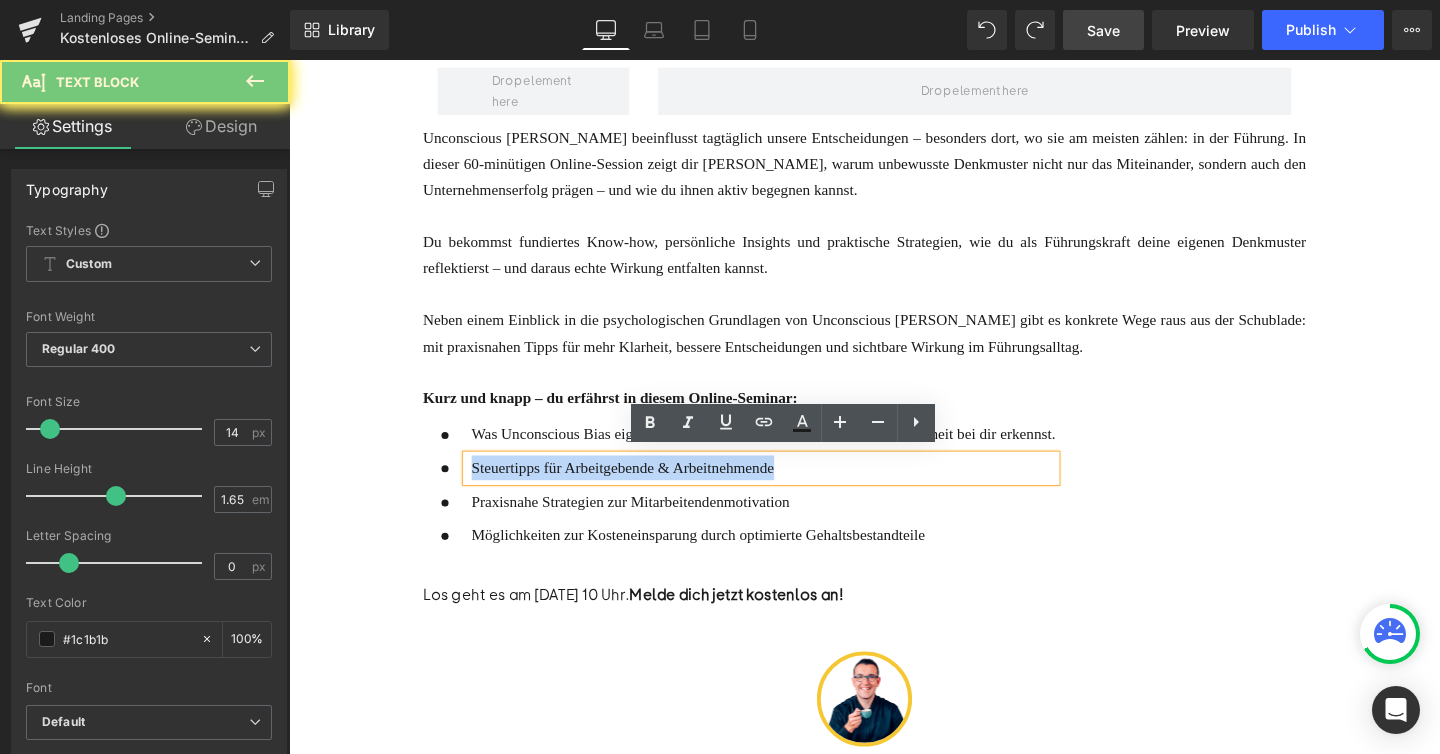 type 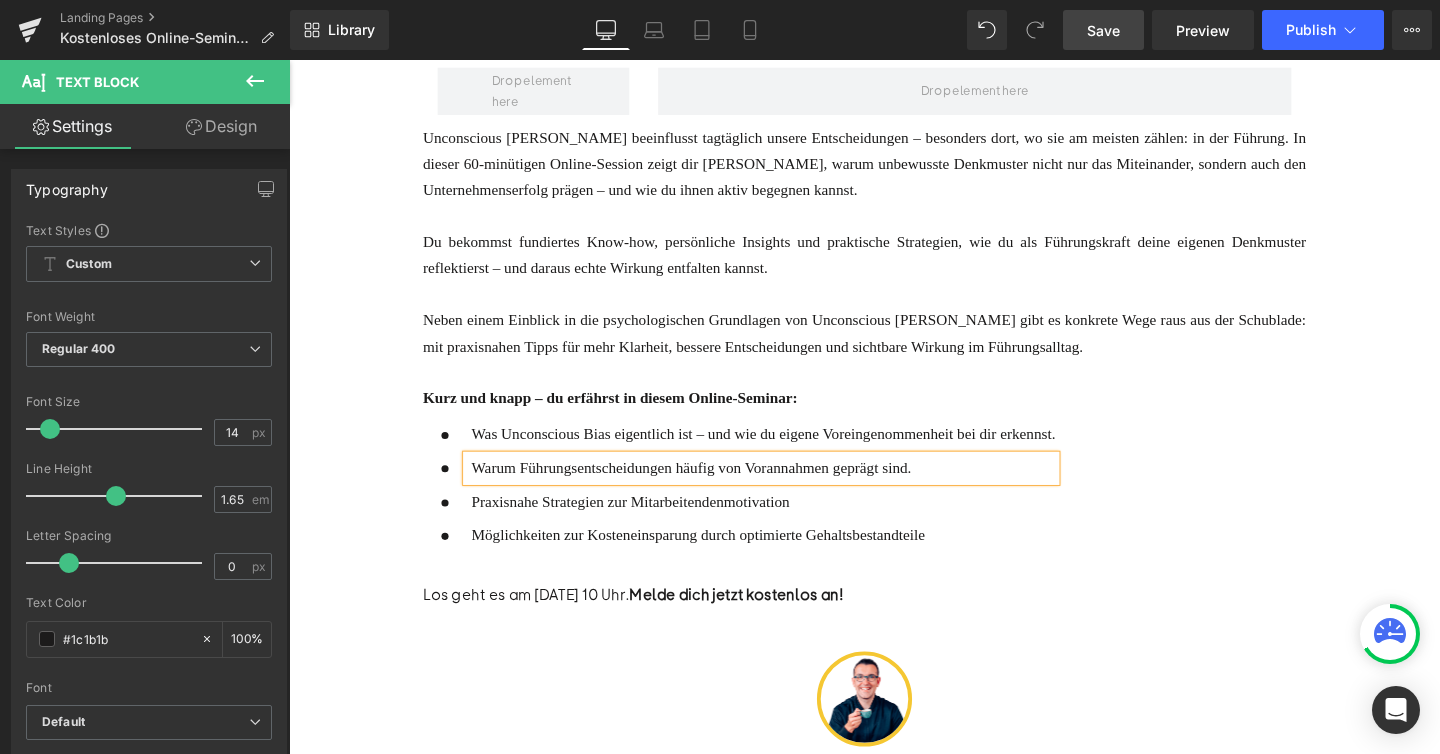 click on "Praxisnahe Strategien zur Mitarbeitendenmotivation" at bounding box center [648, 524] 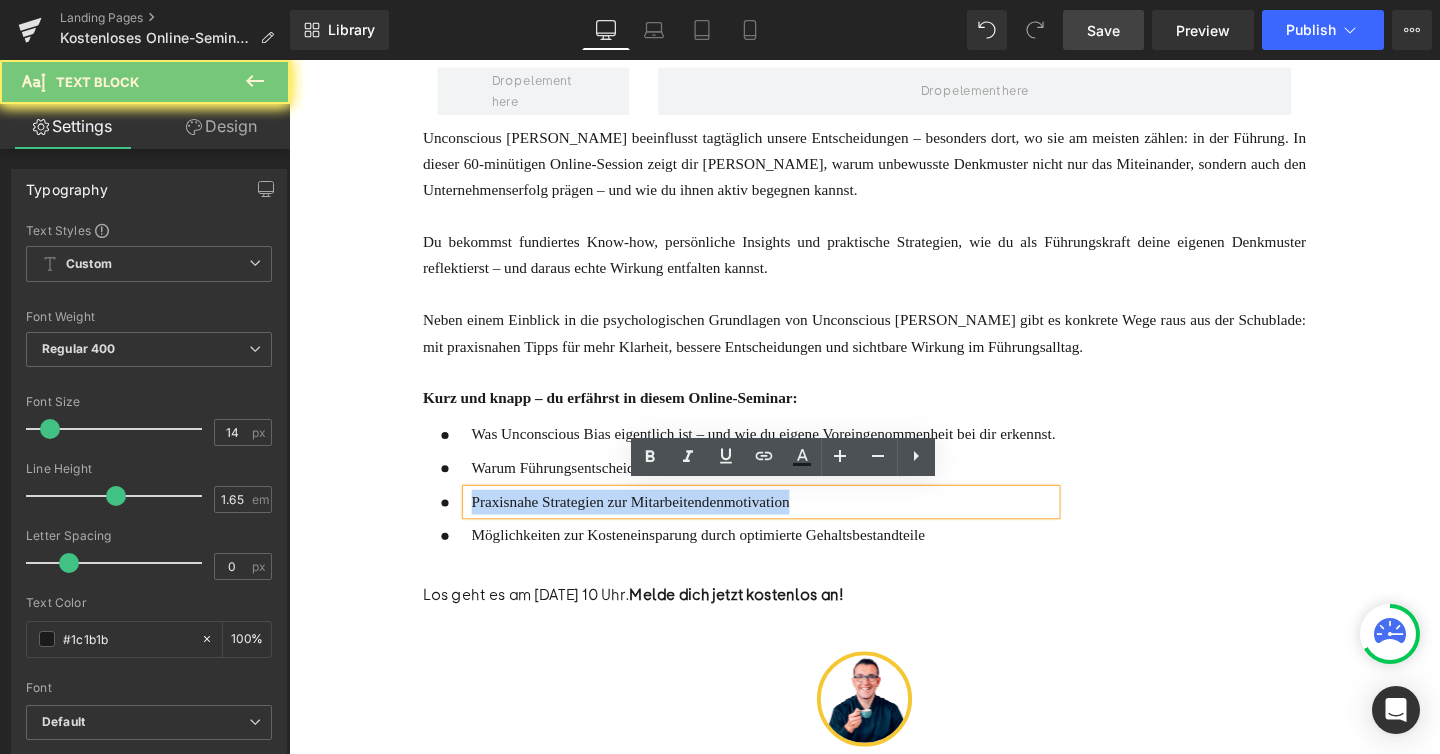 paste 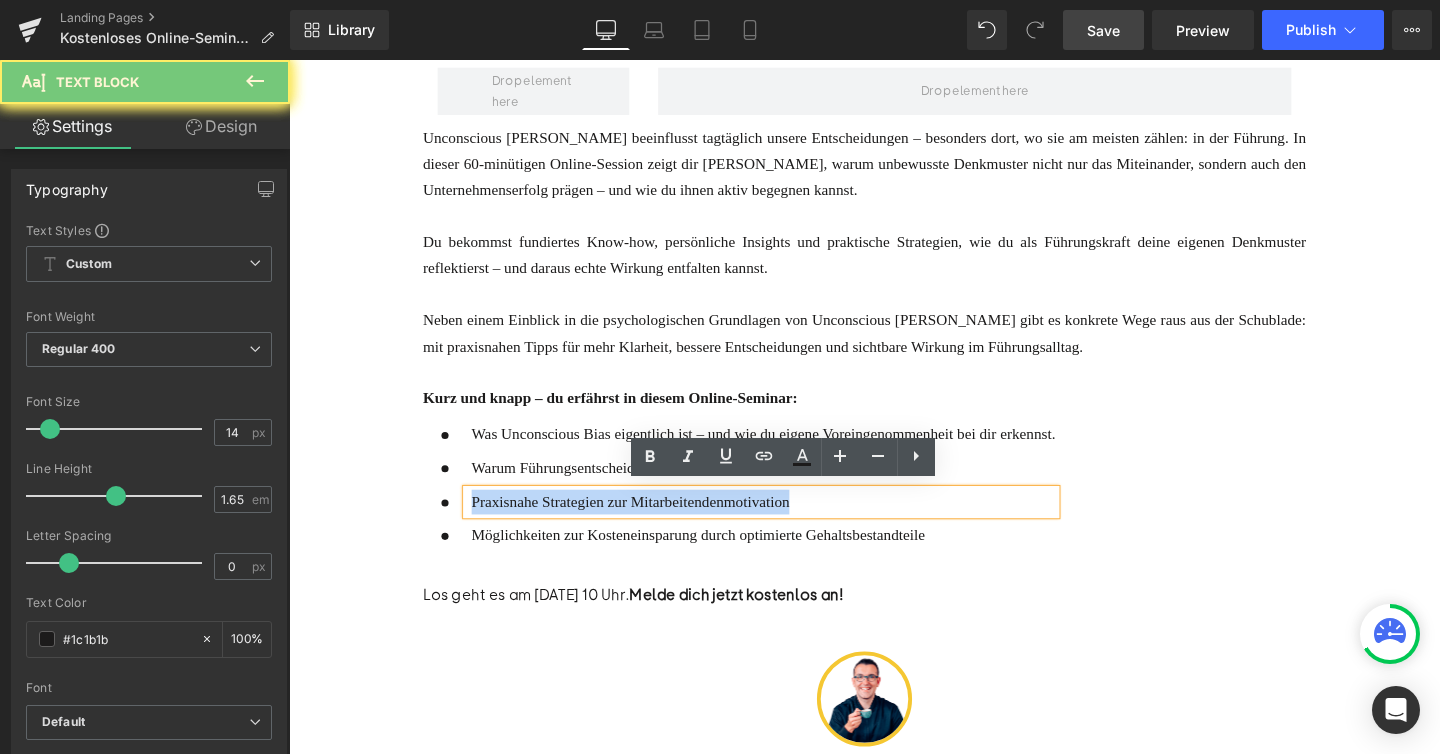 type 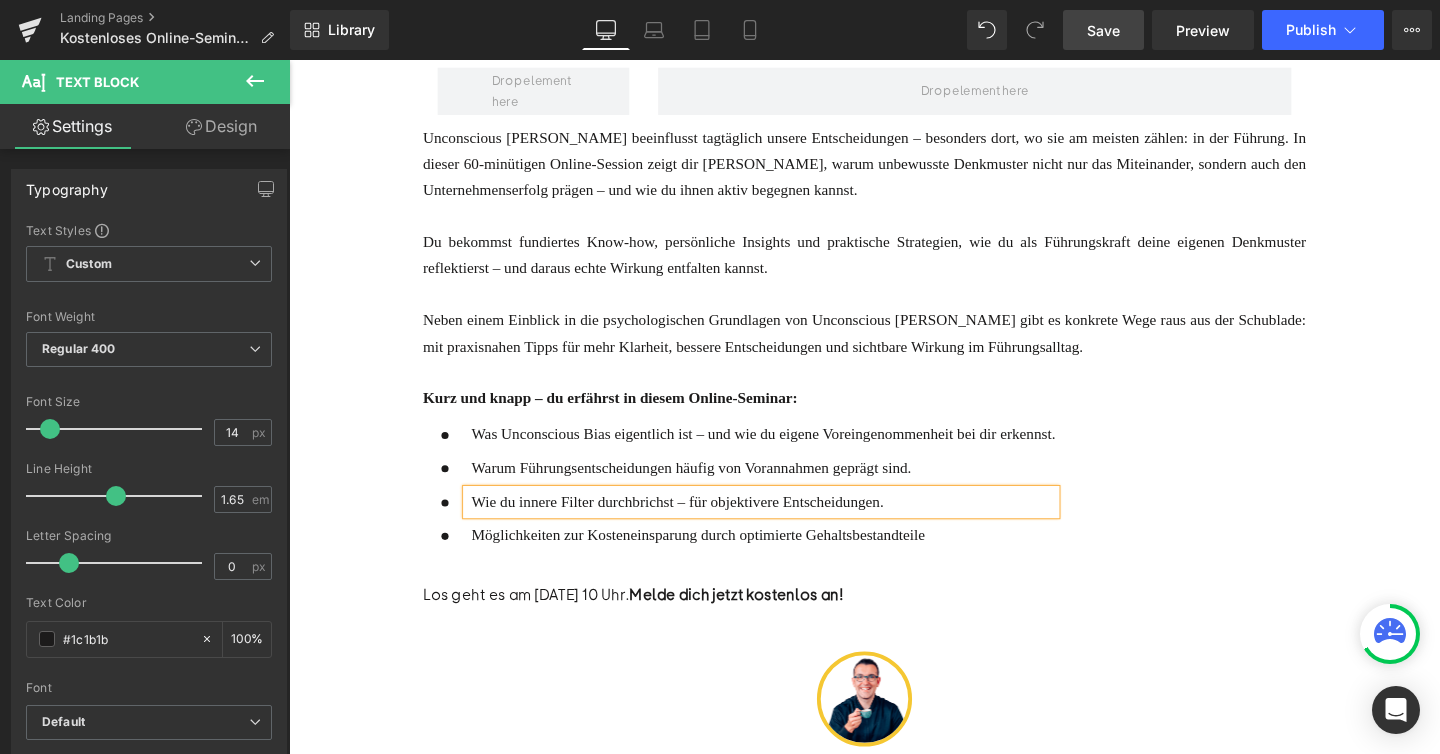 click on "Möglichkeiten zur Kosteneinsparung durch optimierte Gehaltsbestandteile" at bounding box center (719, 559) 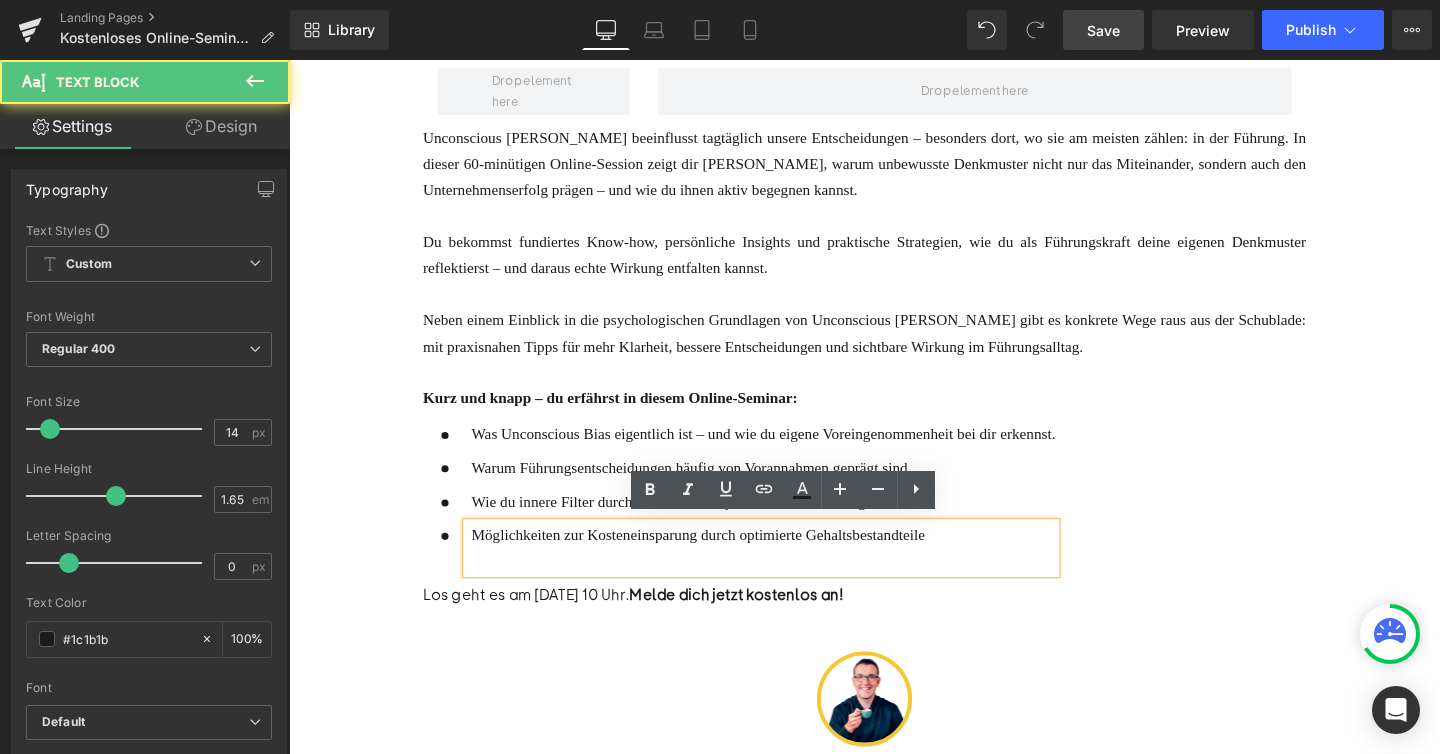 click on "Möglichkeiten zur Kosteneinsparung durch optimierte Gehaltsbestandteile" at bounding box center [719, 559] 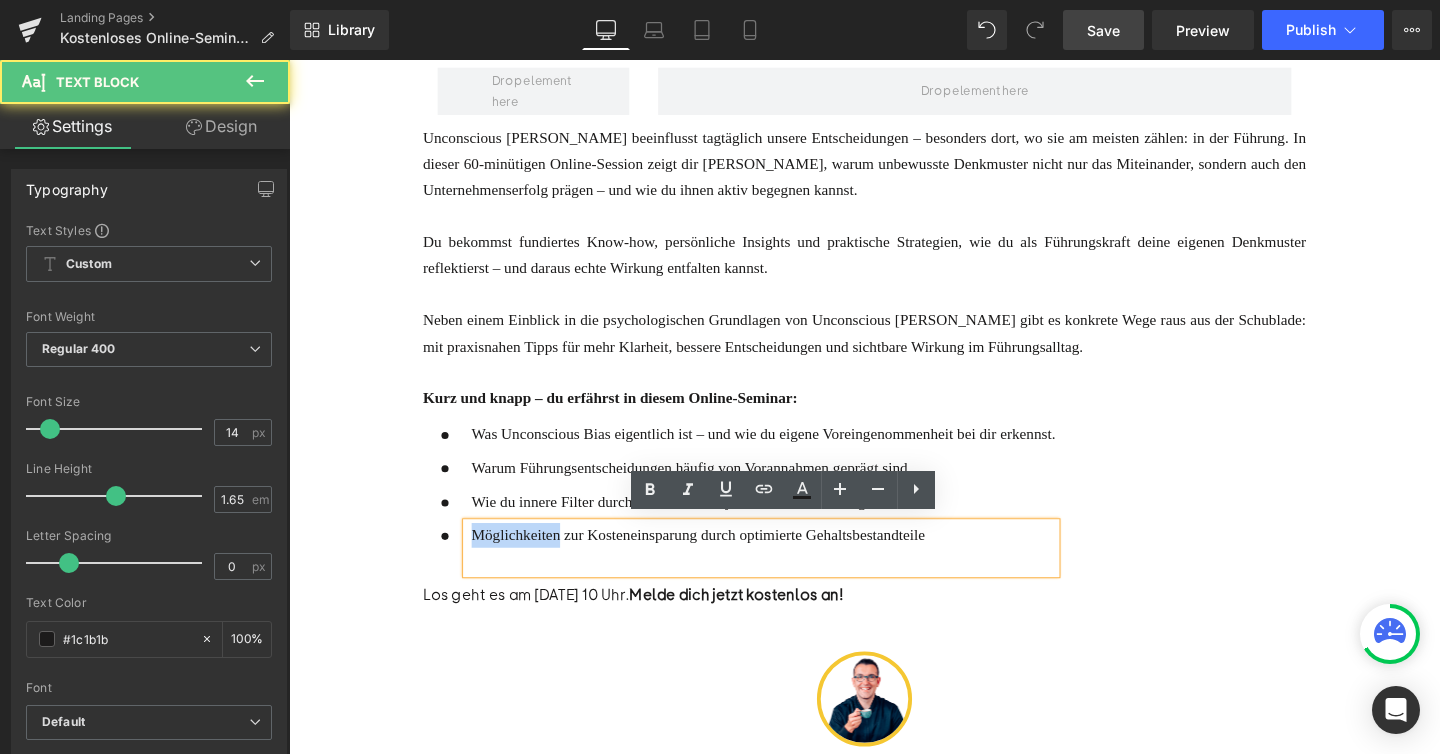 click on "Möglichkeiten zur Kosteneinsparung durch optimierte Gehaltsbestandteile" at bounding box center [719, 559] 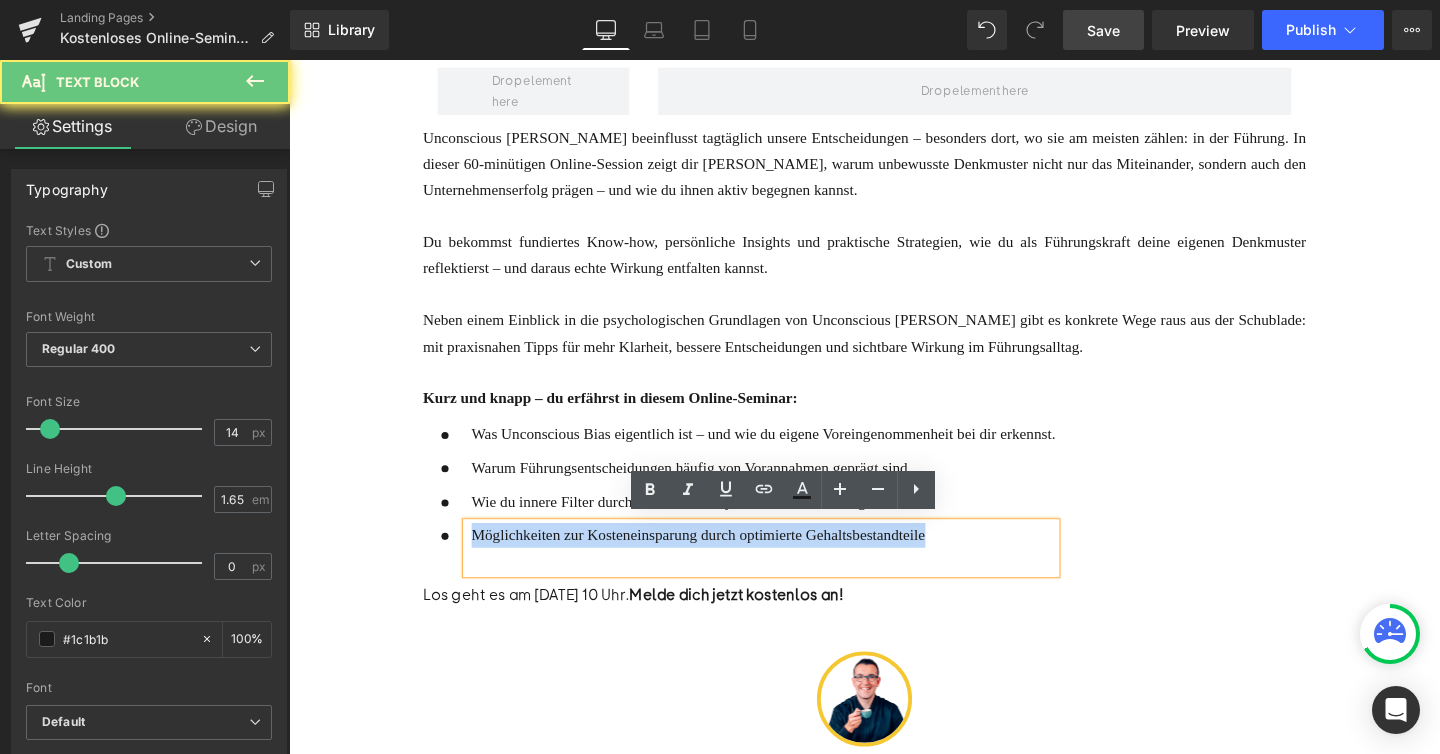 click on "Möglichkeiten zur Kosteneinsparung durch optimierte Gehaltsbestandteile" at bounding box center (719, 559) 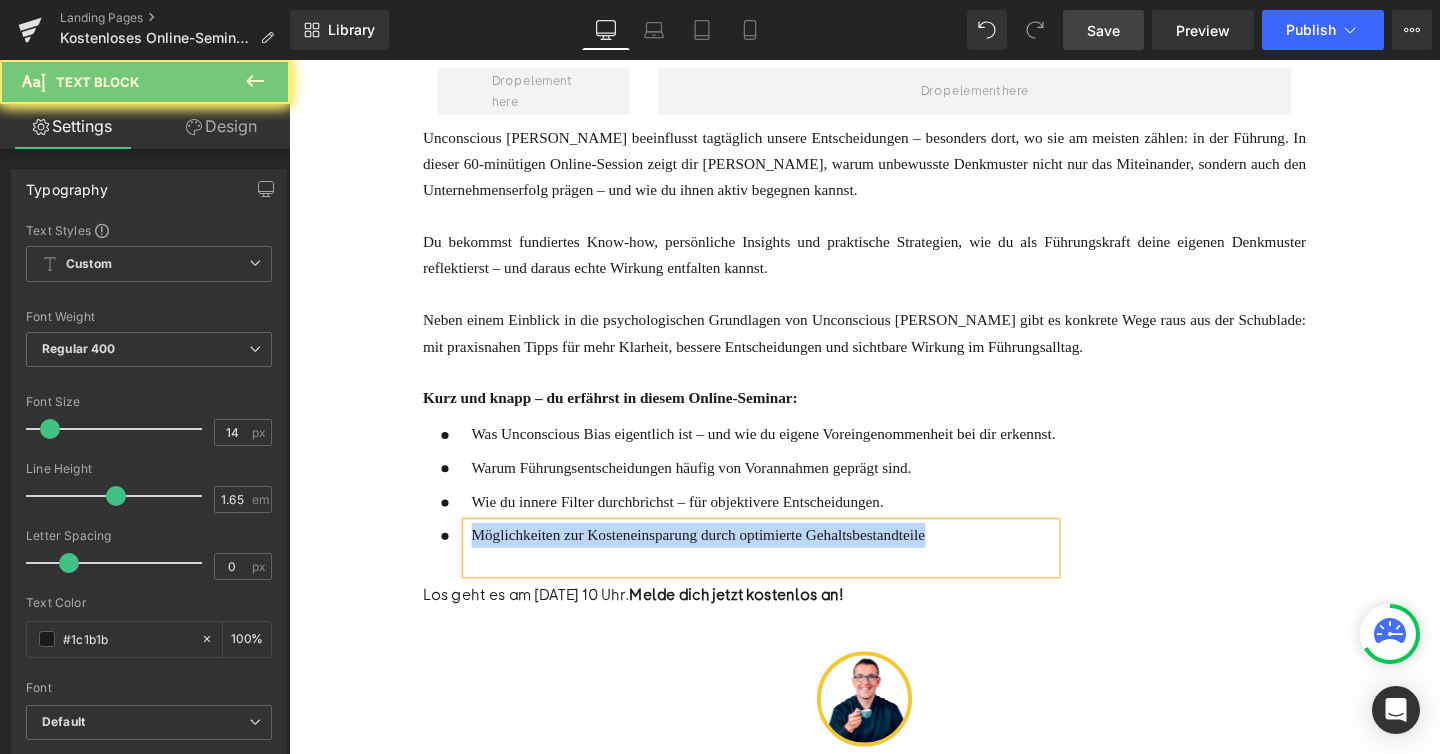 paste 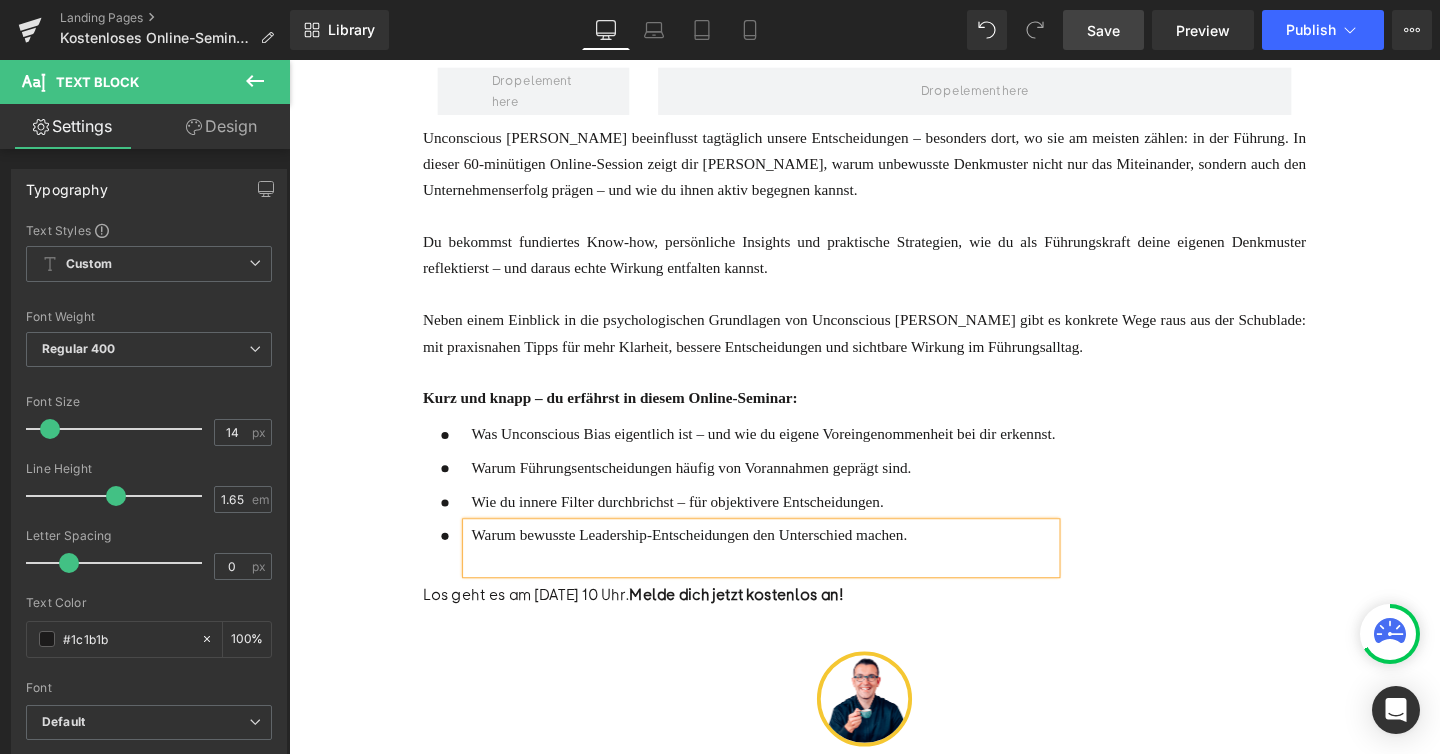click on "Warum bewusste Leadership-Entscheidungen den Unterschied machen. Text Block" at bounding box center (762, 573) 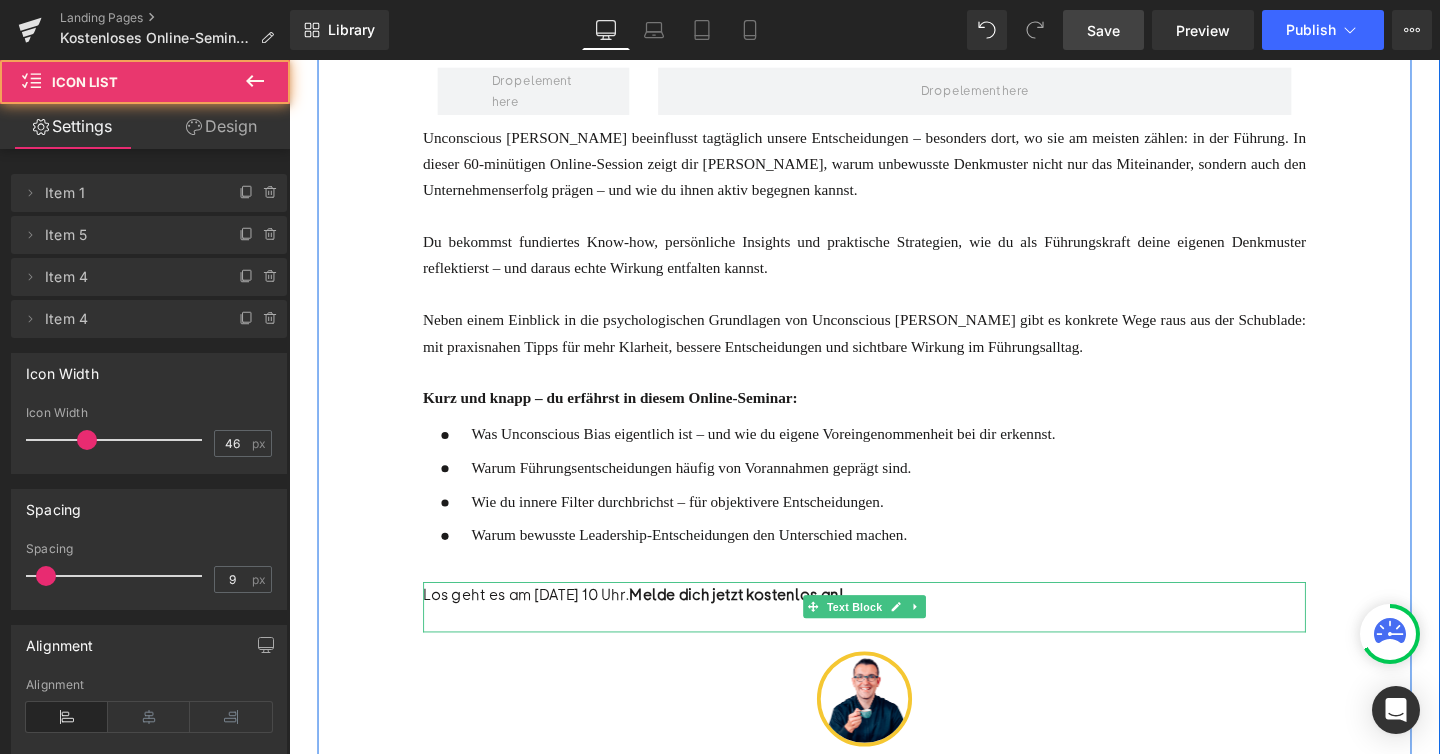 click on "Los geht es am [DATE] 10 Uhr.  Melde dich jetzt kostenlos an!" at bounding box center [894, 622] 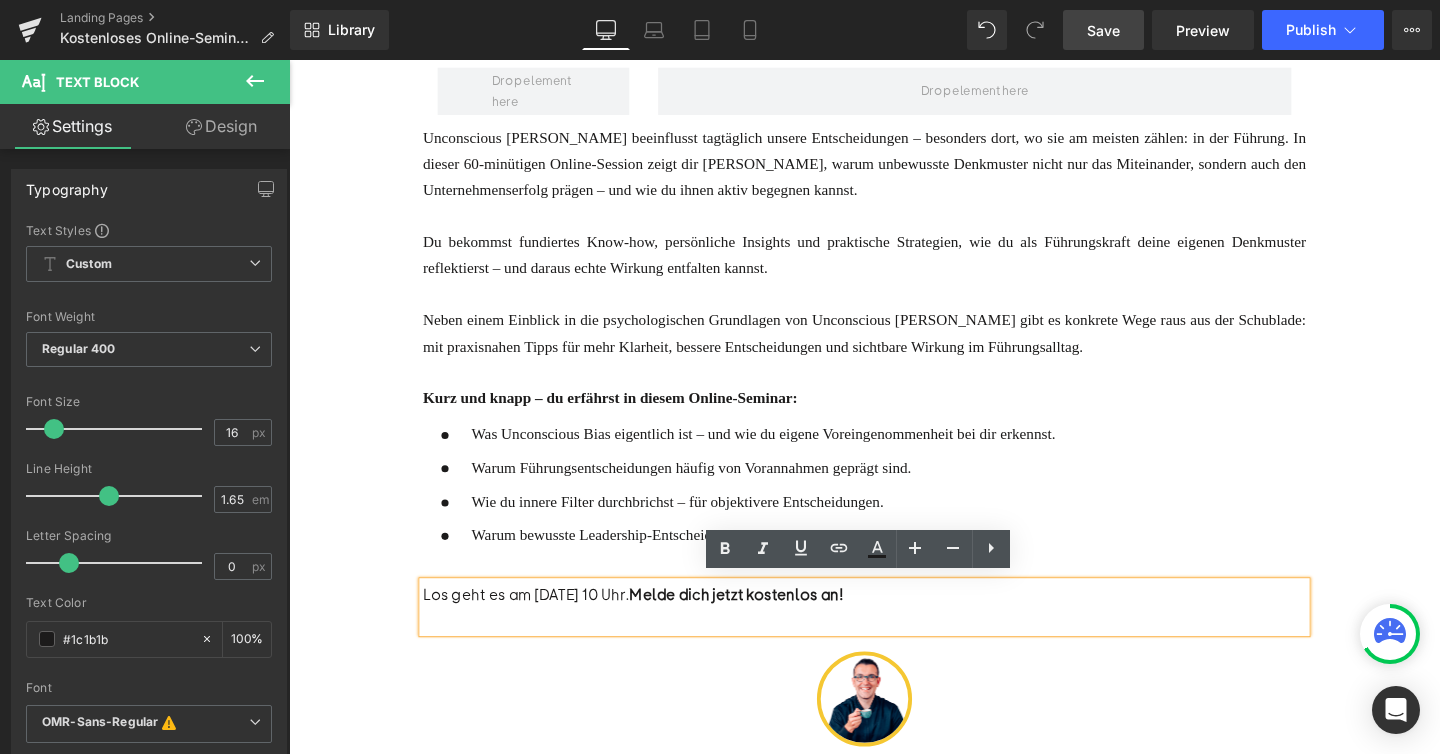 click on "Los geht es am [DATE] 10 Uhr.  Melde dich jetzt kostenlos an!" at bounding box center (894, 622) 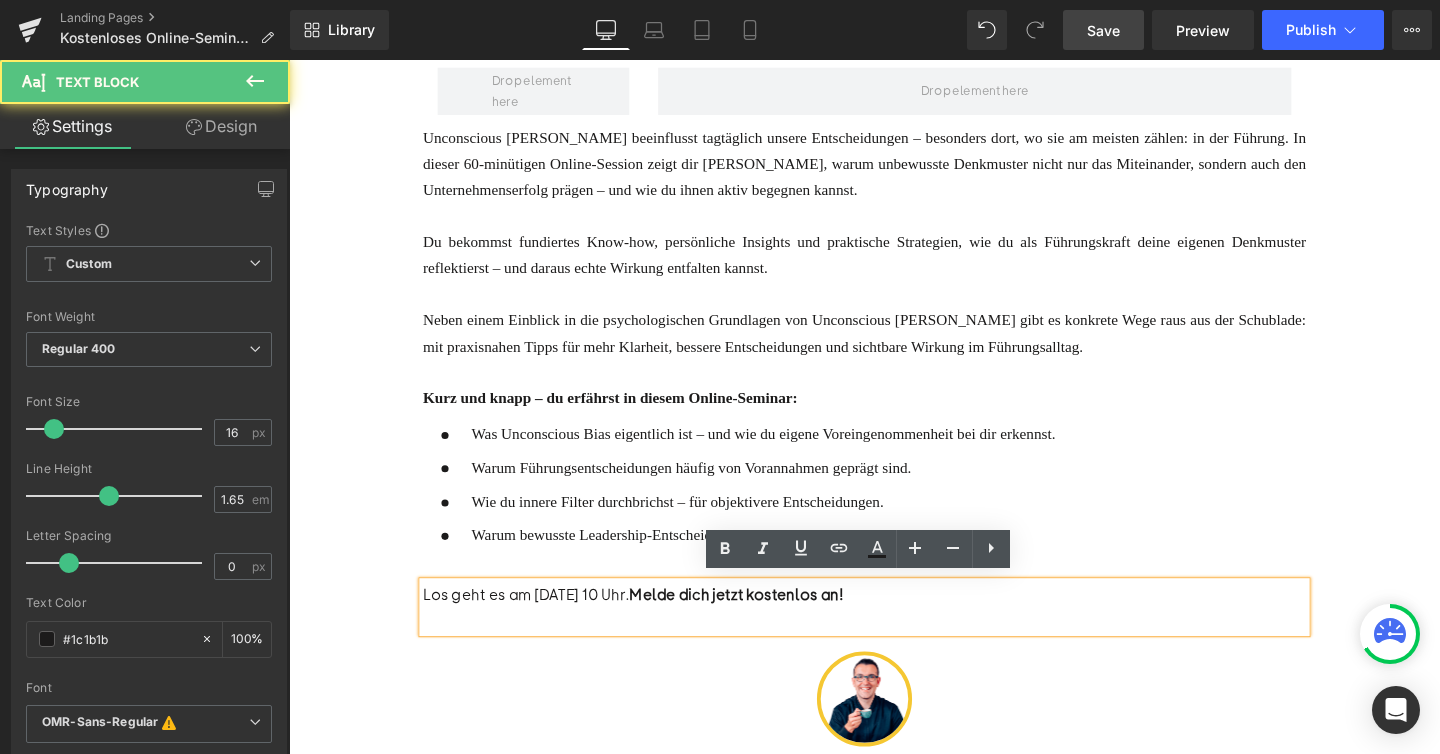 type 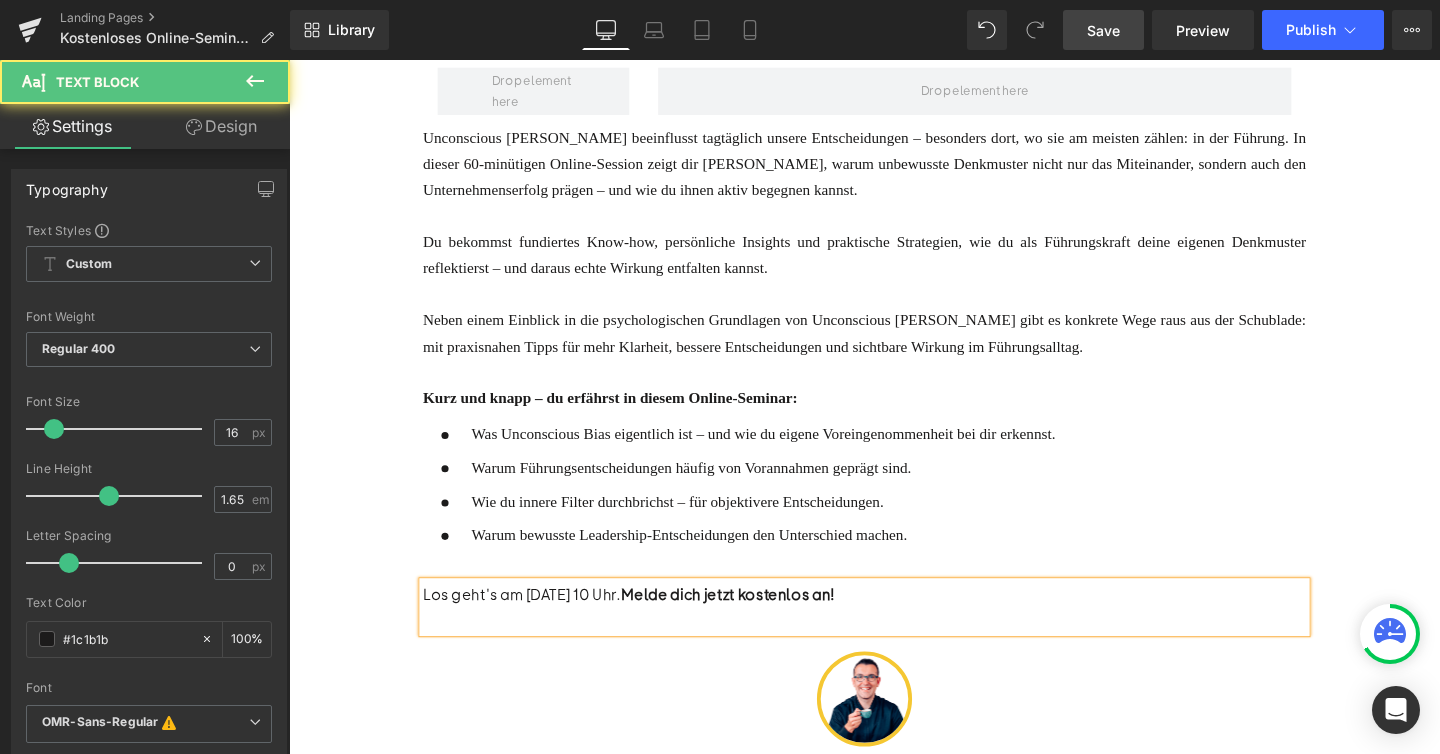 click on "Los geht's am [DATE] 10 Uhr.  Melde dich jetzt kostenlos an!" at bounding box center [894, 622] 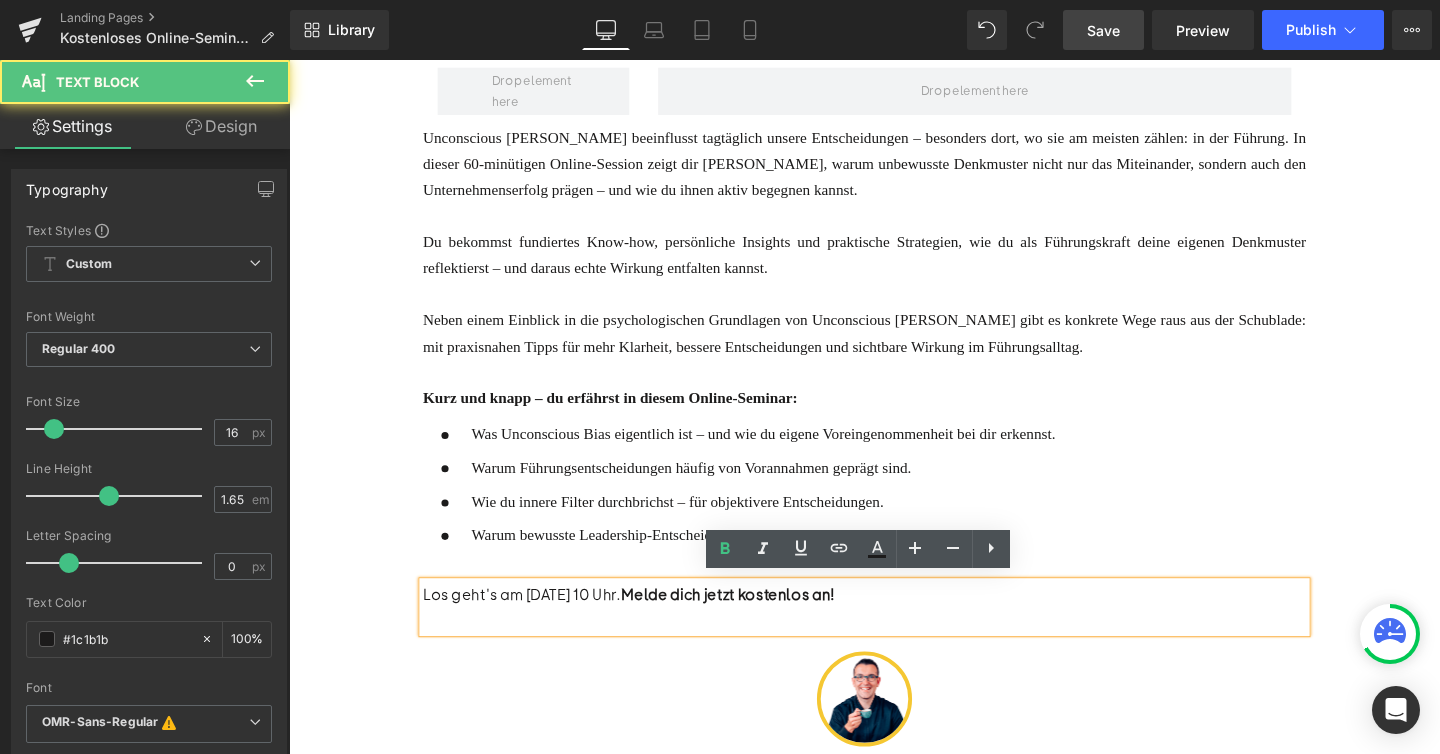 click on "Los geht's am [DATE] 10 Uhr.  Melde dich jetzt kostenlos an!" at bounding box center [894, 622] 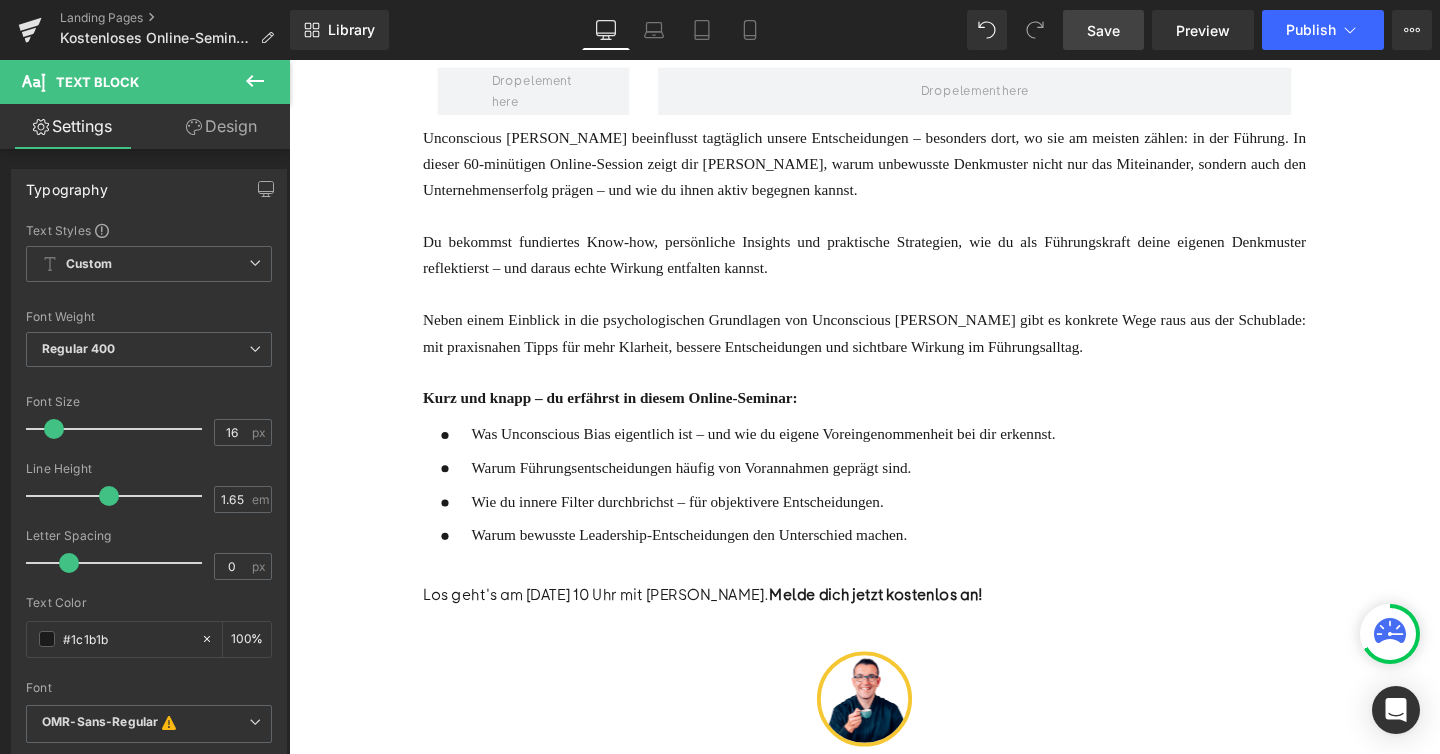 click on "Save" at bounding box center (1103, 30) 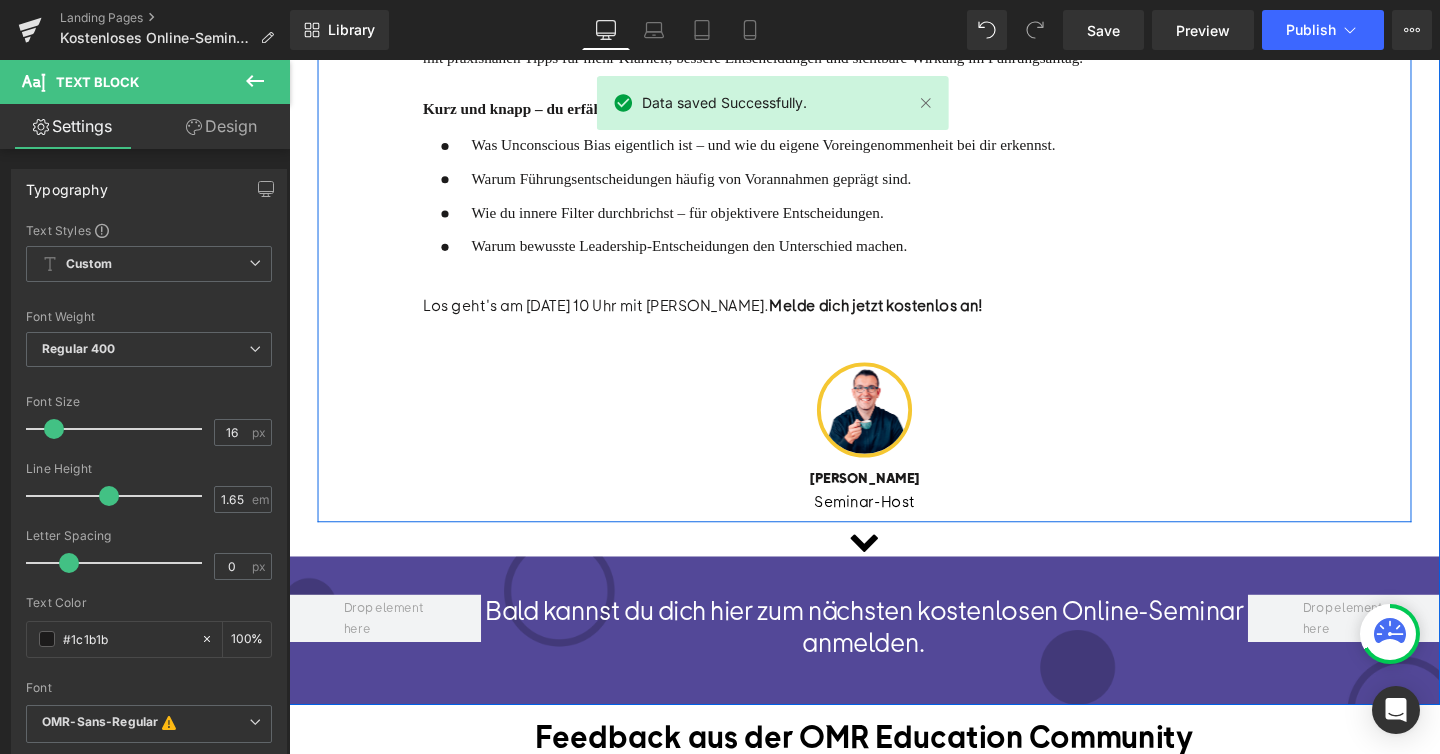 scroll, scrollTop: 885, scrollLeft: 0, axis: vertical 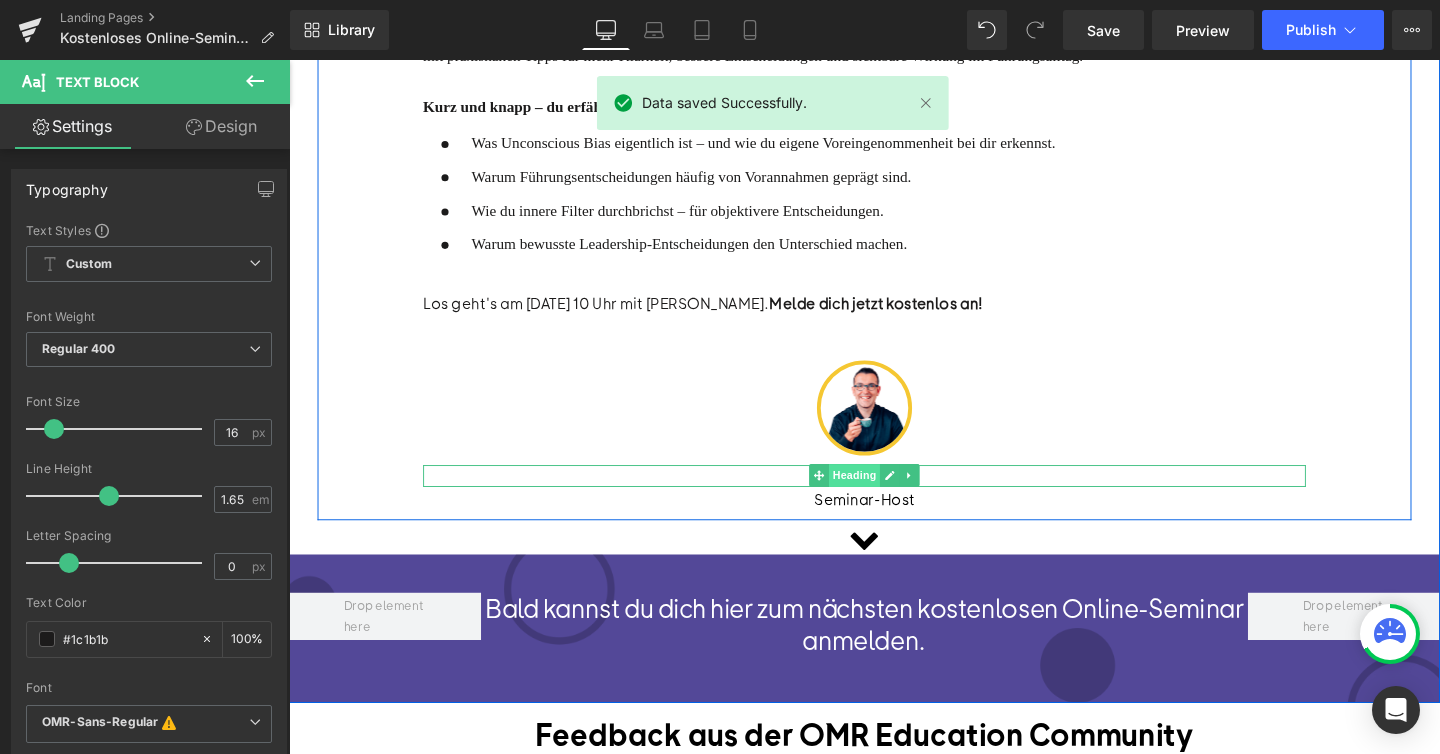 click on "Heading" at bounding box center [884, 497] 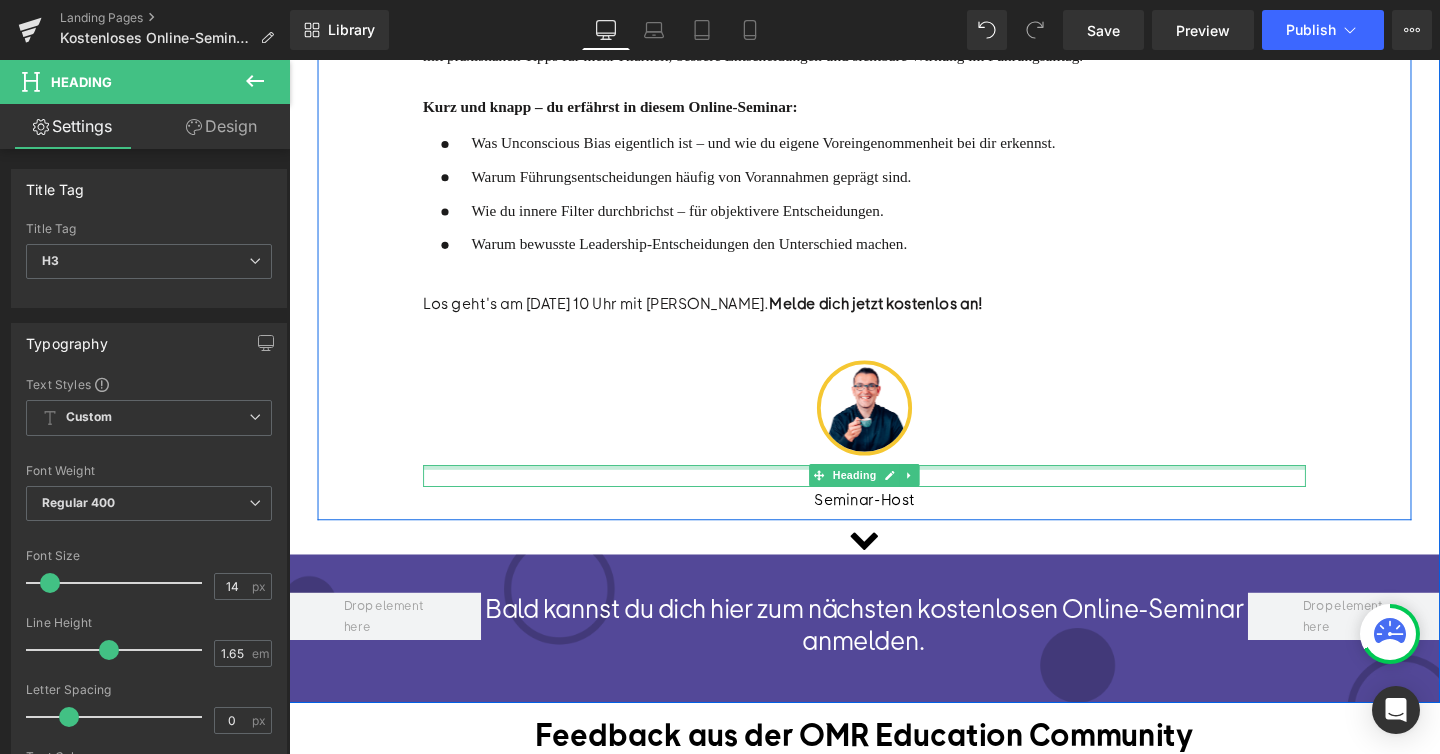 click at bounding box center (894, 488) 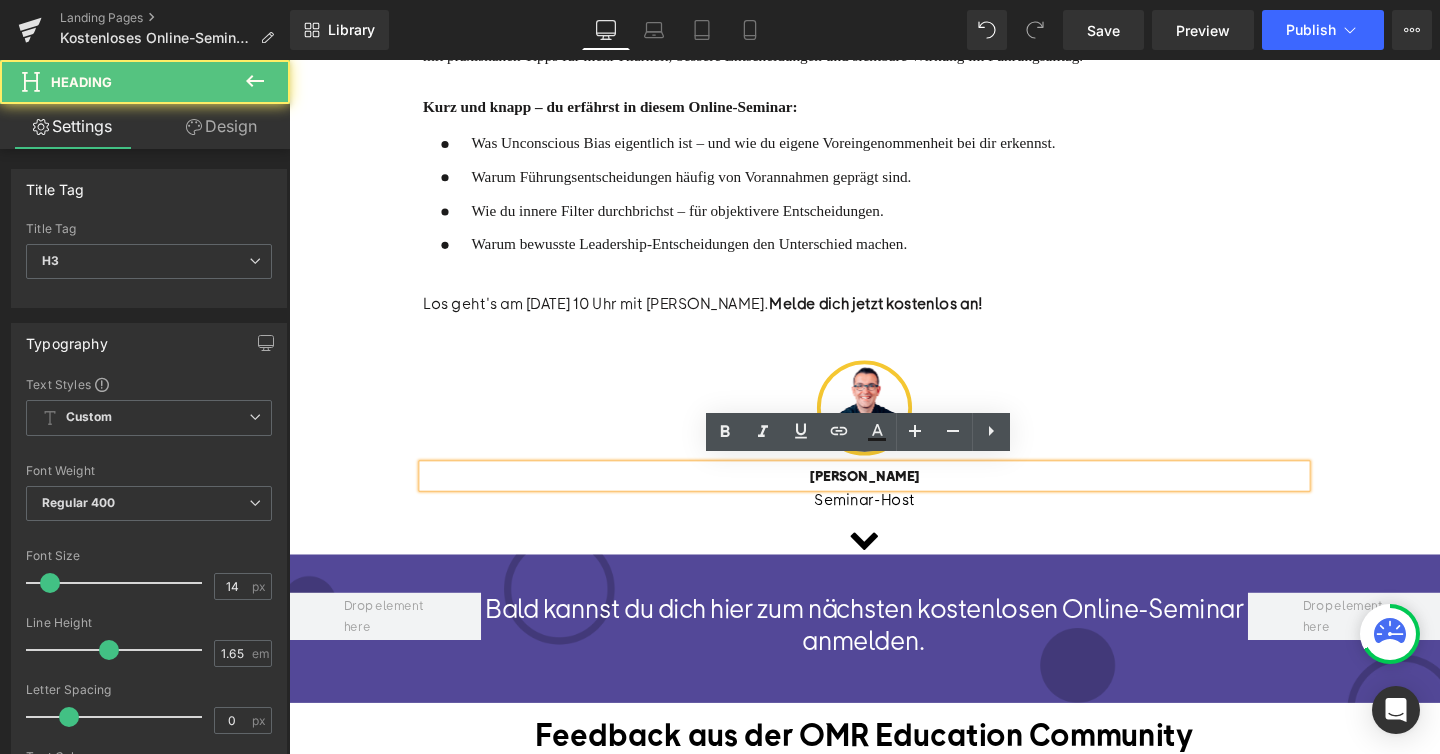 click on "[PERSON_NAME]" at bounding box center (894, 497) 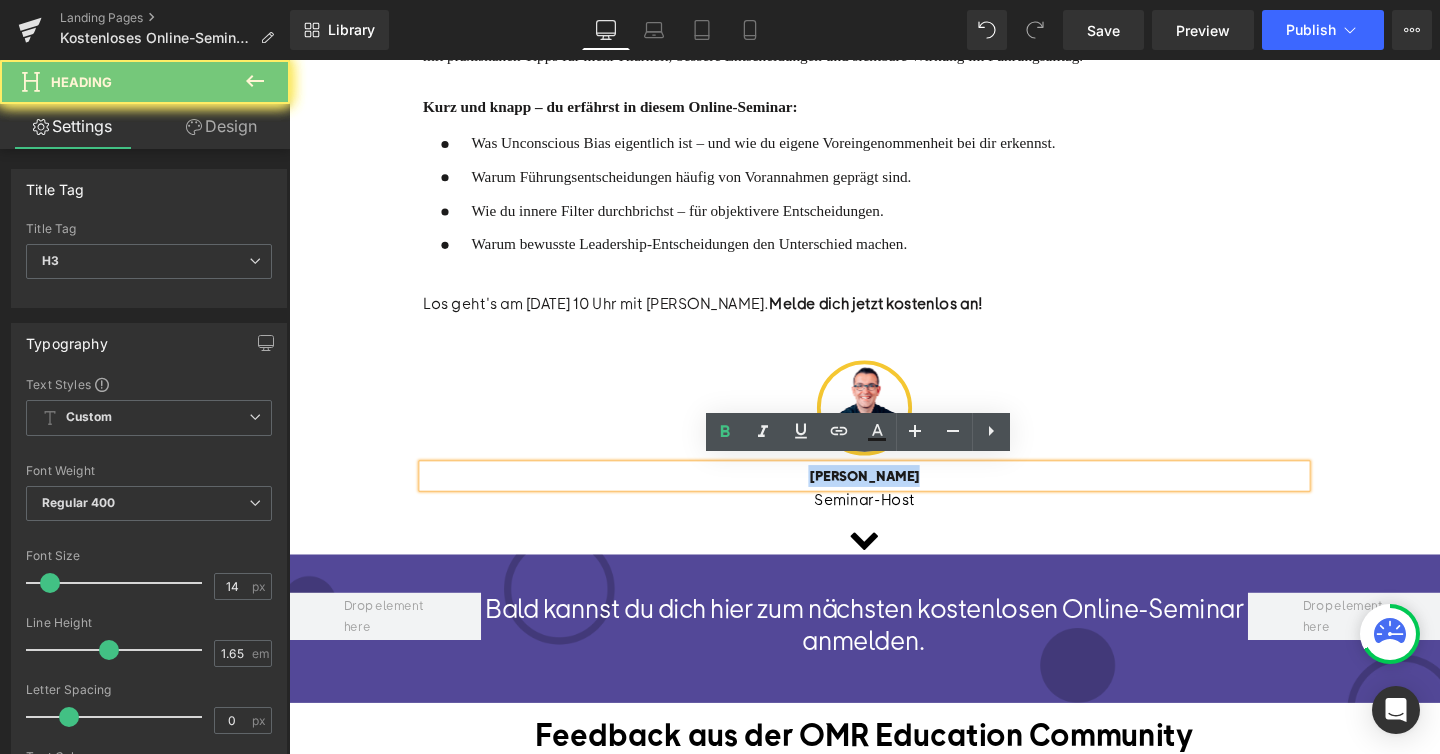 click on "[PERSON_NAME]" at bounding box center [894, 497] 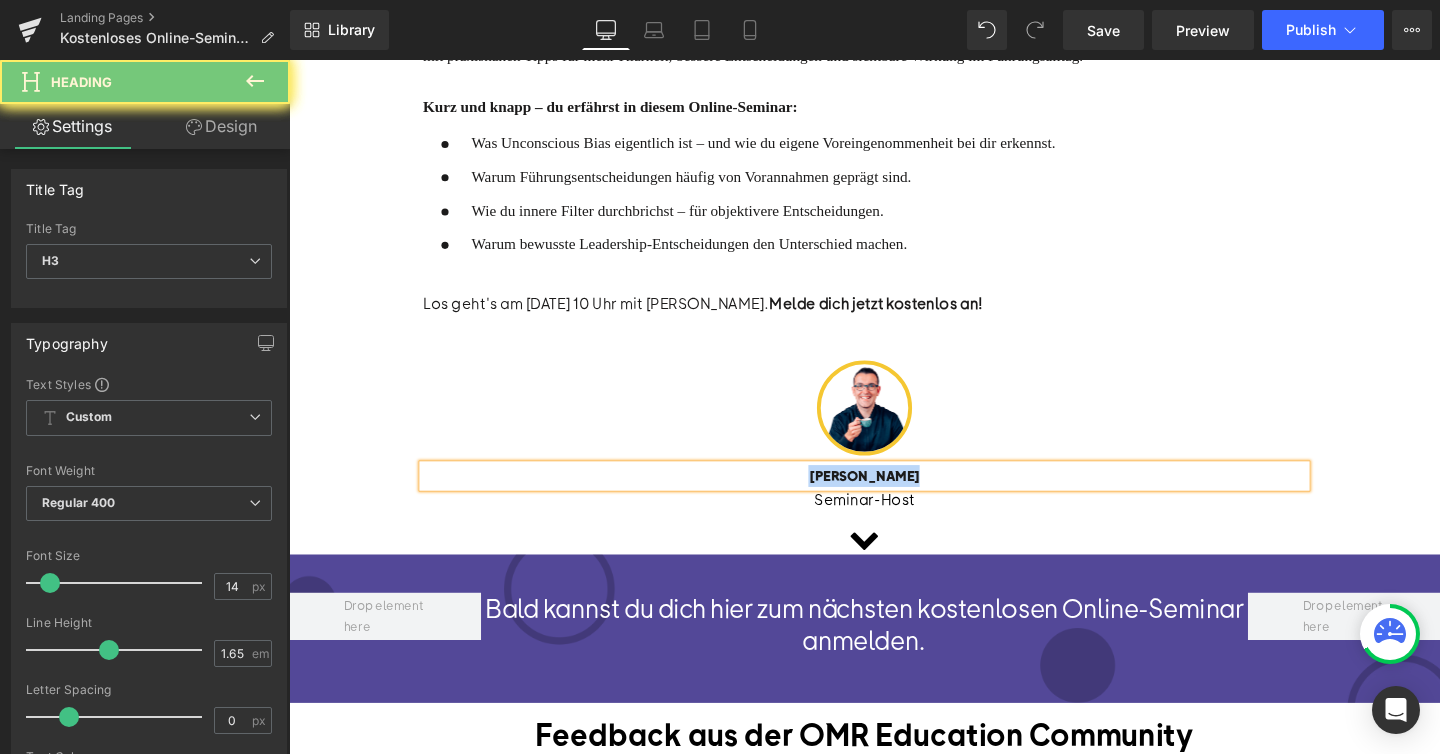 paste 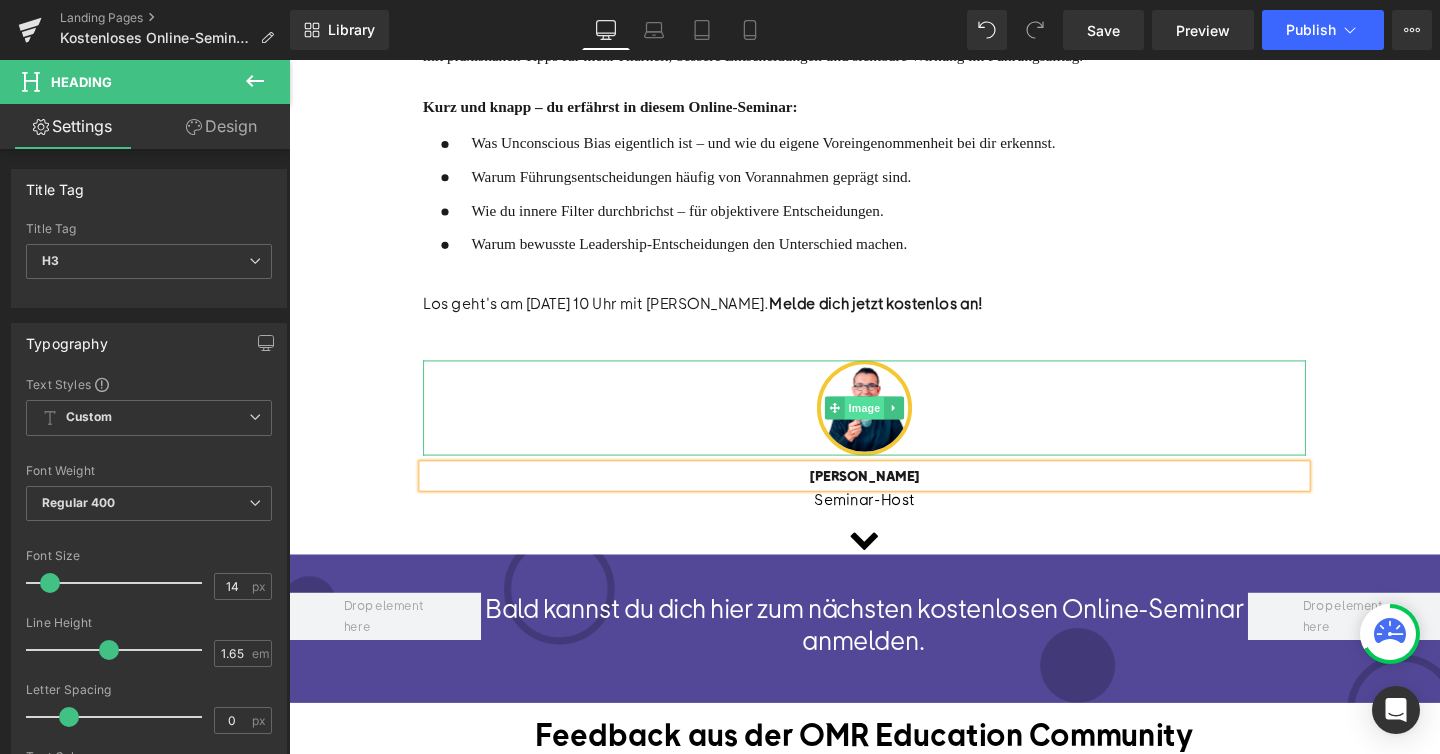 click on "Image" at bounding box center (894, 426) 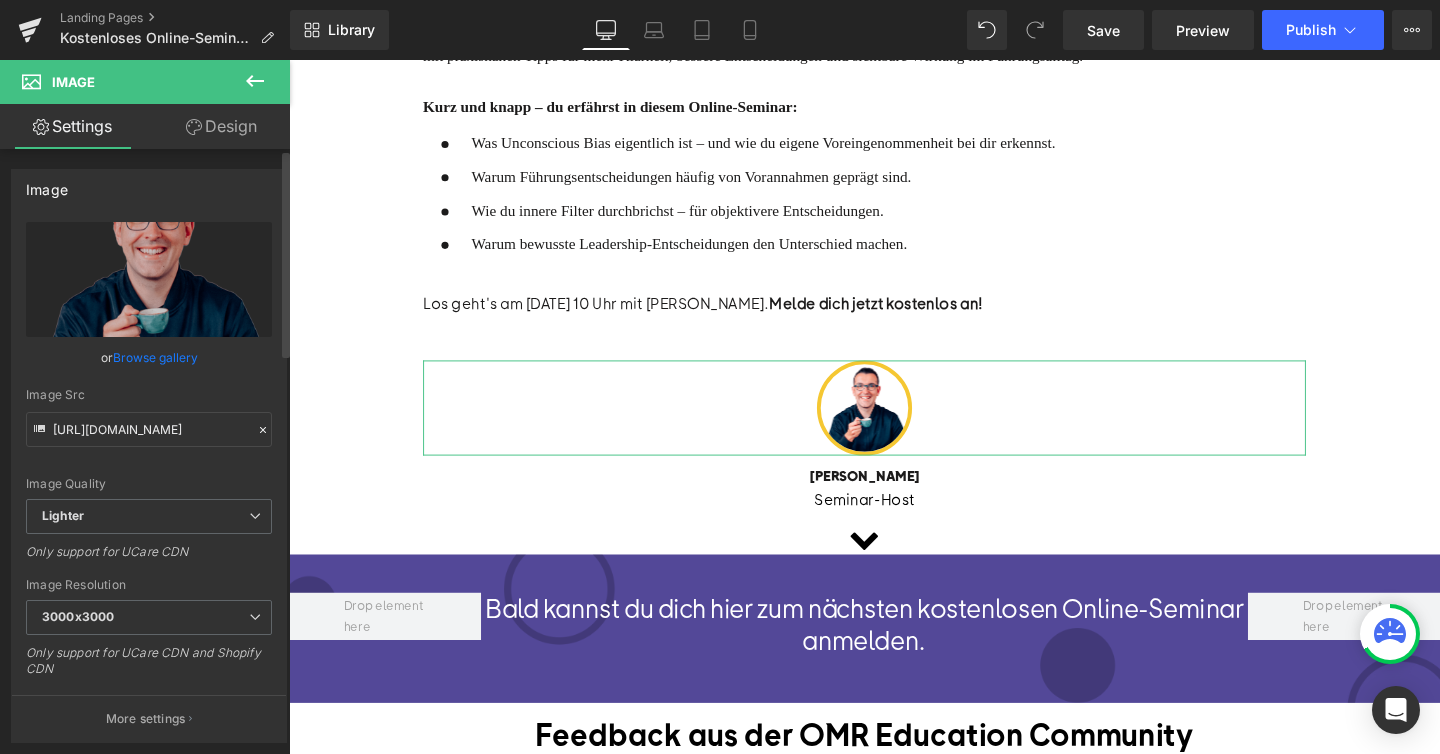 click on "Browse gallery" at bounding box center (155, 357) 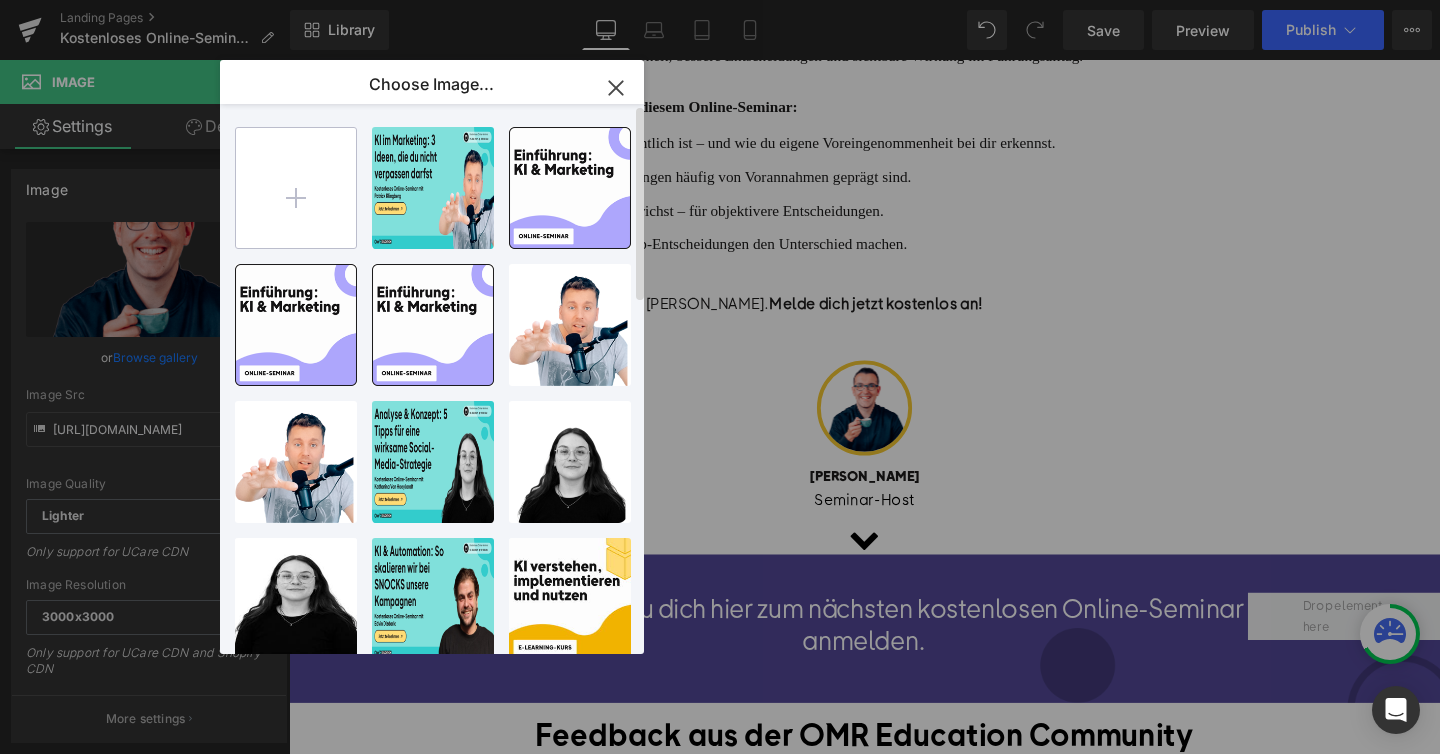 click at bounding box center [296, 188] 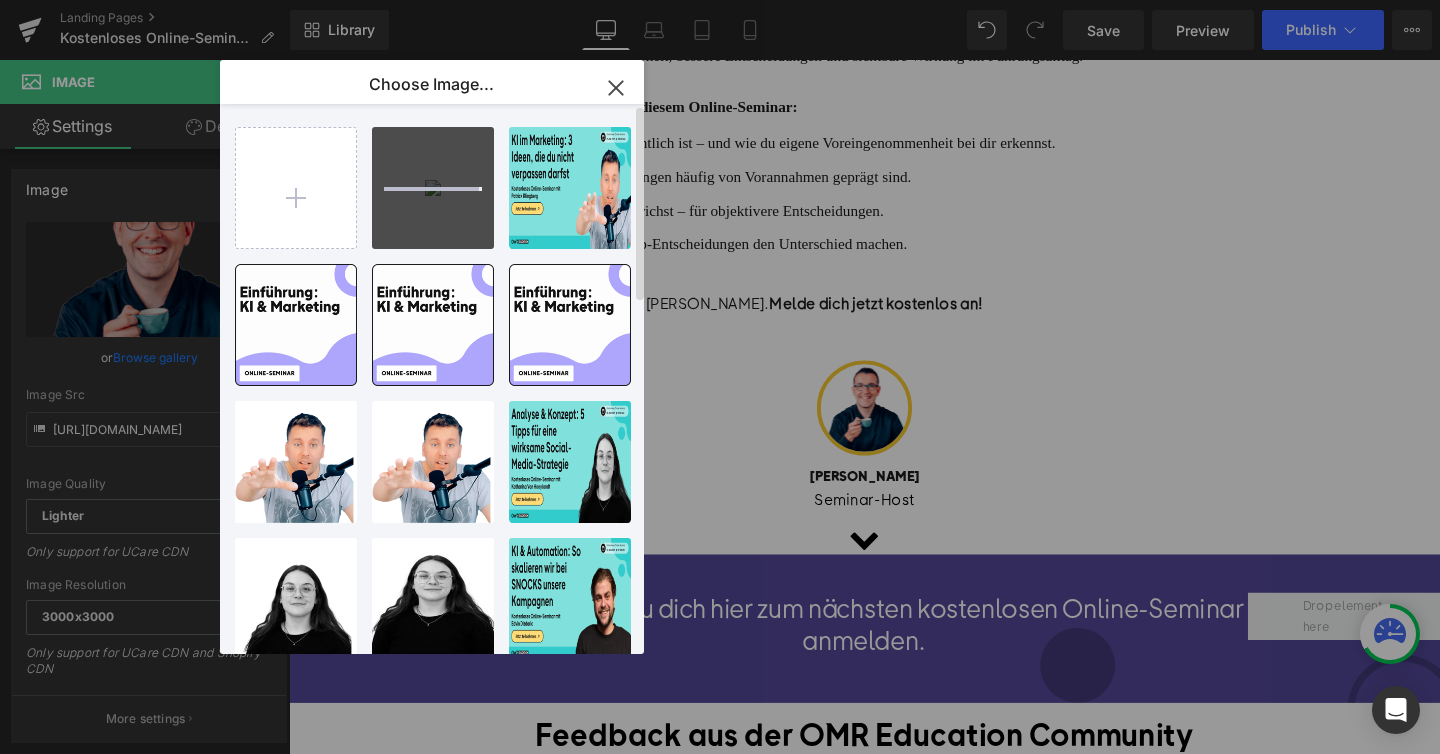 type 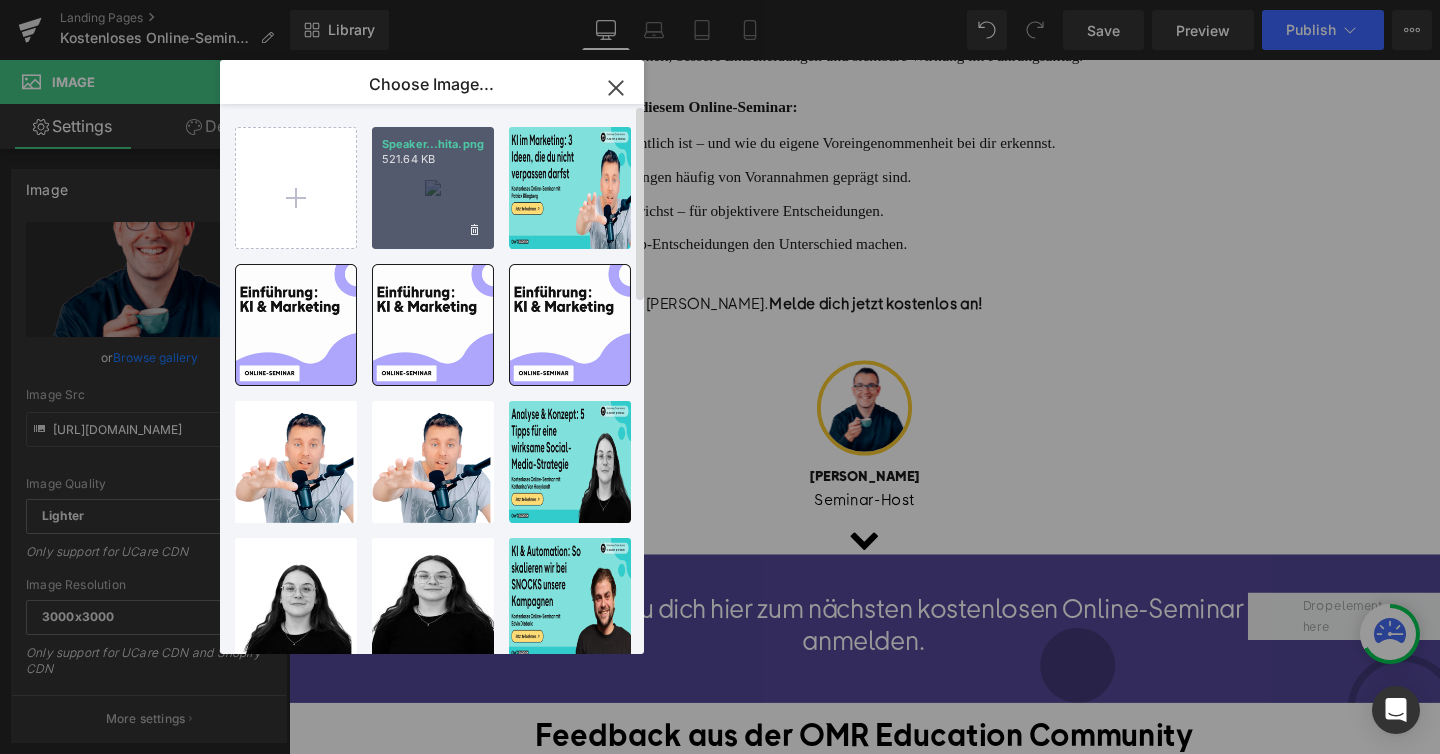 click on "Speaker...hita.png 521.64 KB" at bounding box center (433, 188) 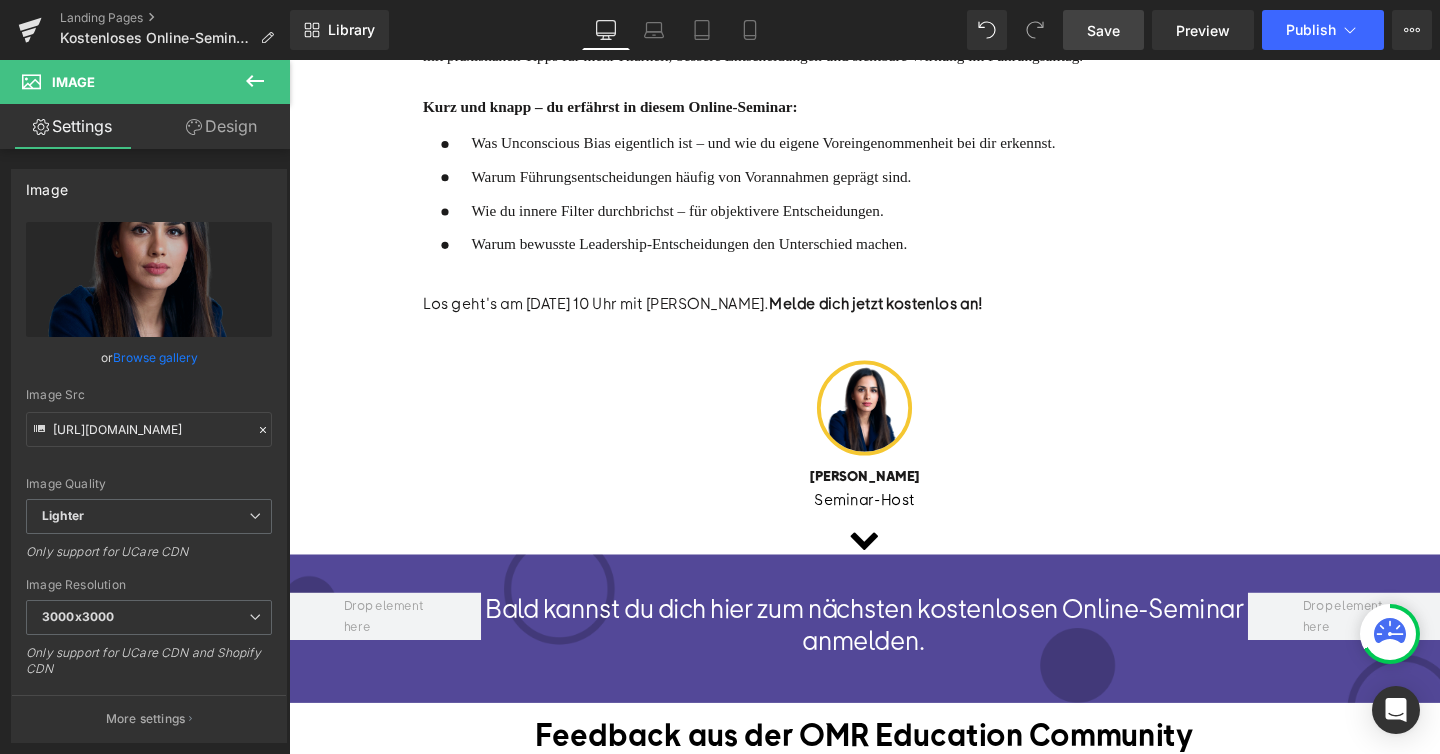 click on "Save" at bounding box center [1103, 30] 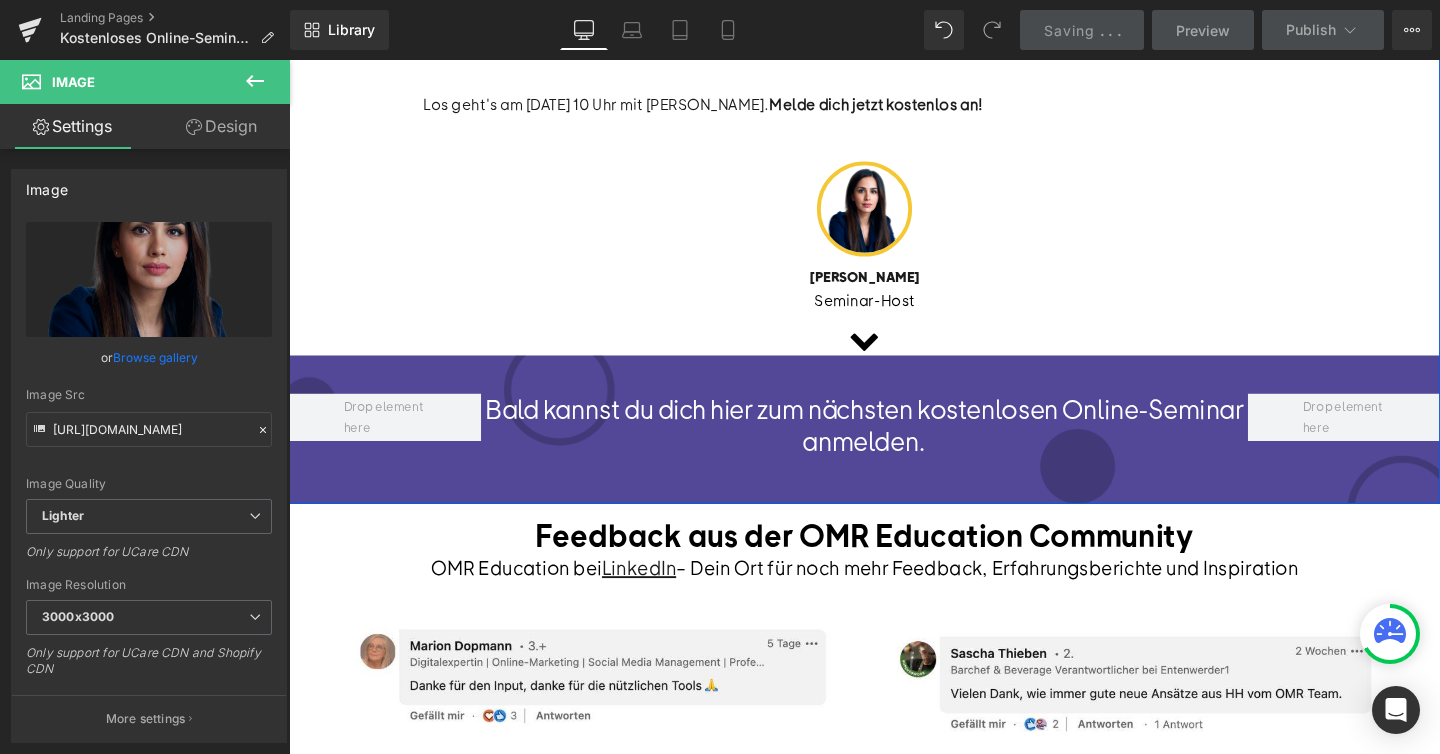 scroll, scrollTop: 1096, scrollLeft: 0, axis: vertical 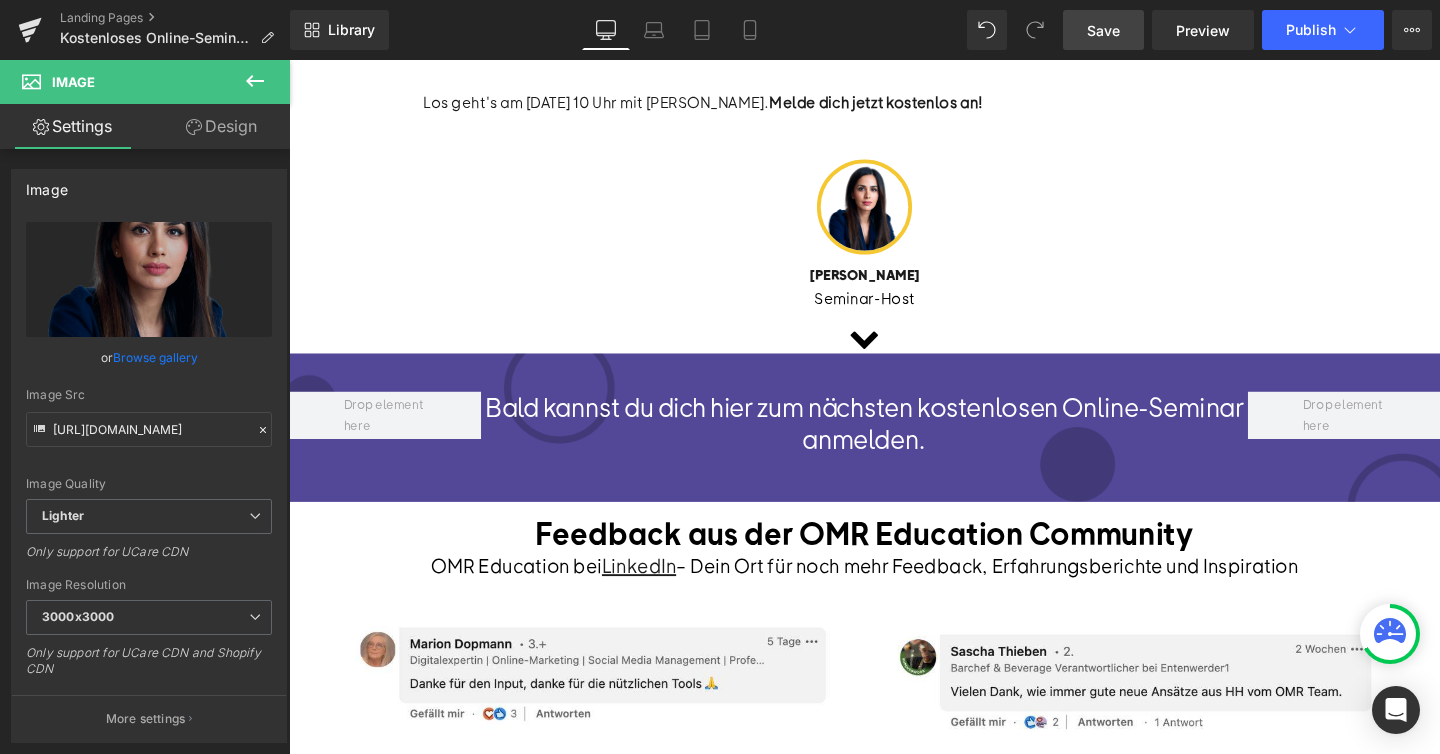 click on "Save" at bounding box center (1103, 30) 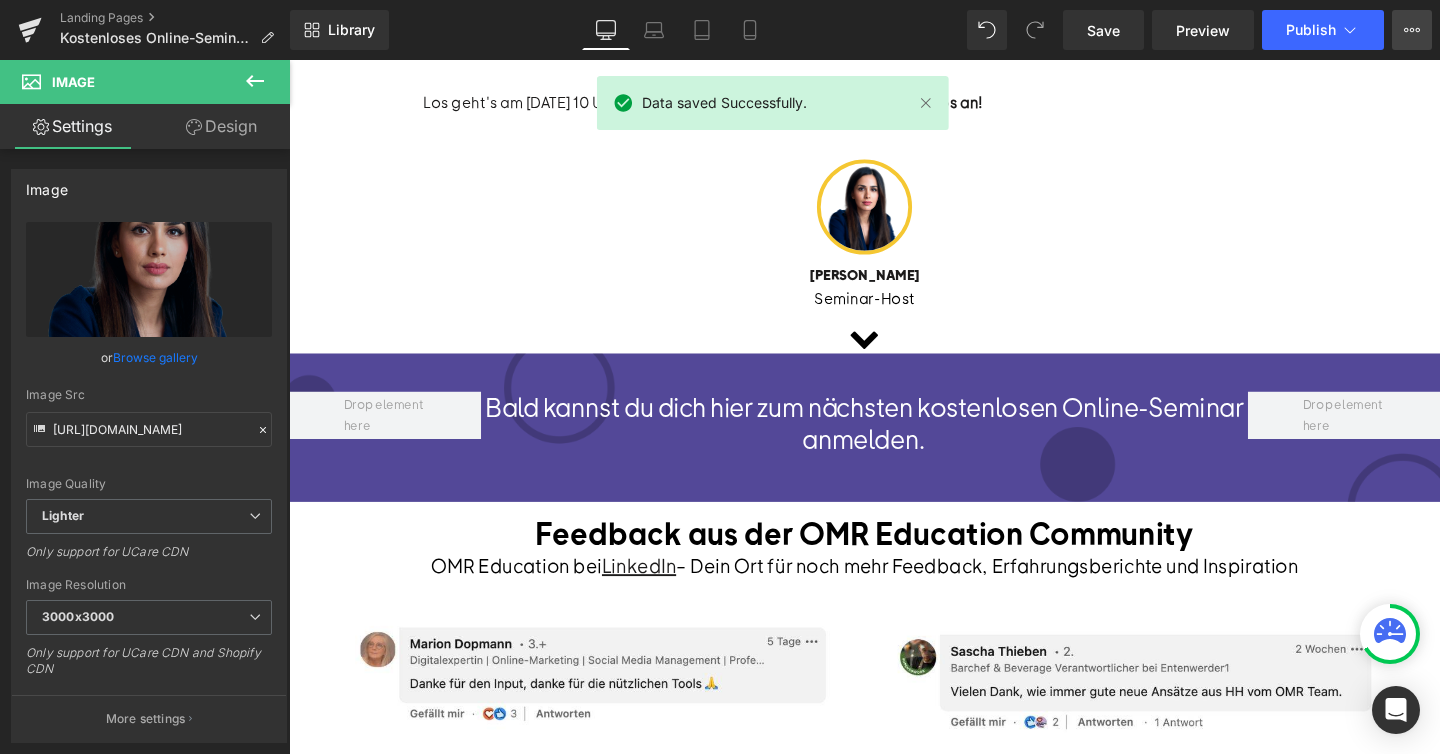 click on "View Live Page View with current Template Save Template to Library Schedule Publish  Optimize  Publish Settings Shortcuts" at bounding box center (1412, 30) 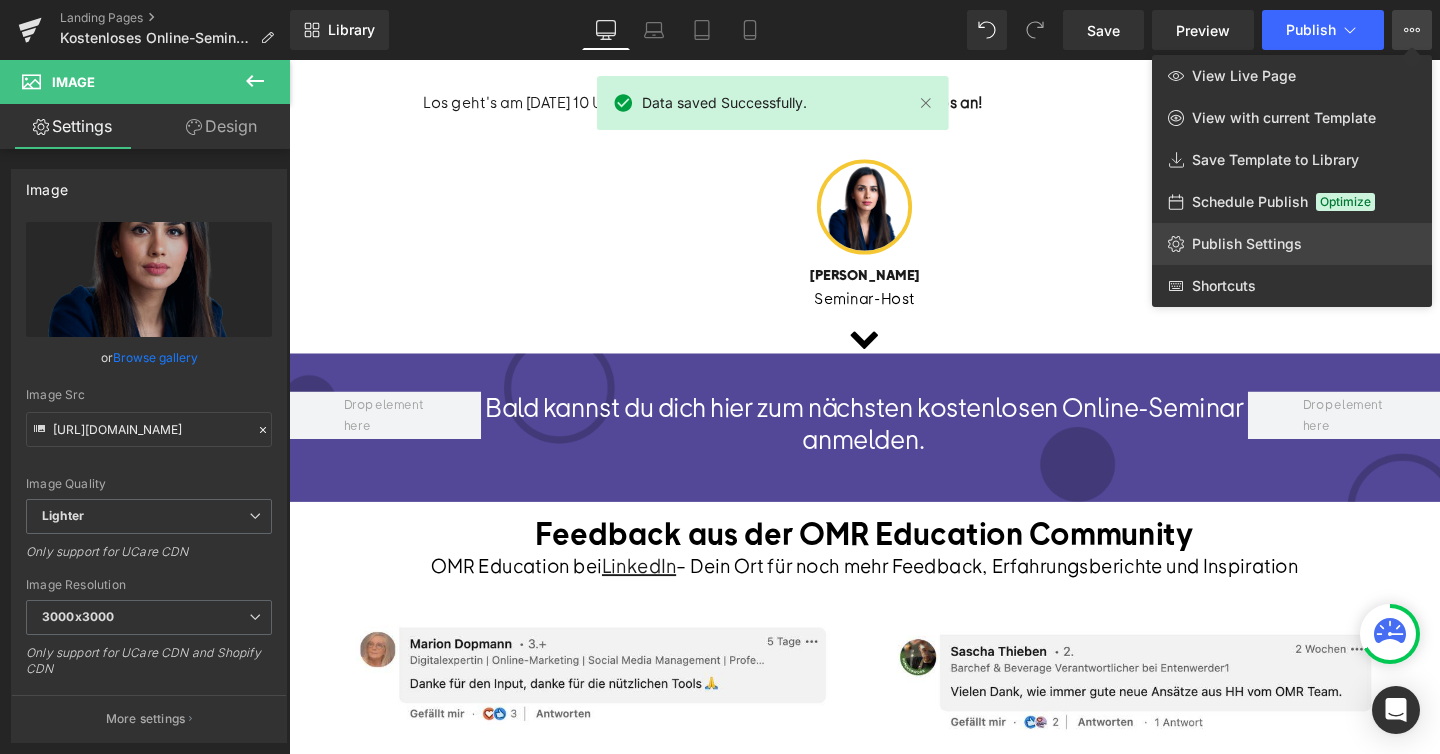 click on "Publish Settings" 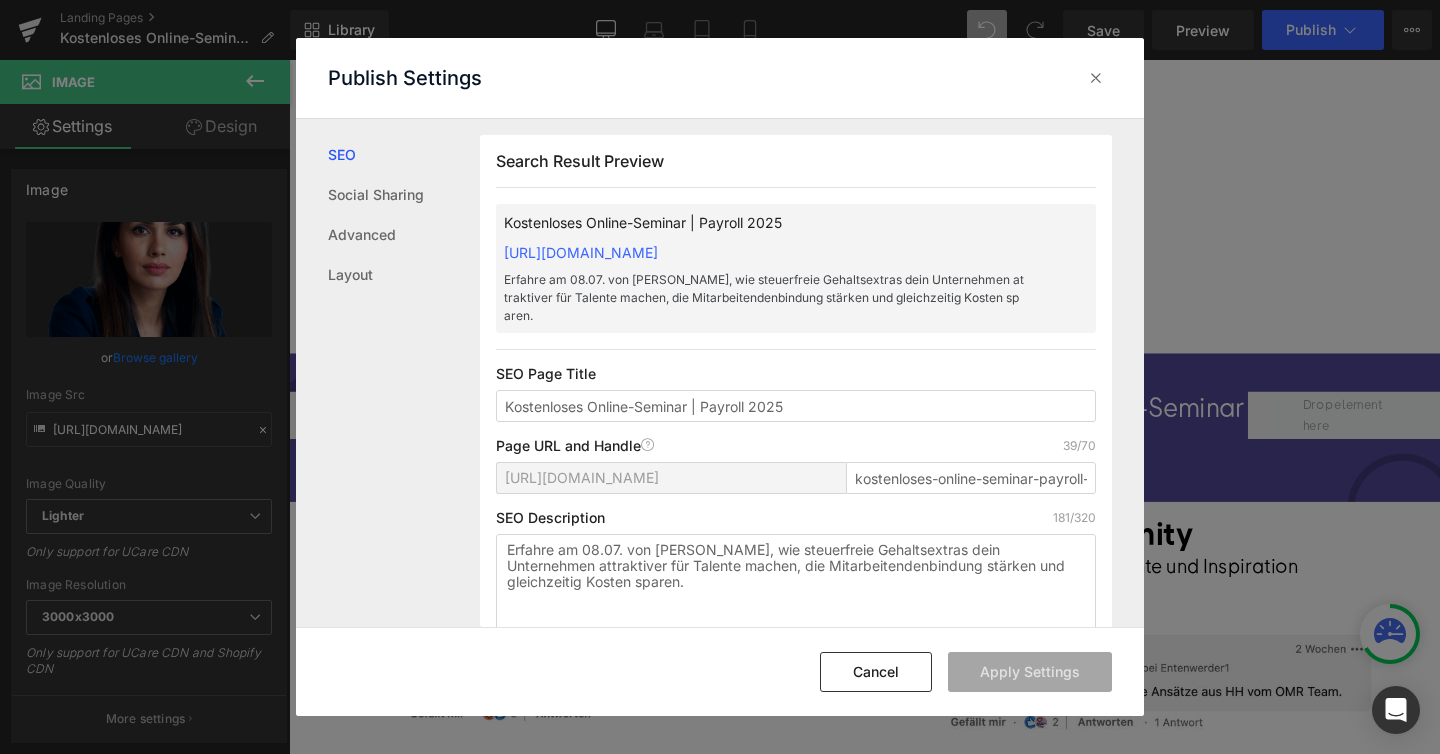 scroll, scrollTop: 1, scrollLeft: 0, axis: vertical 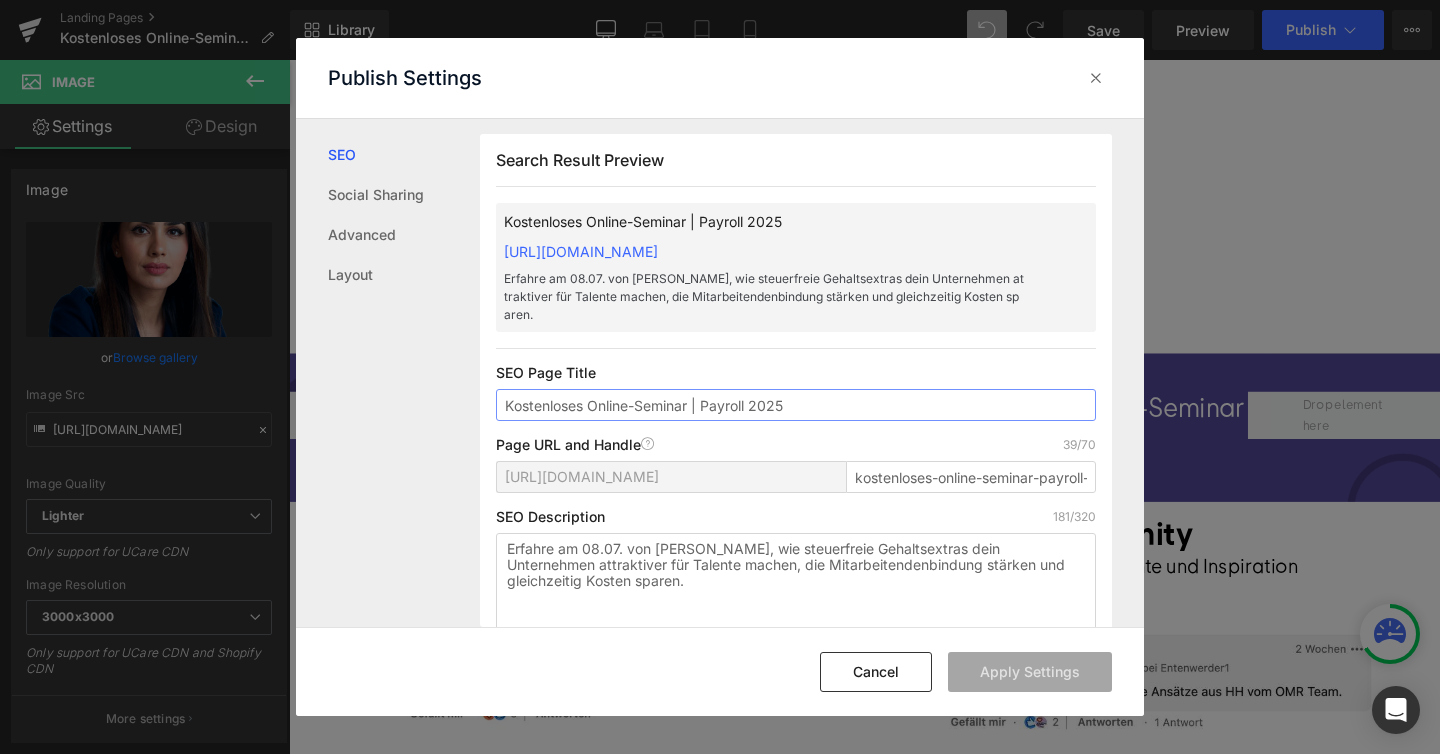 drag, startPoint x: 814, startPoint y: 433, endPoint x: 709, endPoint y: 424, distance: 105.38501 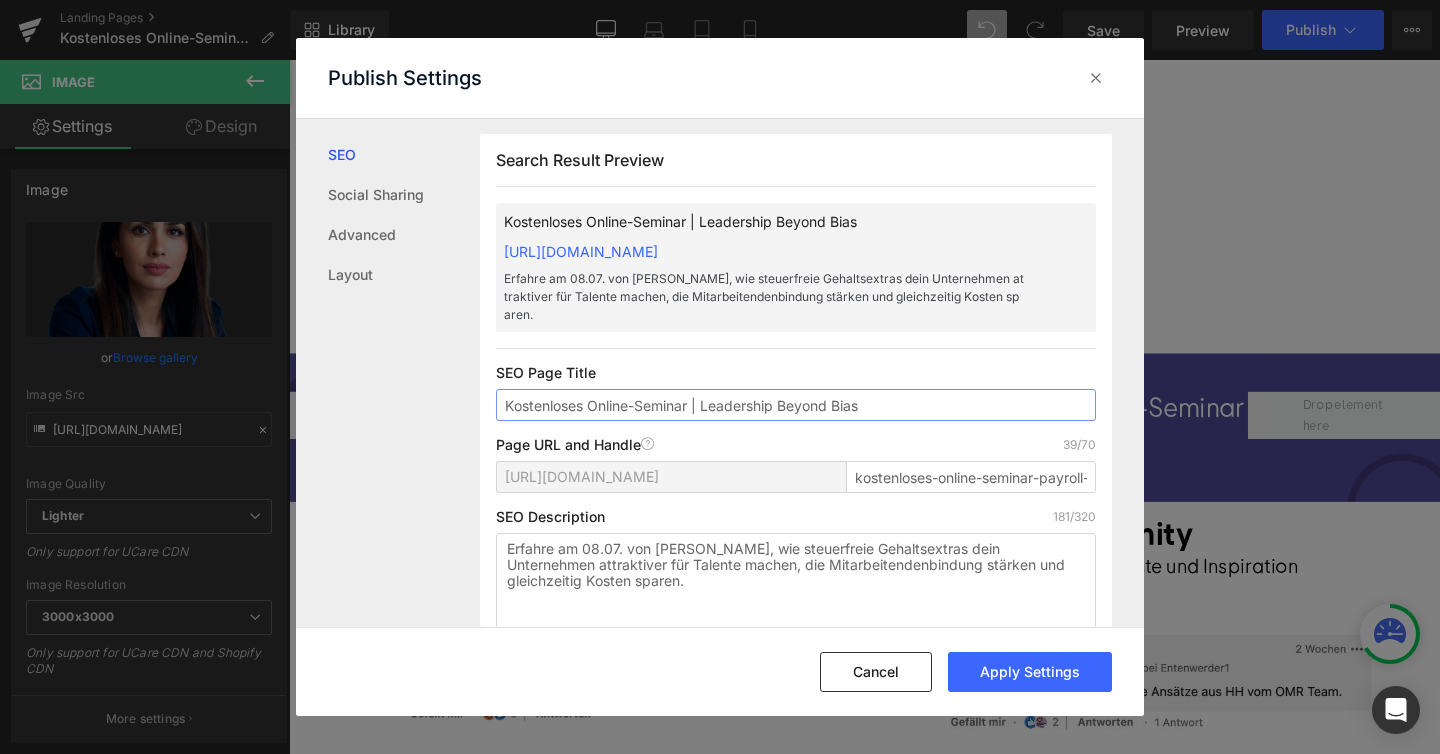 drag, startPoint x: 709, startPoint y: 424, endPoint x: 612, endPoint y: 356, distance: 118.46096 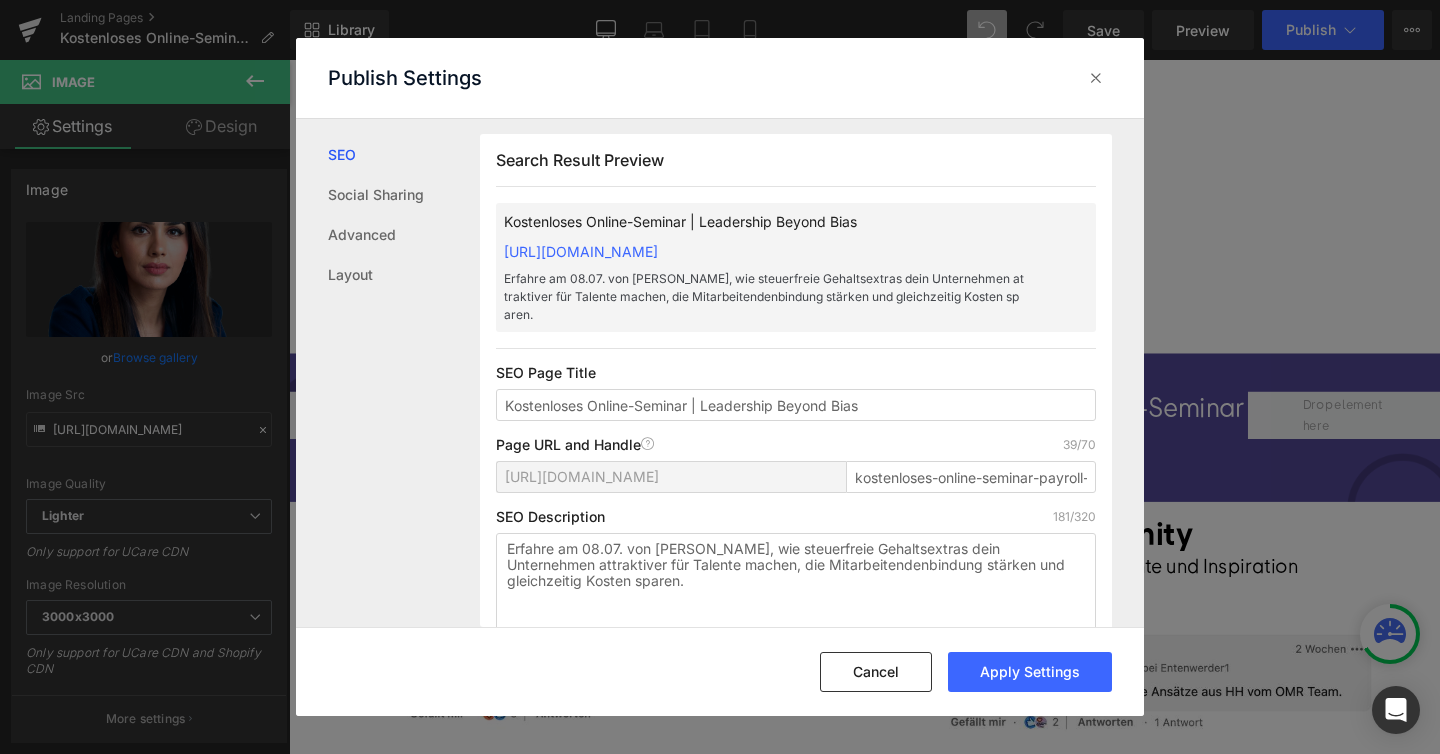 click on "Search Result Preview Kostenloses Online-Seminar | Leadership Beyond Bias [URL][DOMAIN_NAME] Erfahre am 08.07. von [PERSON_NAME], wie steuerfreie Gehaltsextras dein Unternehmen attraktiver für Talente machen, die Mitarbeitendenbindung stärken und gleichzeitig Kosten sparen. SEO Page Title Kostenloses Online-Seminar | Leadership Beyond Bias  Page URL and Handle  Page URL Address 39/70 [URL][DOMAIN_NAME] kostenloses-online-seminar-payroll-2025 SEO Description 181/320 Erfahre am 08.07. von [PERSON_NAME], wie steuerfreie Gehaltsextras dein Unternehmen attraktiver für Talente machen, die Mitarbeitendenbindung stärken und gleichzeitig Kosten sparen." at bounding box center [796, 397] 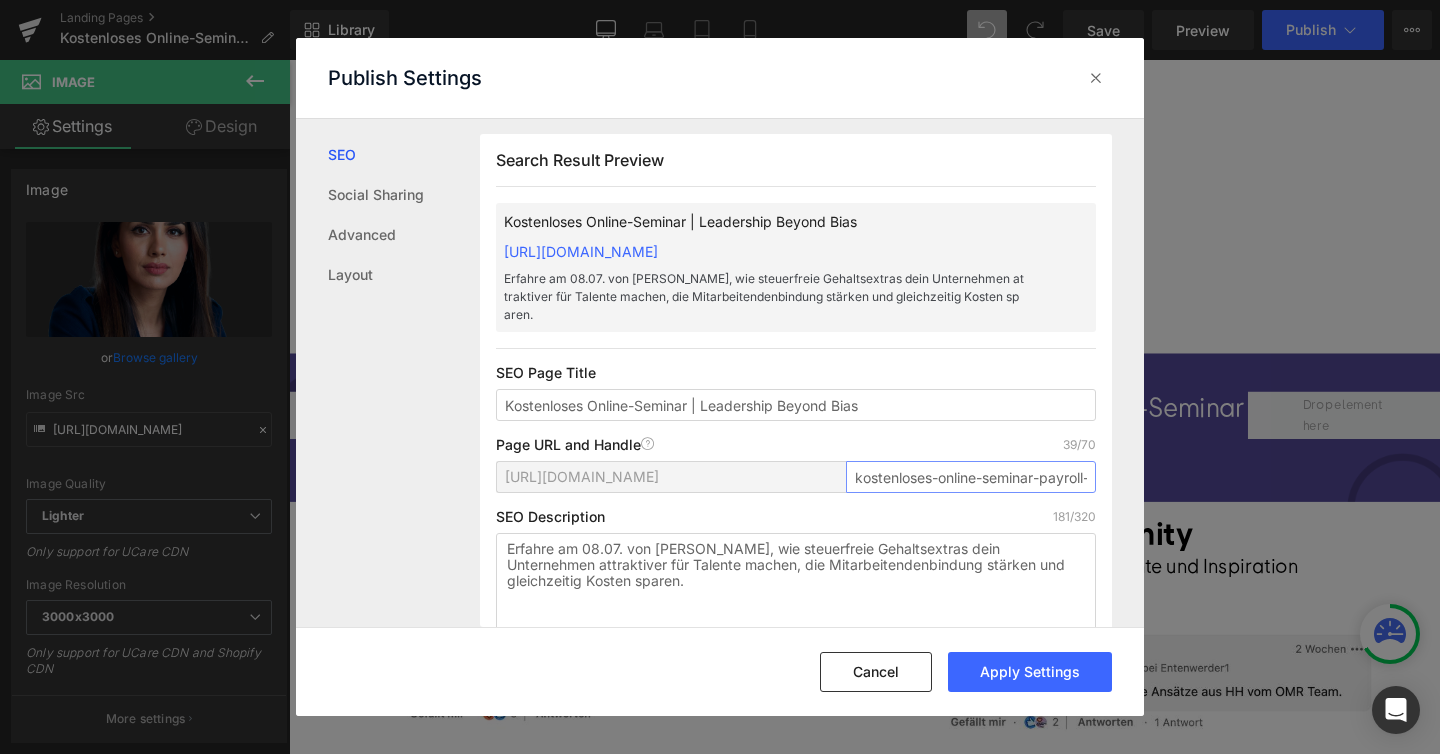 scroll, scrollTop: 0, scrollLeft: 47, axis: horizontal 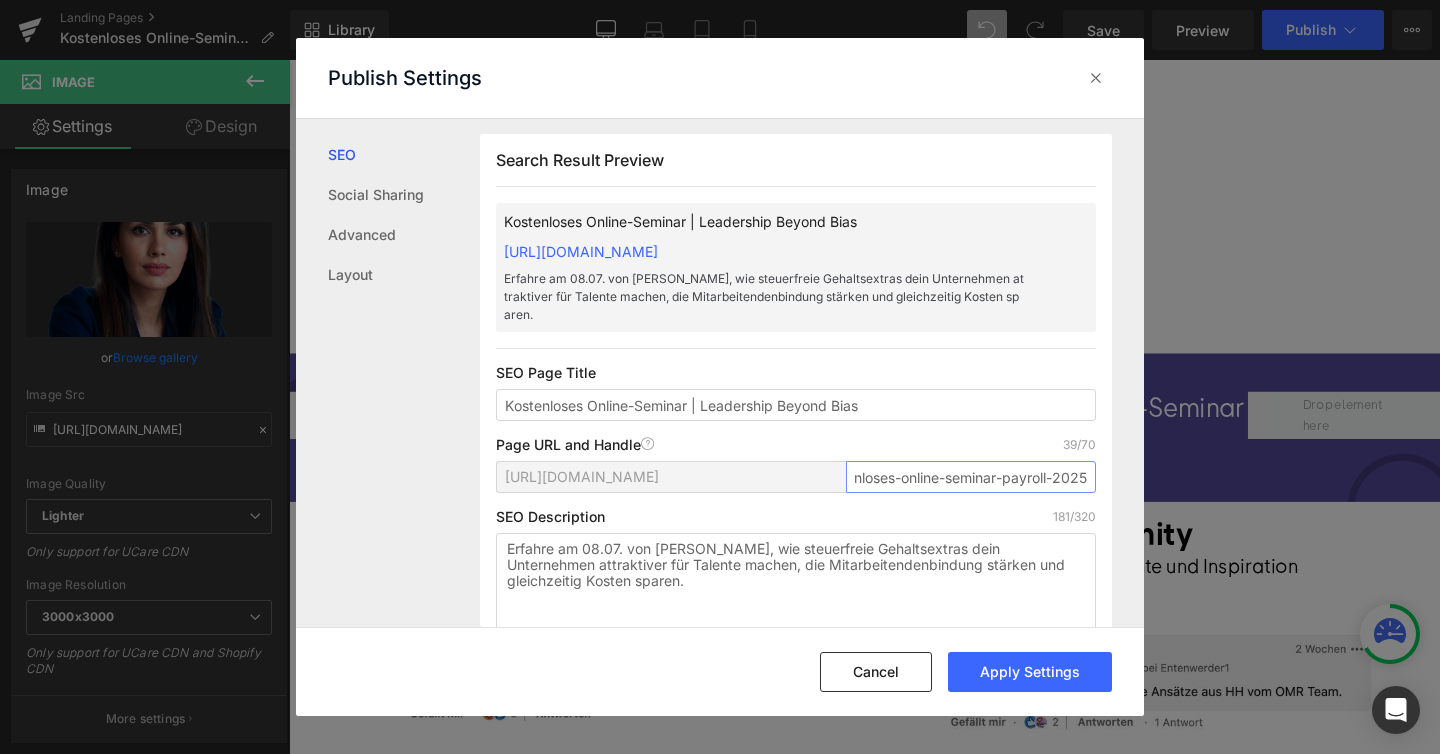 drag, startPoint x: 1042, startPoint y: 501, endPoint x: 1079, endPoint y: 501, distance: 37 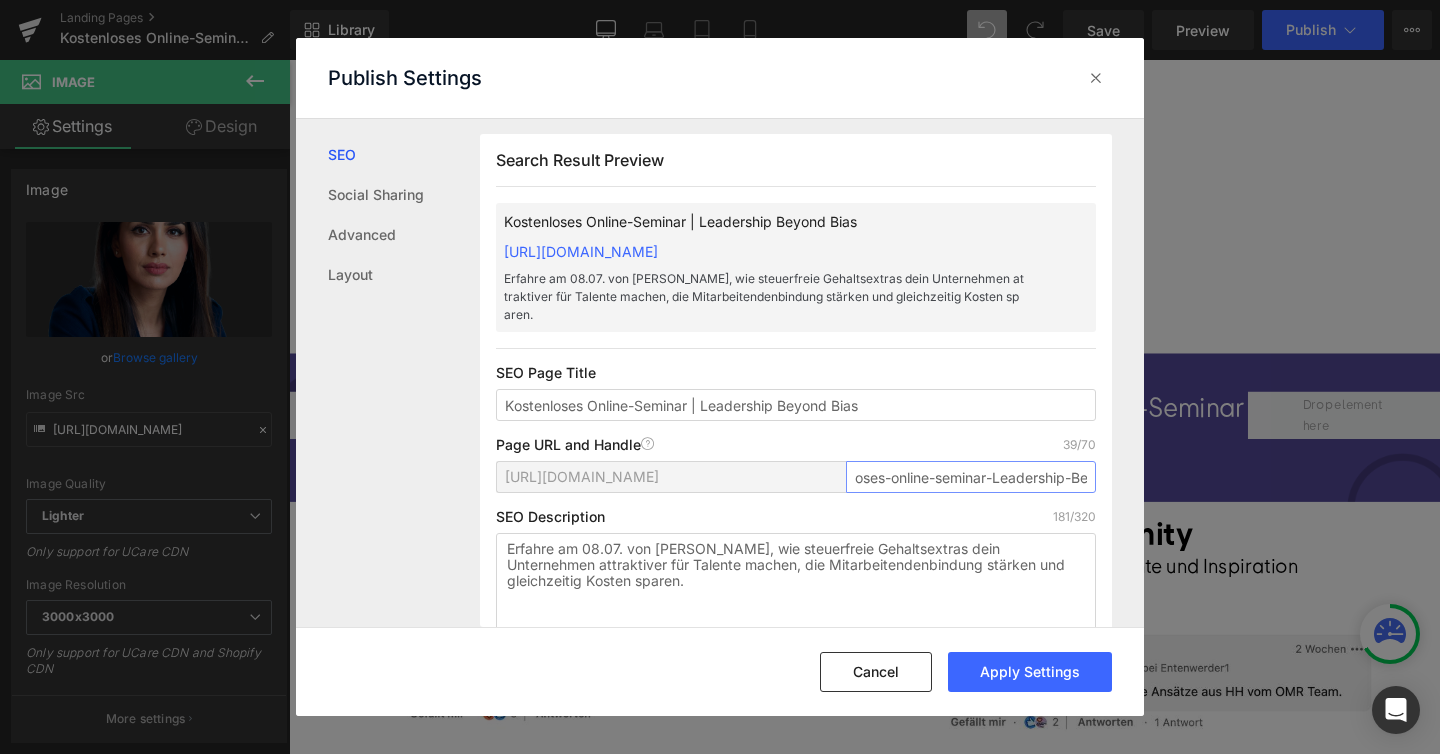 scroll, scrollTop: 0, scrollLeft: 126, axis: horizontal 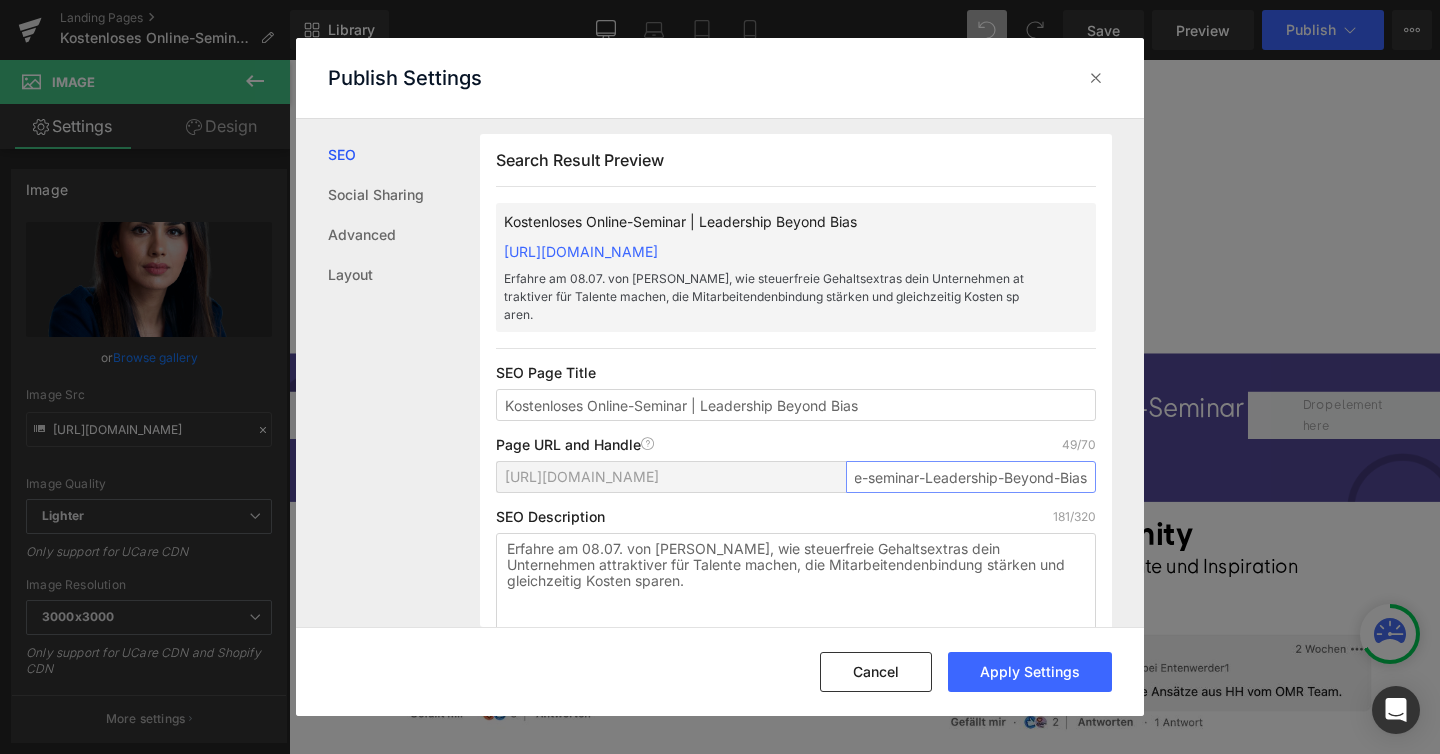 type on "kostenloses-online-seminar-Leadership-Beyond-Bias" 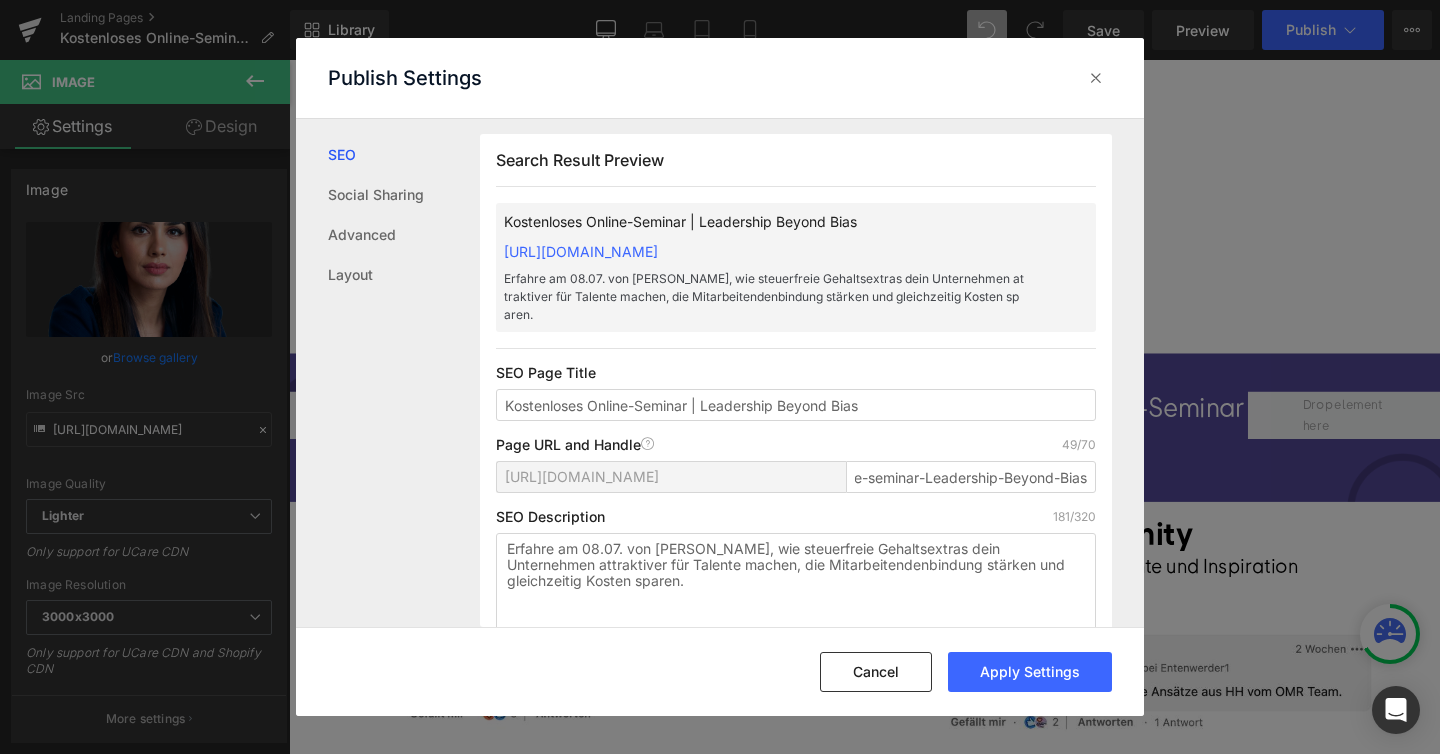 scroll, scrollTop: 0, scrollLeft: 0, axis: both 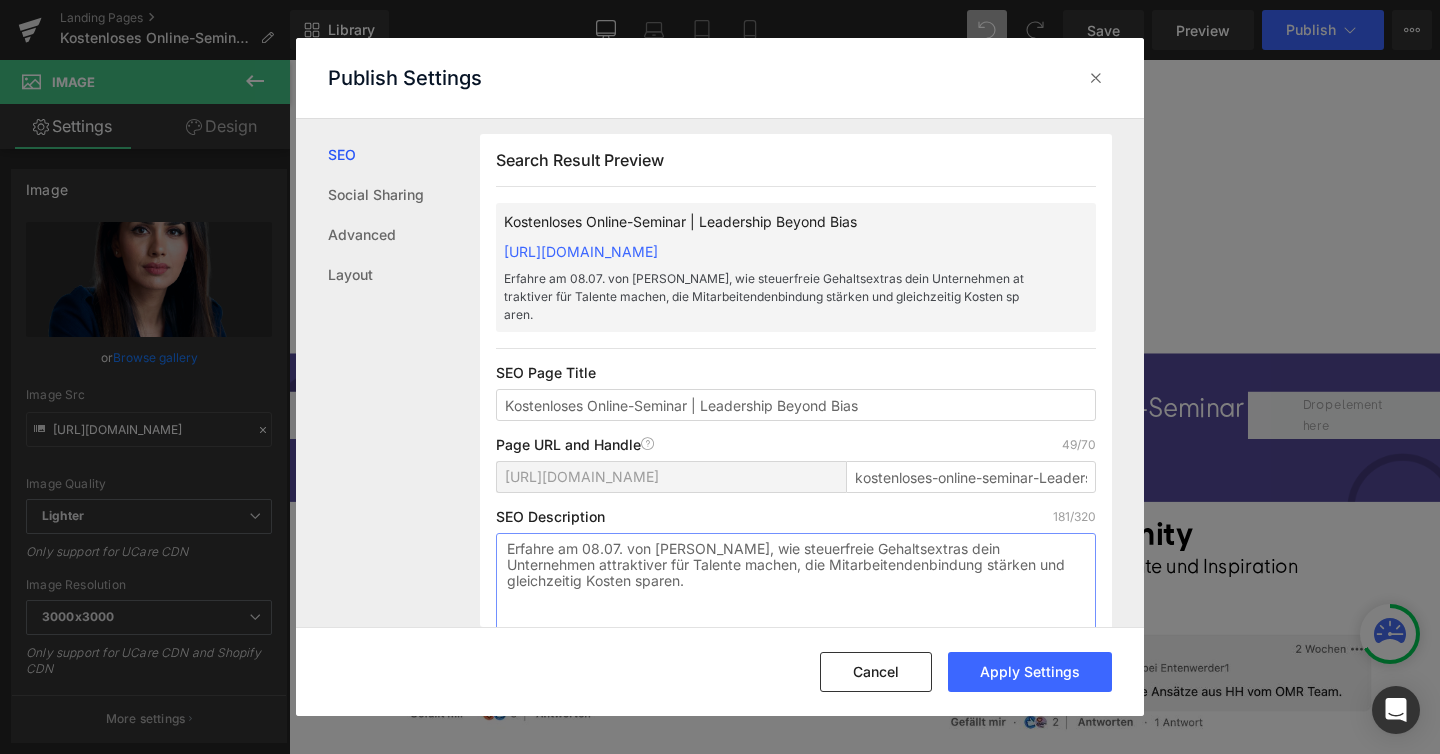 click on "Erfahre am 08.07. von [PERSON_NAME], wie steuerfreie Gehaltsextras dein Unternehmen attraktiver für Talente machen, die Mitarbeitendenbindung stärken und gleichzeitig Kosten sparen." at bounding box center [796, 589] 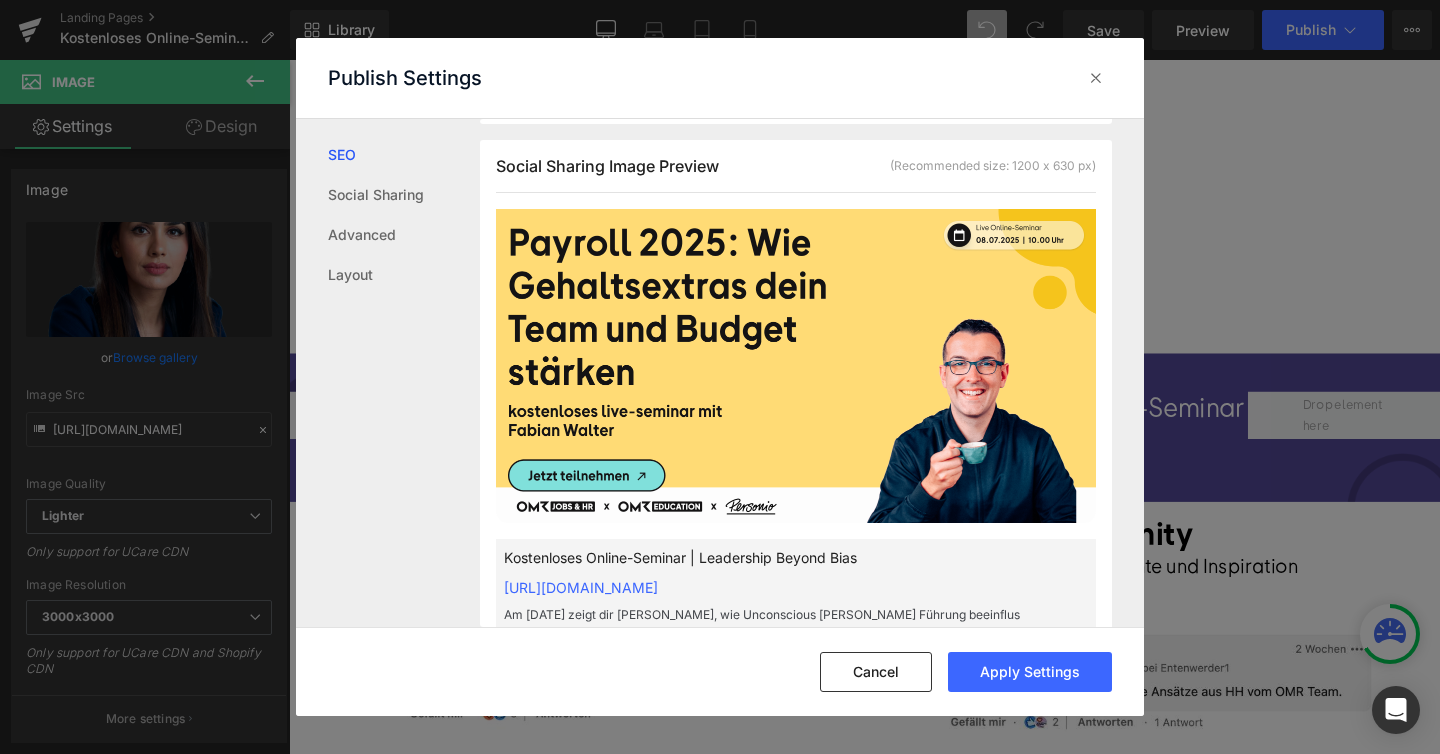 scroll, scrollTop: 559, scrollLeft: 0, axis: vertical 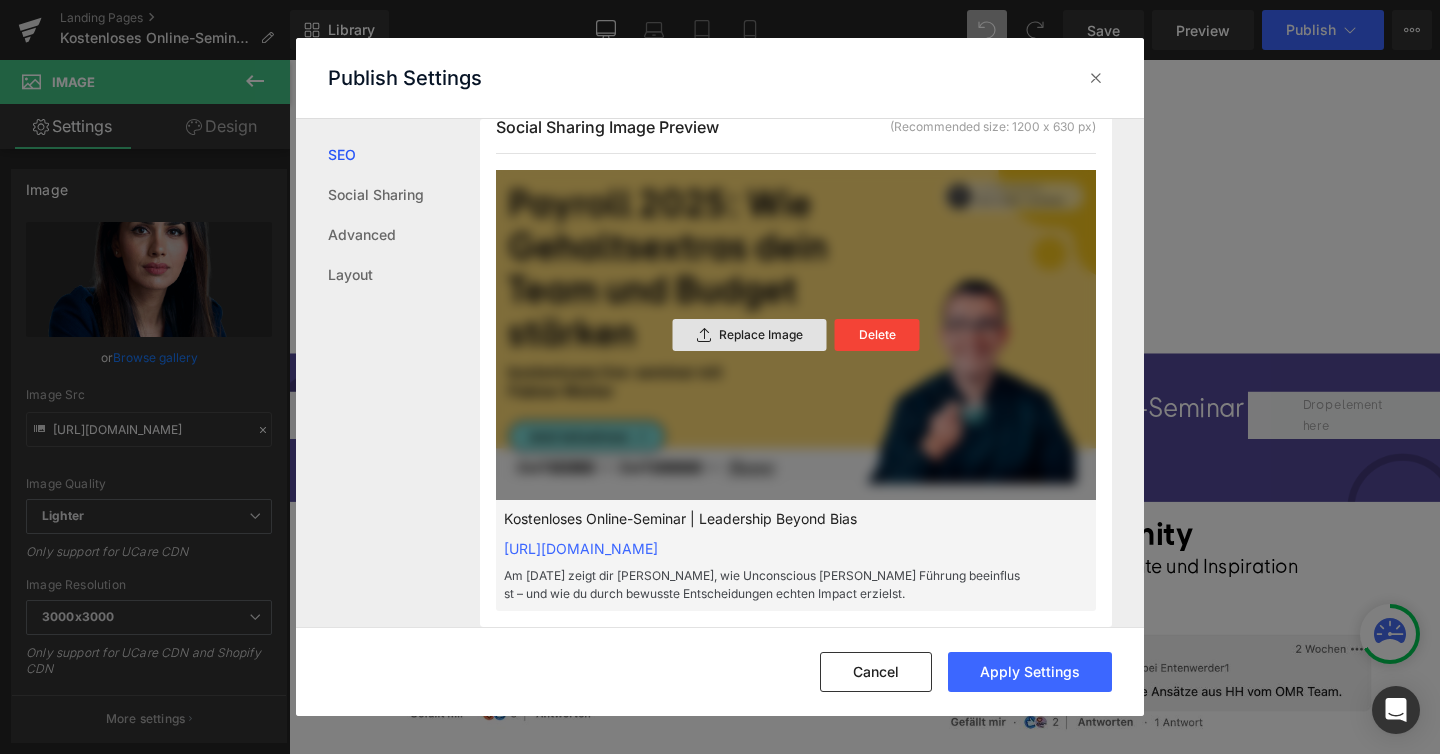 type on "Am [DATE] zeigt dir [PERSON_NAME], wie Unconscious [PERSON_NAME] Führung beeinflusst – und wie du durch bewusste Entscheidungen echten Impact erzielst." 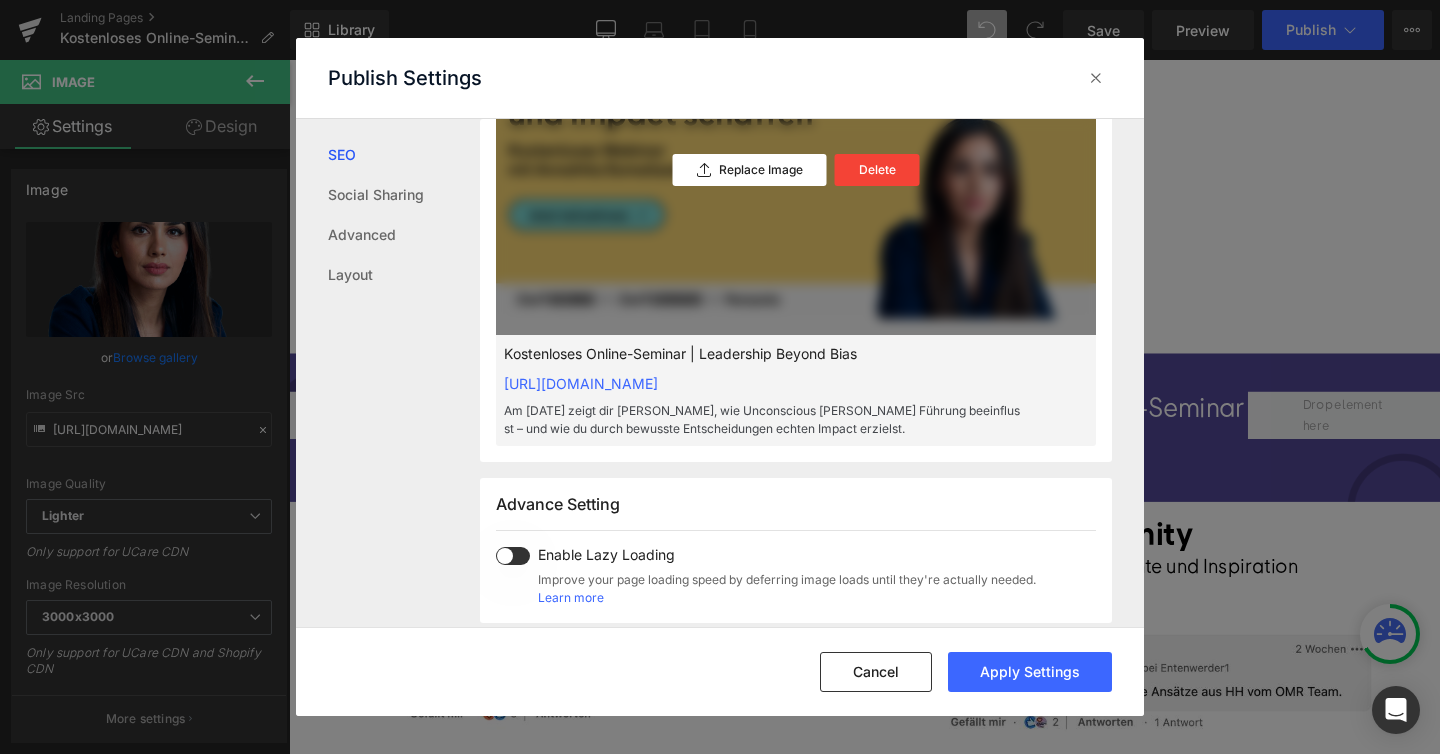 scroll, scrollTop: 604, scrollLeft: 0, axis: vertical 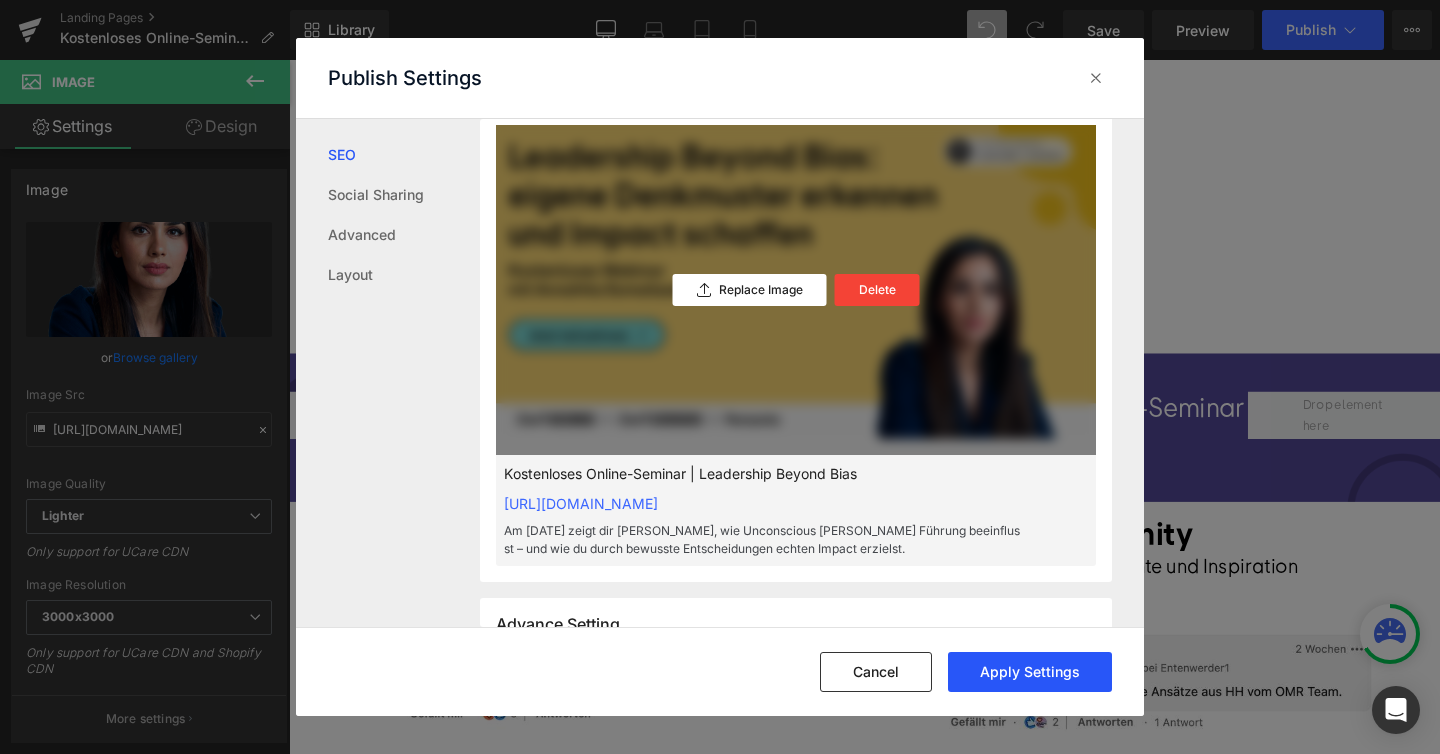 click on "Apply Settings" at bounding box center [1030, 672] 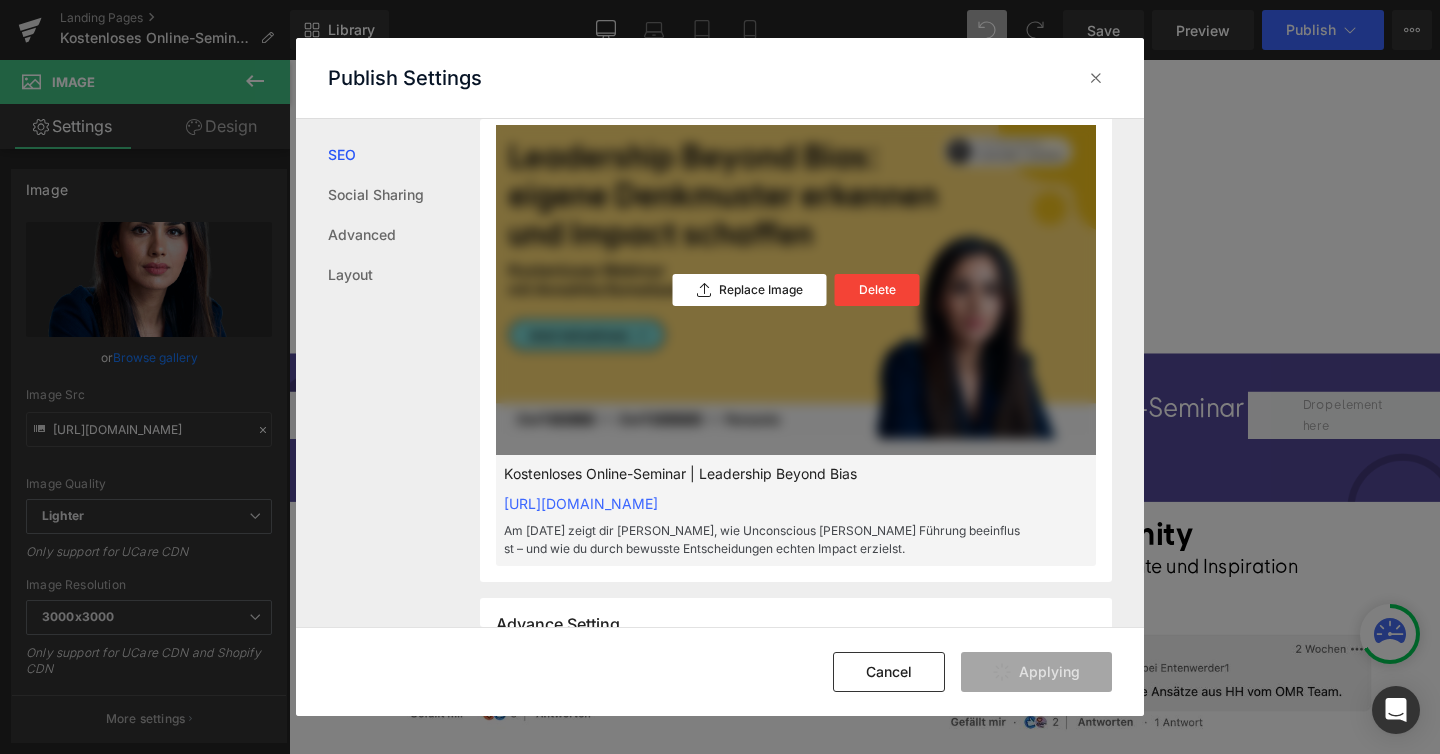 type on "kostenloses-online-seminar-leadership-beyond-bias" 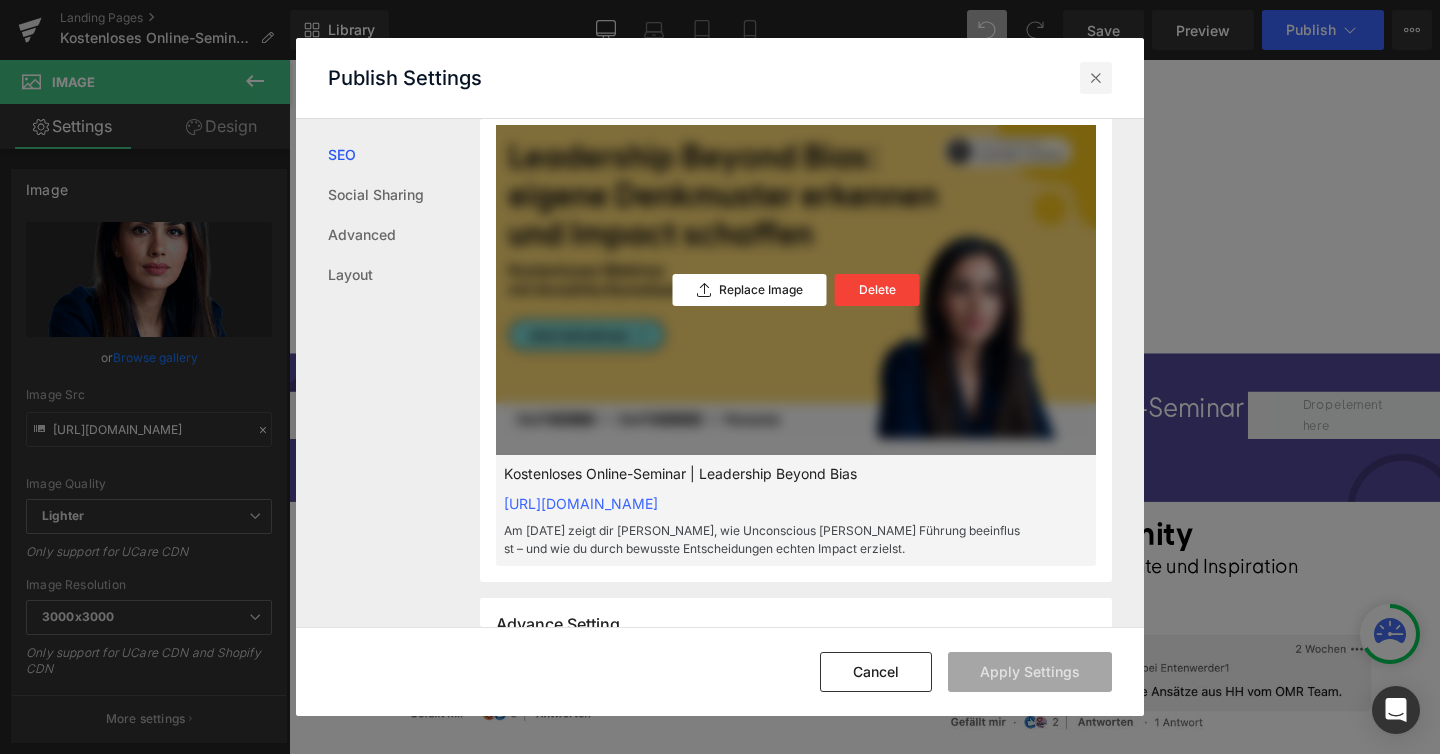 click at bounding box center [1096, 78] 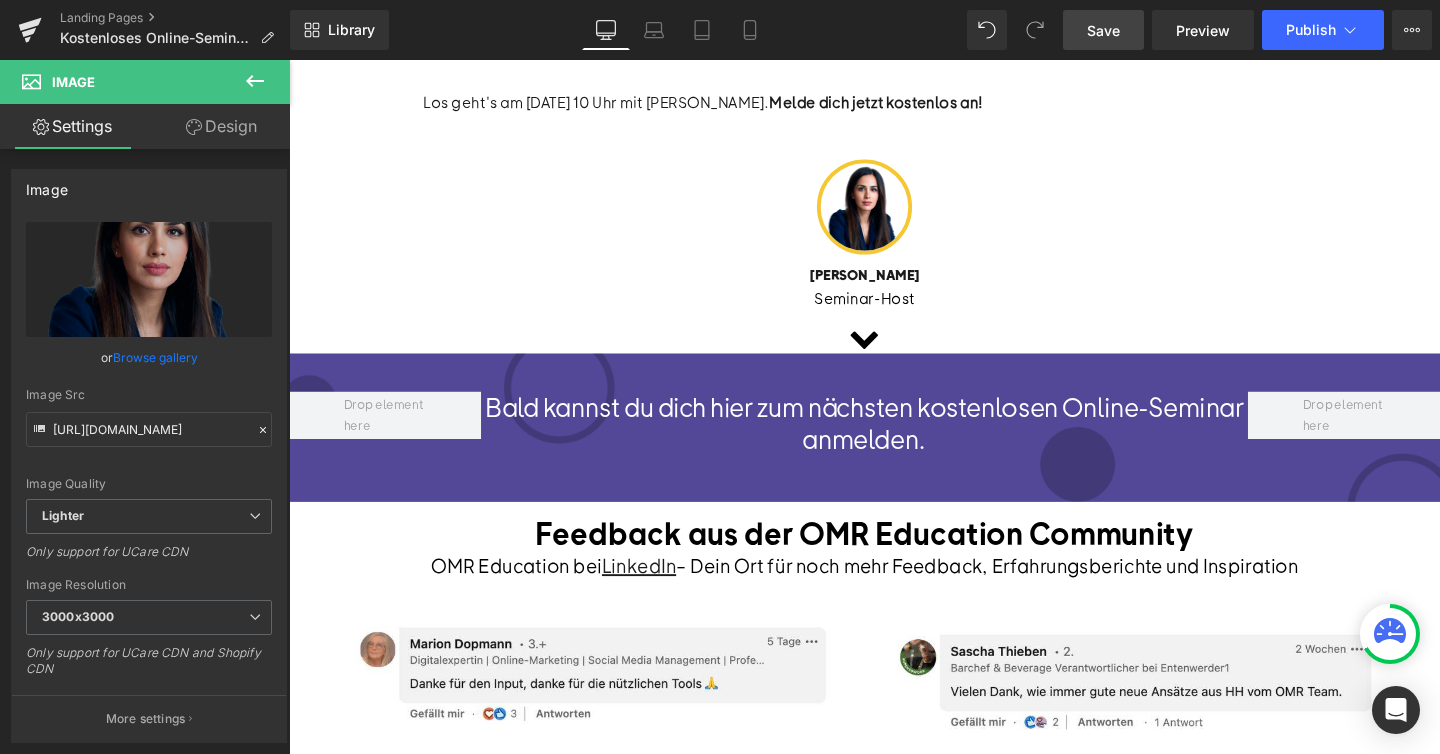 click on "Save" at bounding box center (1103, 30) 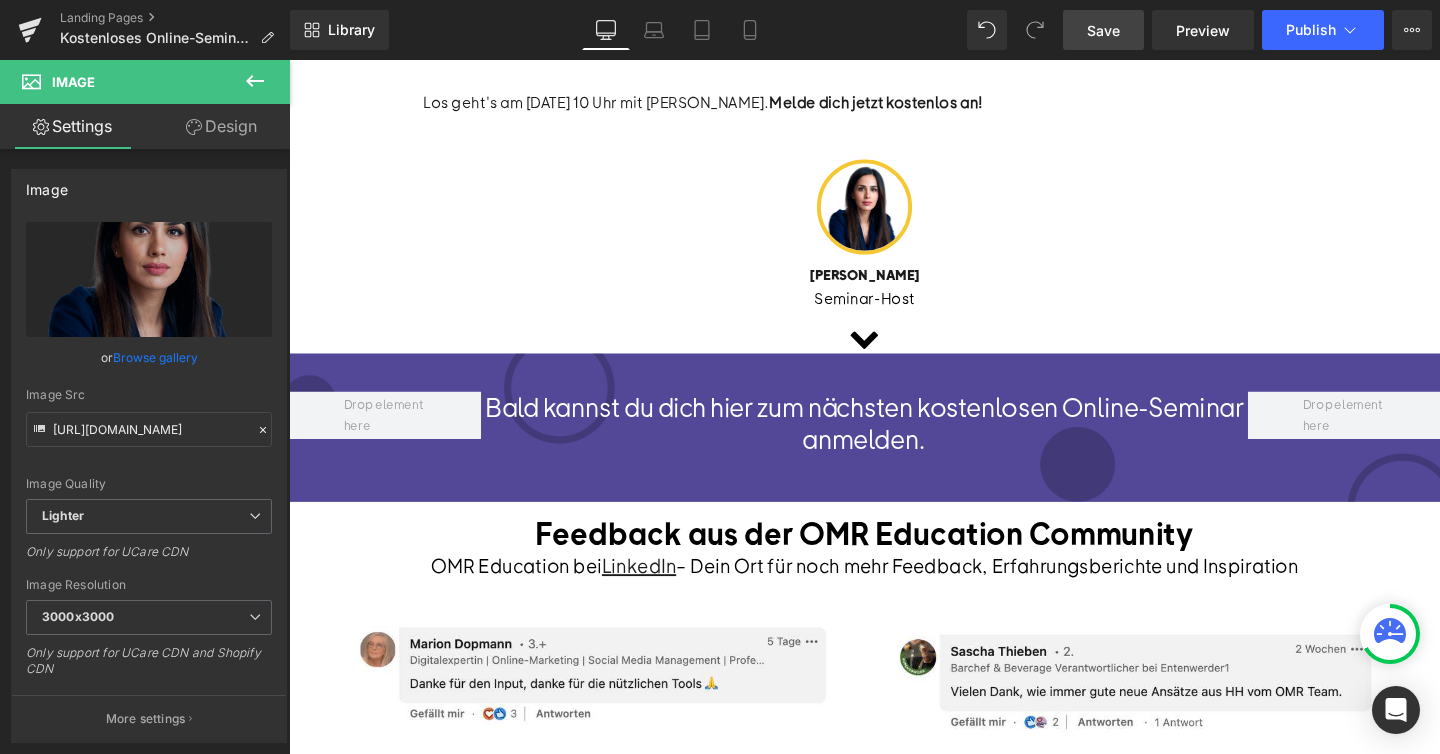 click on "Bald kannst du dich hier zum nächsten kostenlosen Online-Seminar anmelden. Heading" at bounding box center (894, 441) 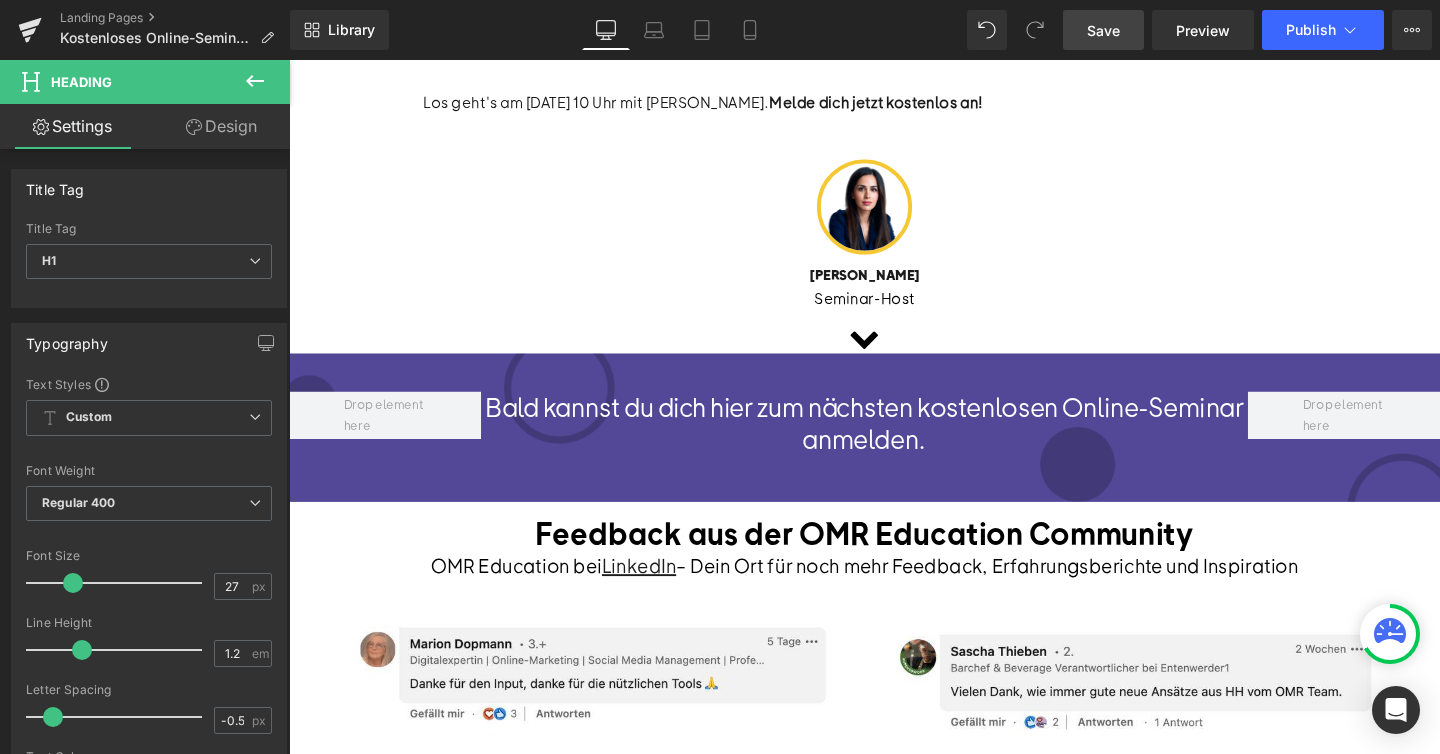 click on "Design" at bounding box center (221, 126) 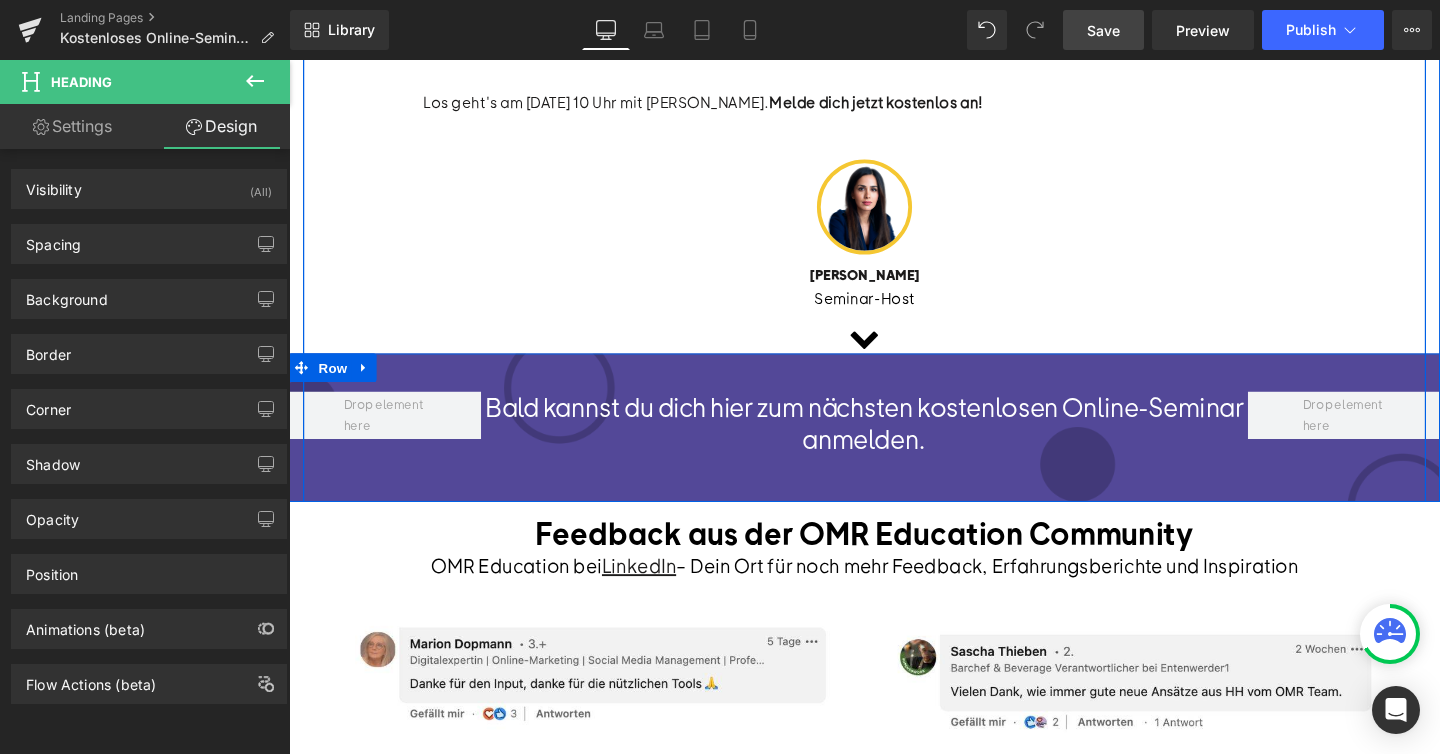 click on "Bald kannst du dich hier zum nächsten kostenlosen Online-Seminar anmelden. Heading         Row" at bounding box center [894, 447] 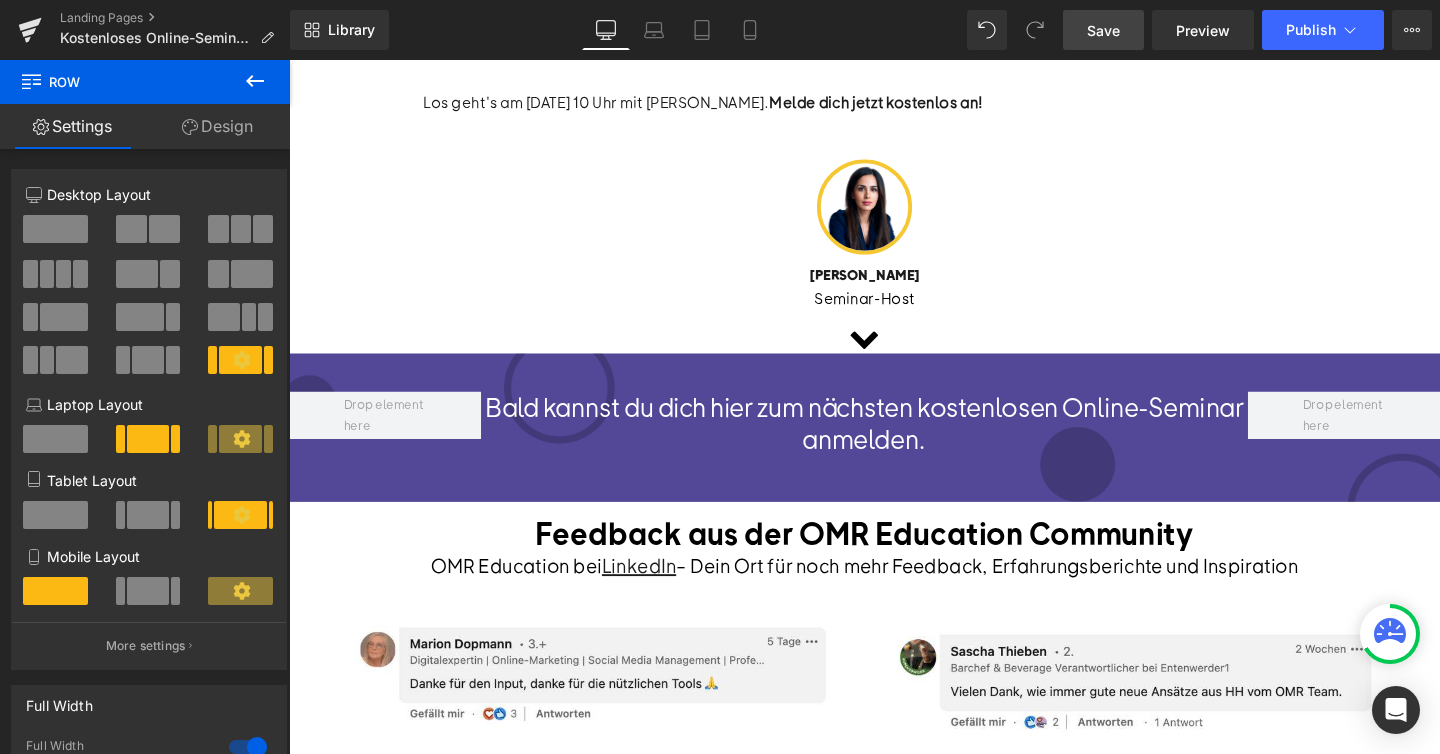 click 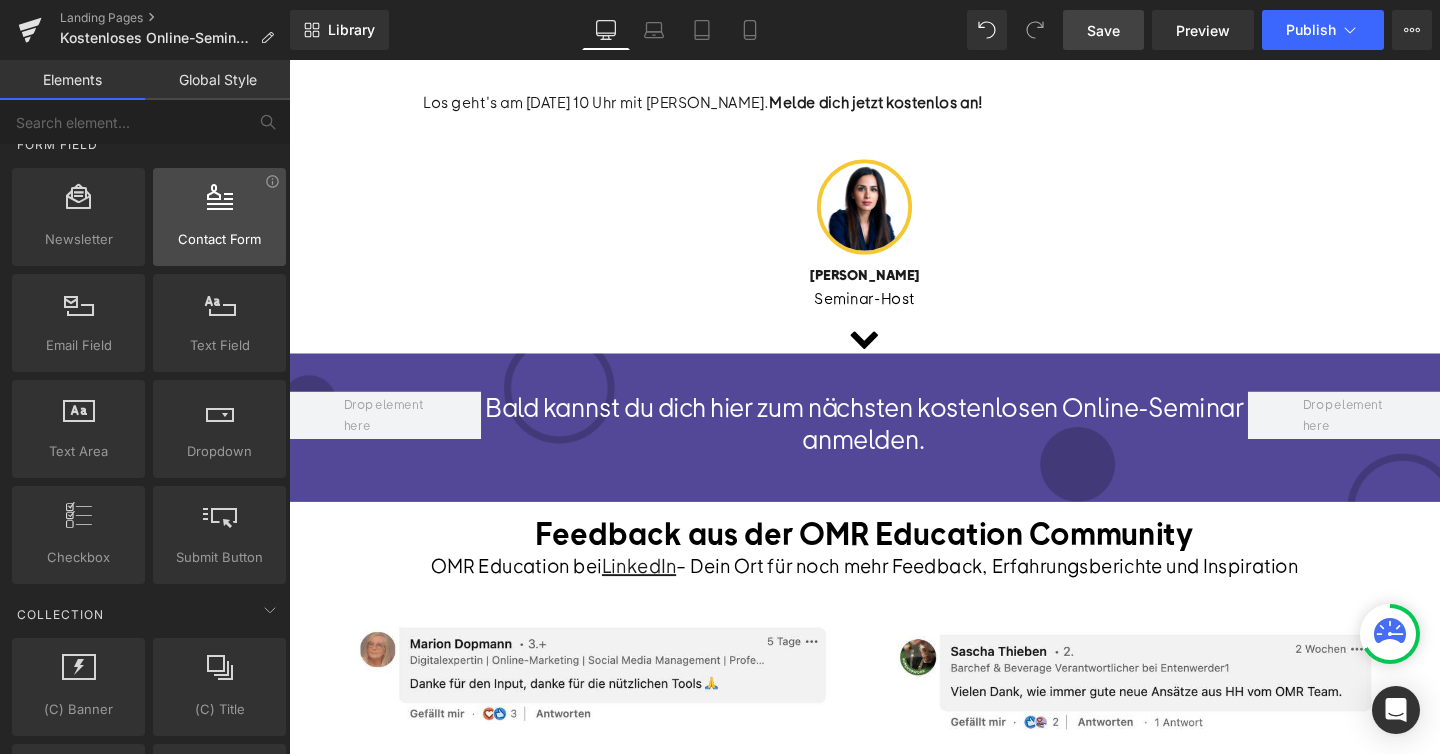 scroll, scrollTop: 2845, scrollLeft: 0, axis: vertical 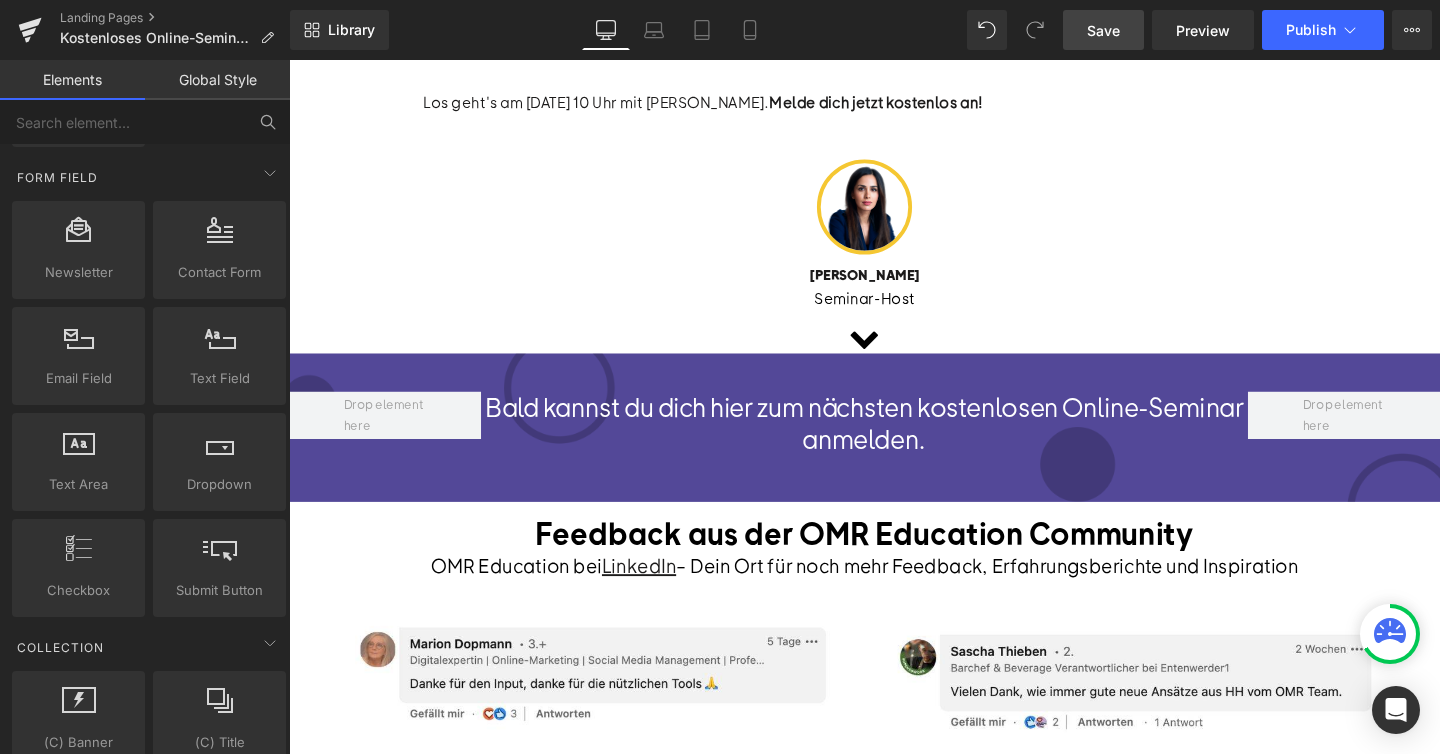 click 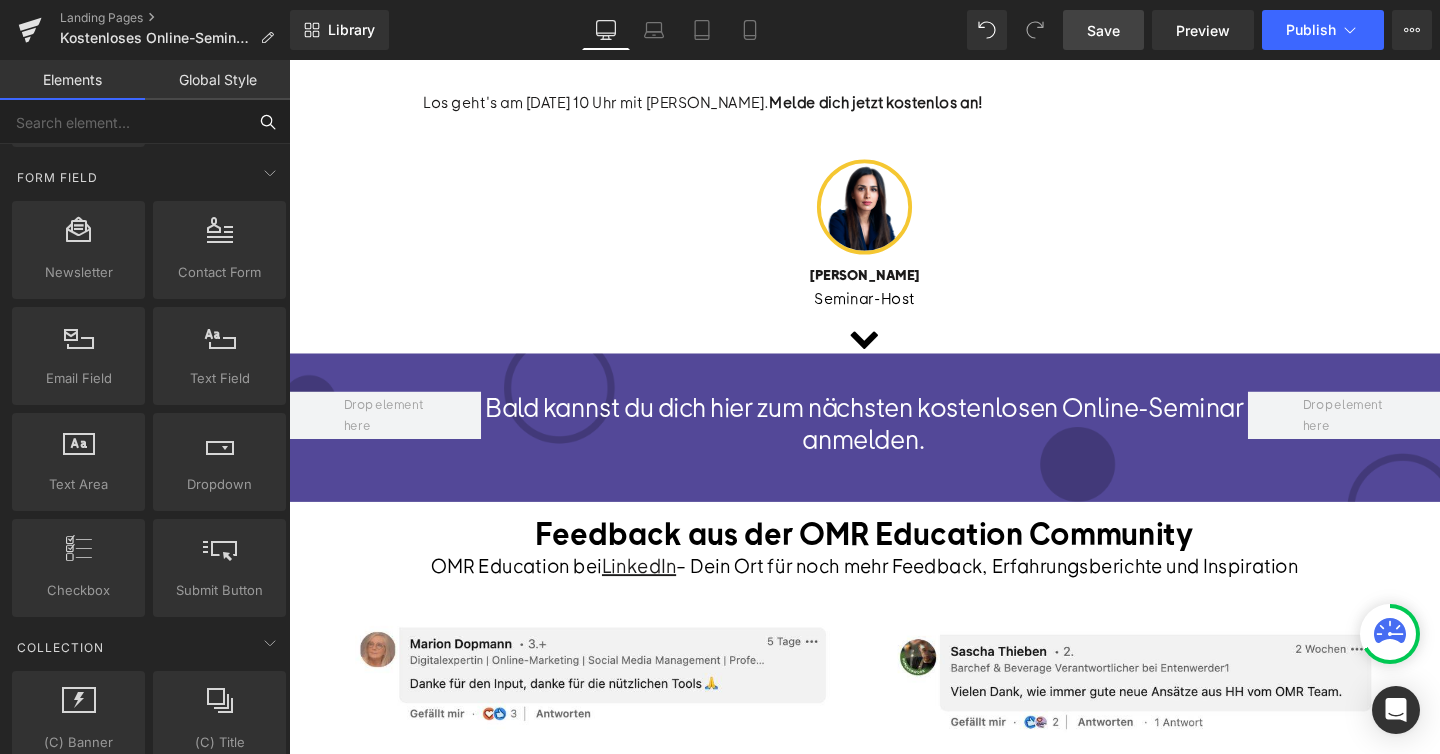 click at bounding box center (123, 122) 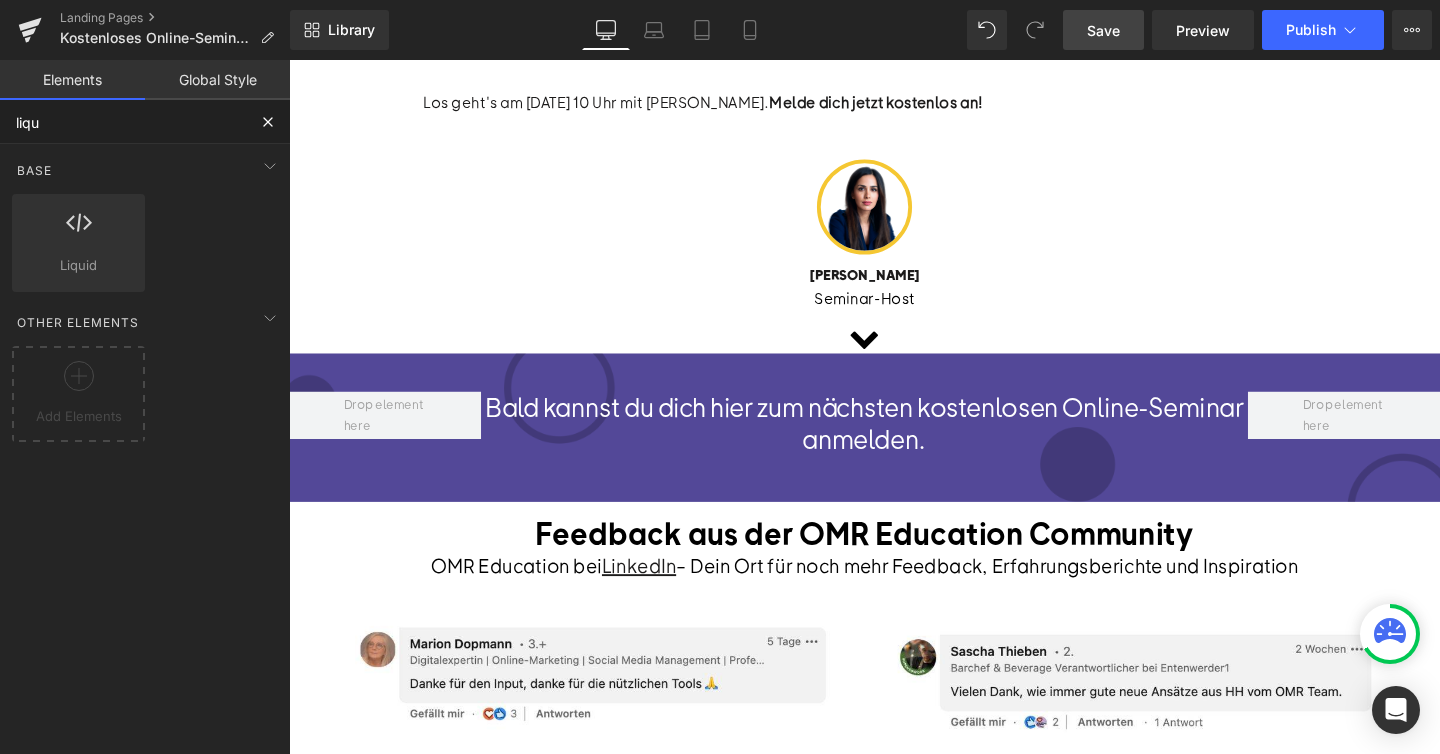scroll, scrollTop: 0, scrollLeft: 0, axis: both 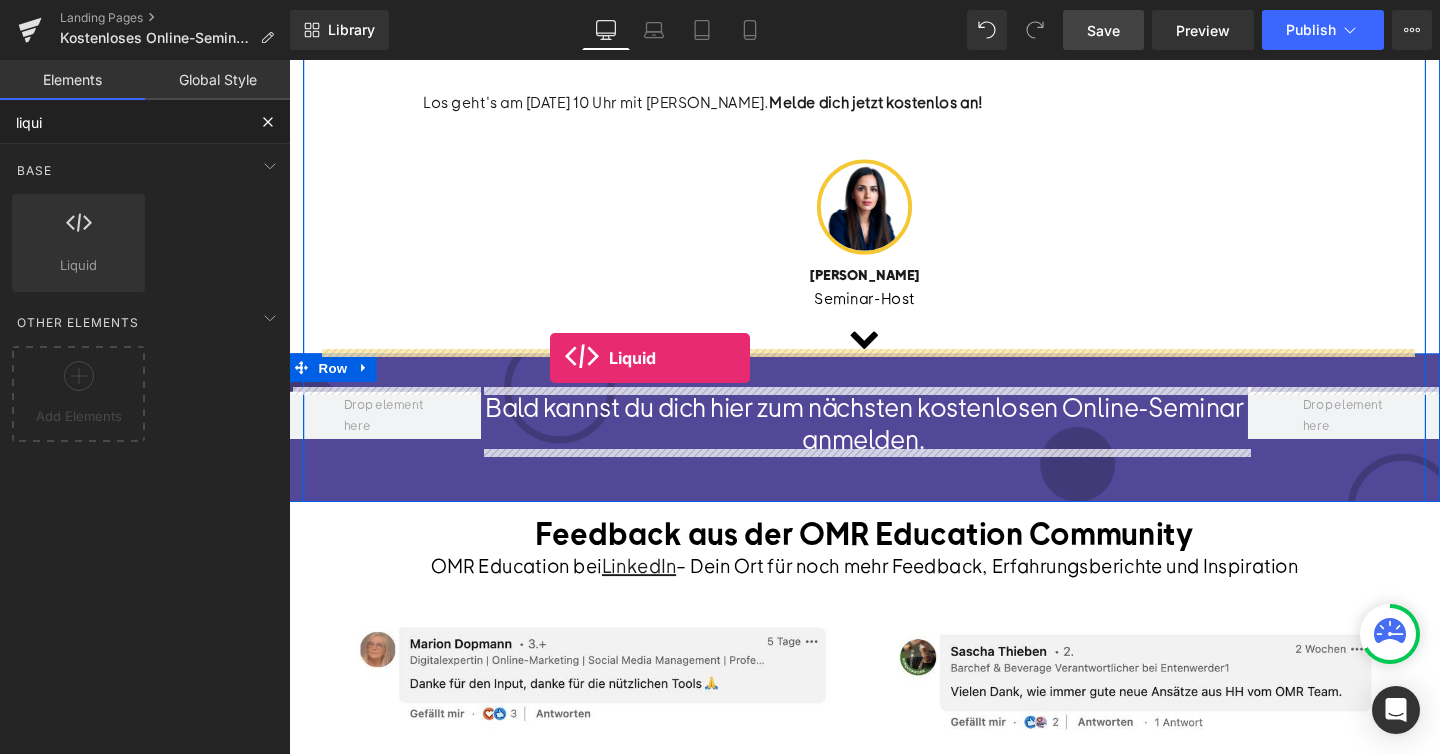 drag, startPoint x: 331, startPoint y: 307, endPoint x: 563, endPoint y: 373, distance: 241.2053 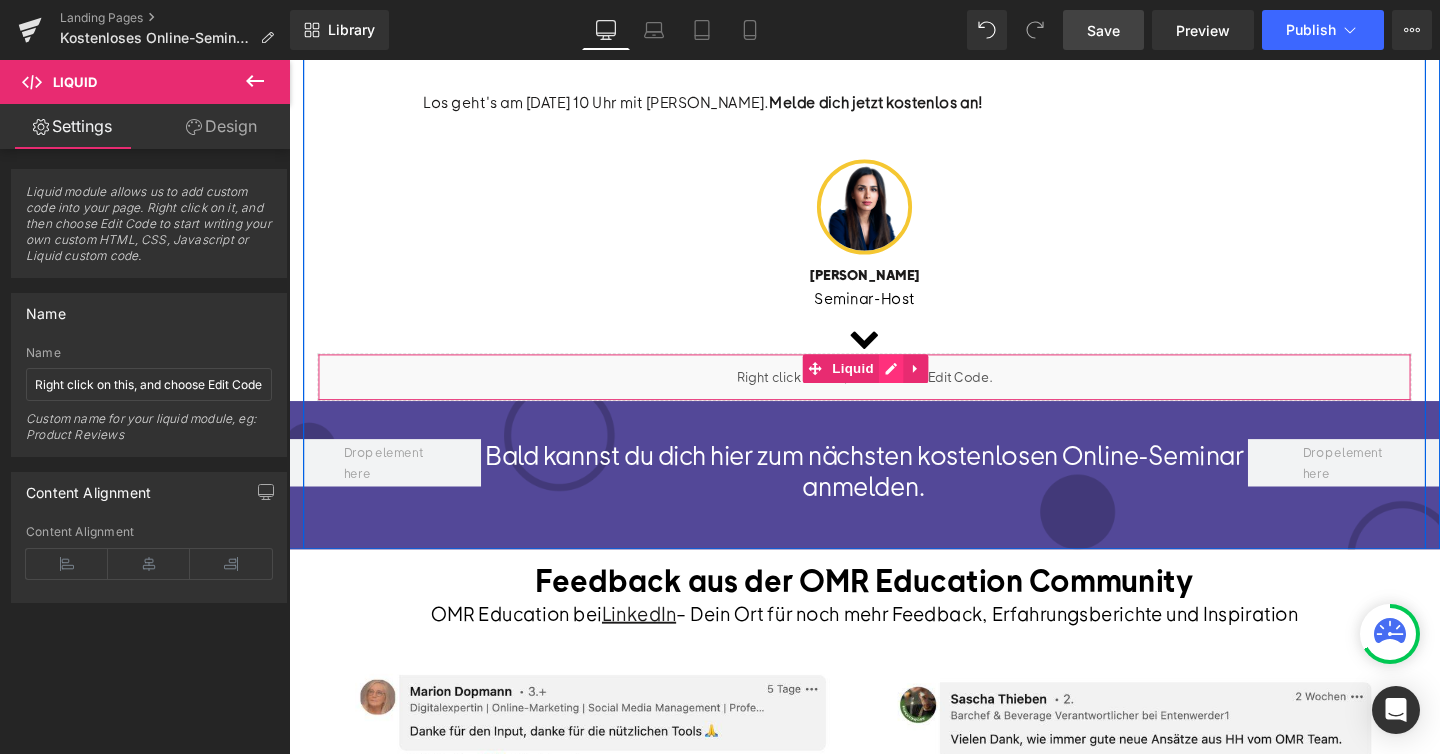 click on "Liquid" at bounding box center [894, 394] 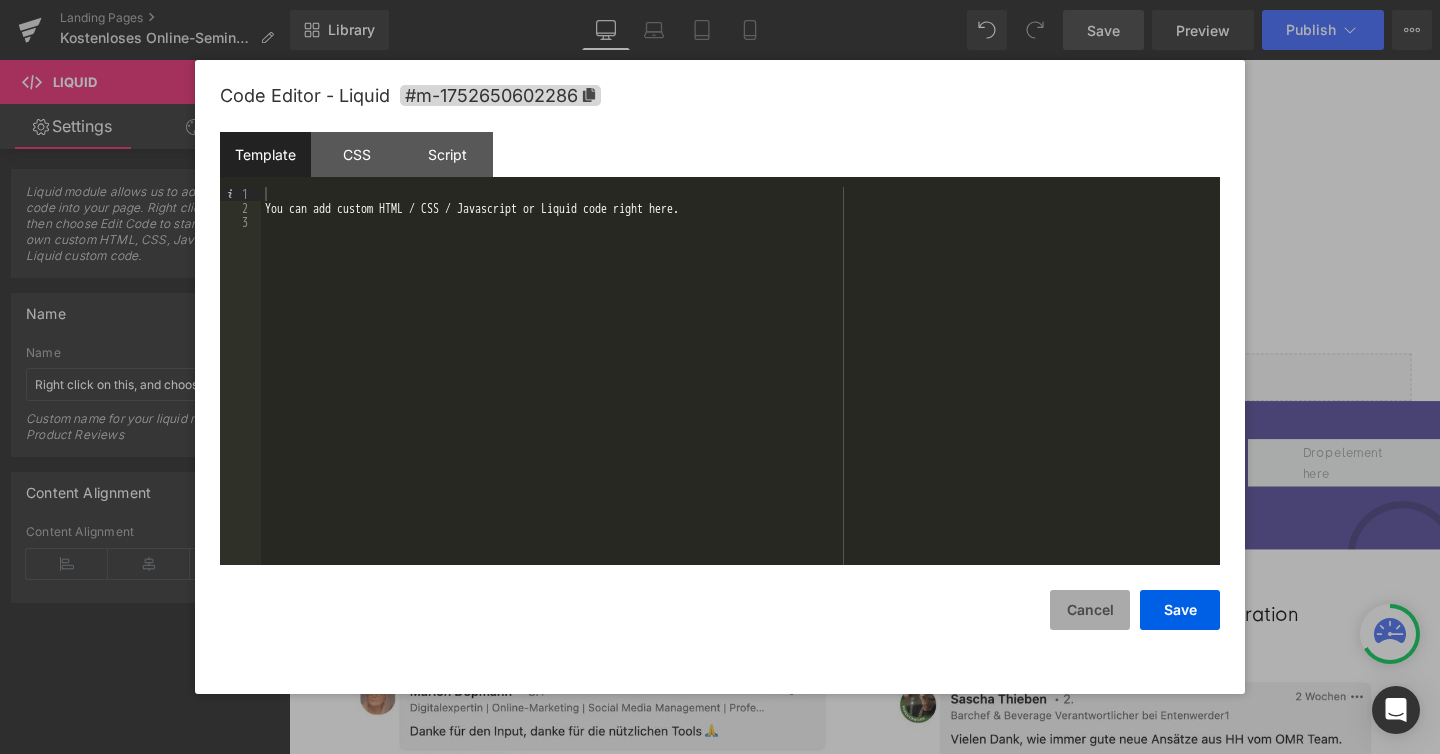 click on "Cancel" at bounding box center (1090, 610) 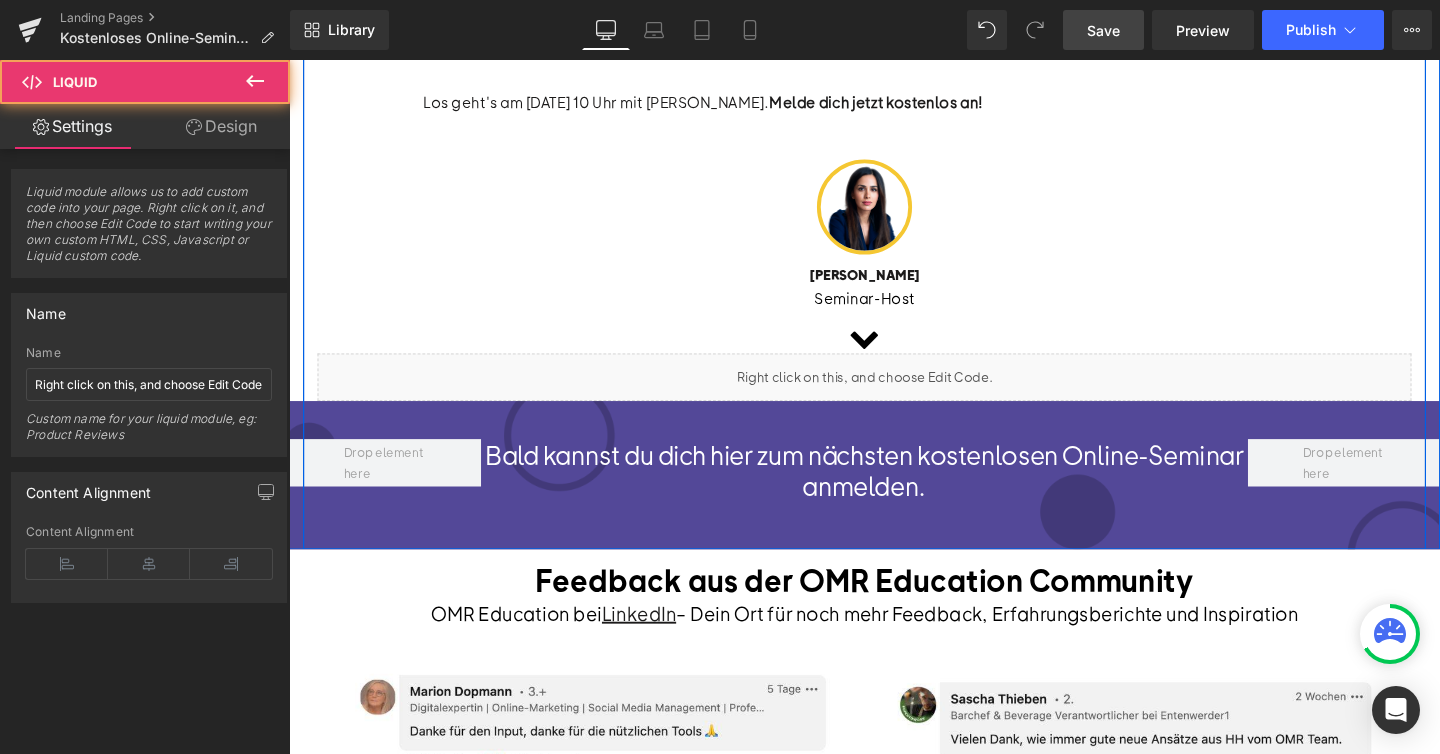click on "Liquid" at bounding box center [894, 394] 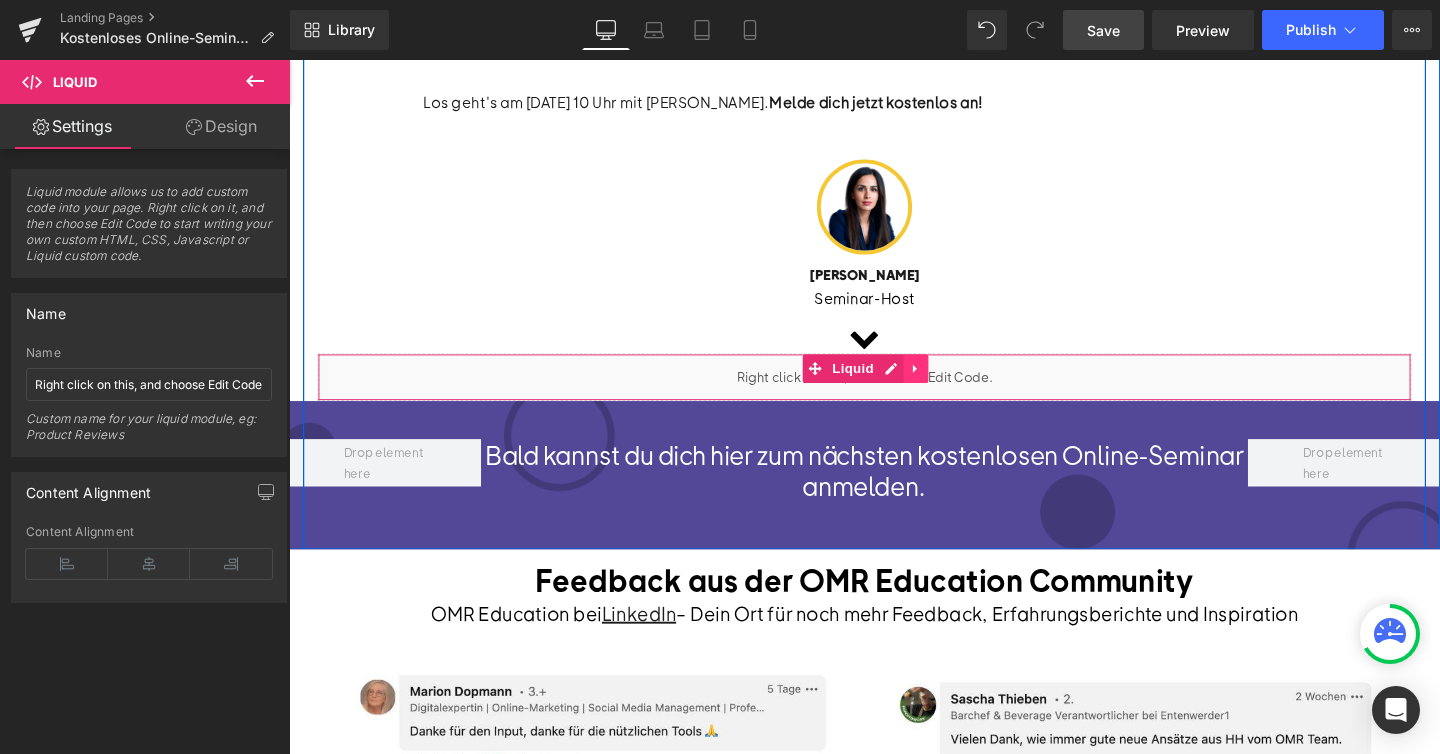 click 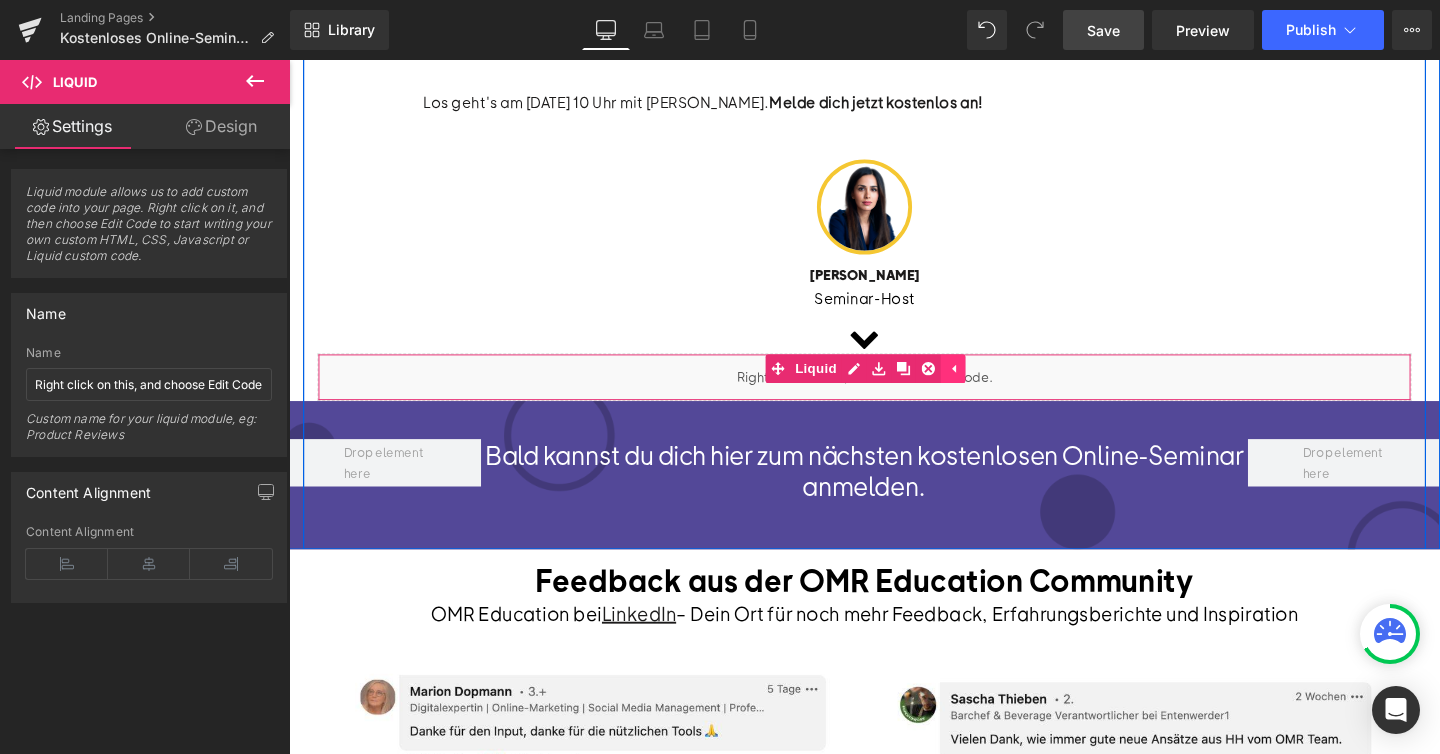 click 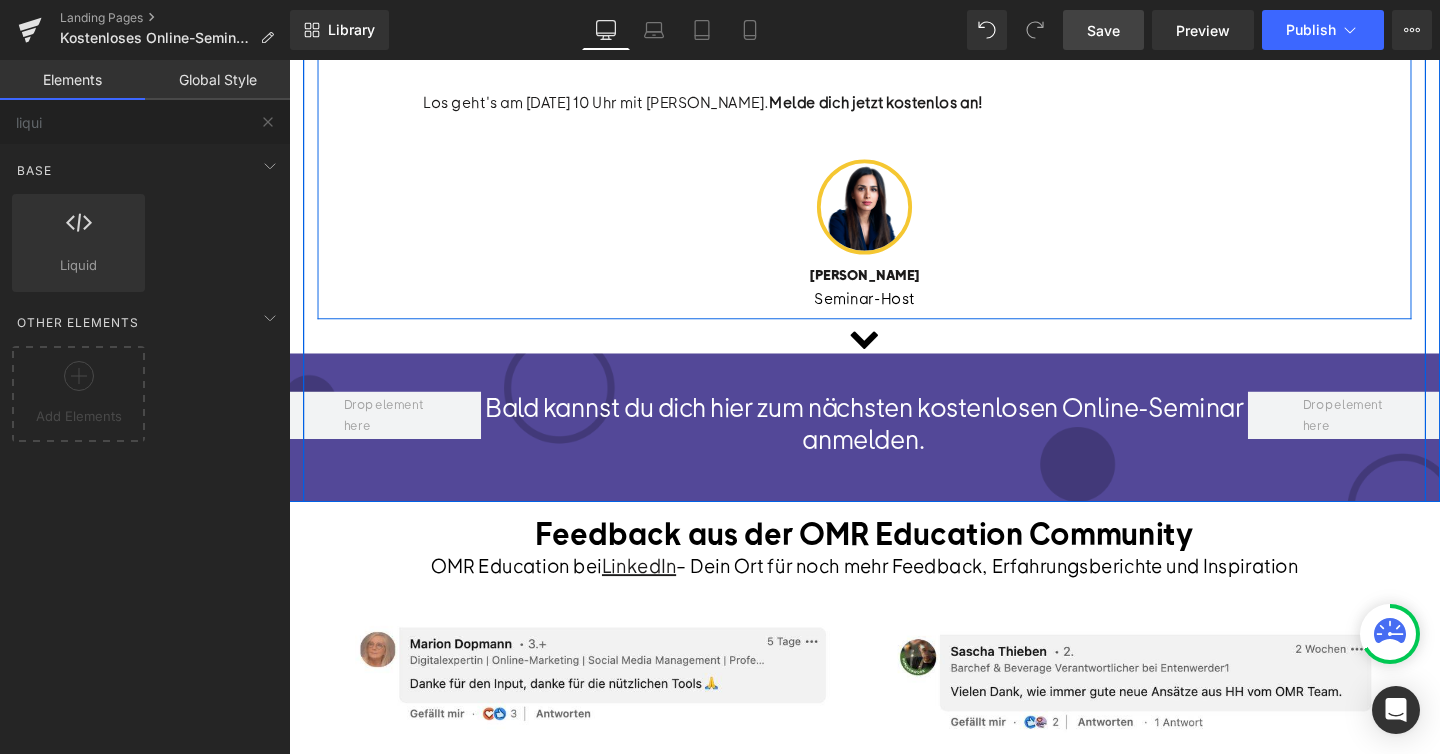click on "Leadership Beyond Bias: eigene Denkmuster erkennen und Impact schaffen Text Block         [DATE] | 10-11 Uhr Text Block         Separator         Row         Unconscious Bias beeinflusst tagtäglich unsere Entscheidungen – besonders dort, wo sie am meisten zählen: in der Führung. In dieser 60-minütigen Online-Session zeigt dir [PERSON_NAME], warum unbewusste Denkmuster nicht nur das Miteinander, sondern auch den Unternehmenserfolg prägen – und wie du ihnen aktiv begegnen kannst. Du bekommst fundiertes Know-how, persönliche Insights und praktische Strategien, wie du als Führungskraft deine eigenen Denkmuster reflektierst – und daraus echte Wirkung entfalten kannst. Neben einem Einblick in die psychologischen Grundlagen von Unconscious [PERSON_NAME] gibt es konkrete Wege raus aus der Schublade: mit praxisnahen Tipps für mehr Klarheit, bessere Entscheidungen und sichtbare Wirkung im Führungsalltag. Kurz und knapp – du erfährst in diesem Online-Seminar: Text Block" at bounding box center (894, -138) 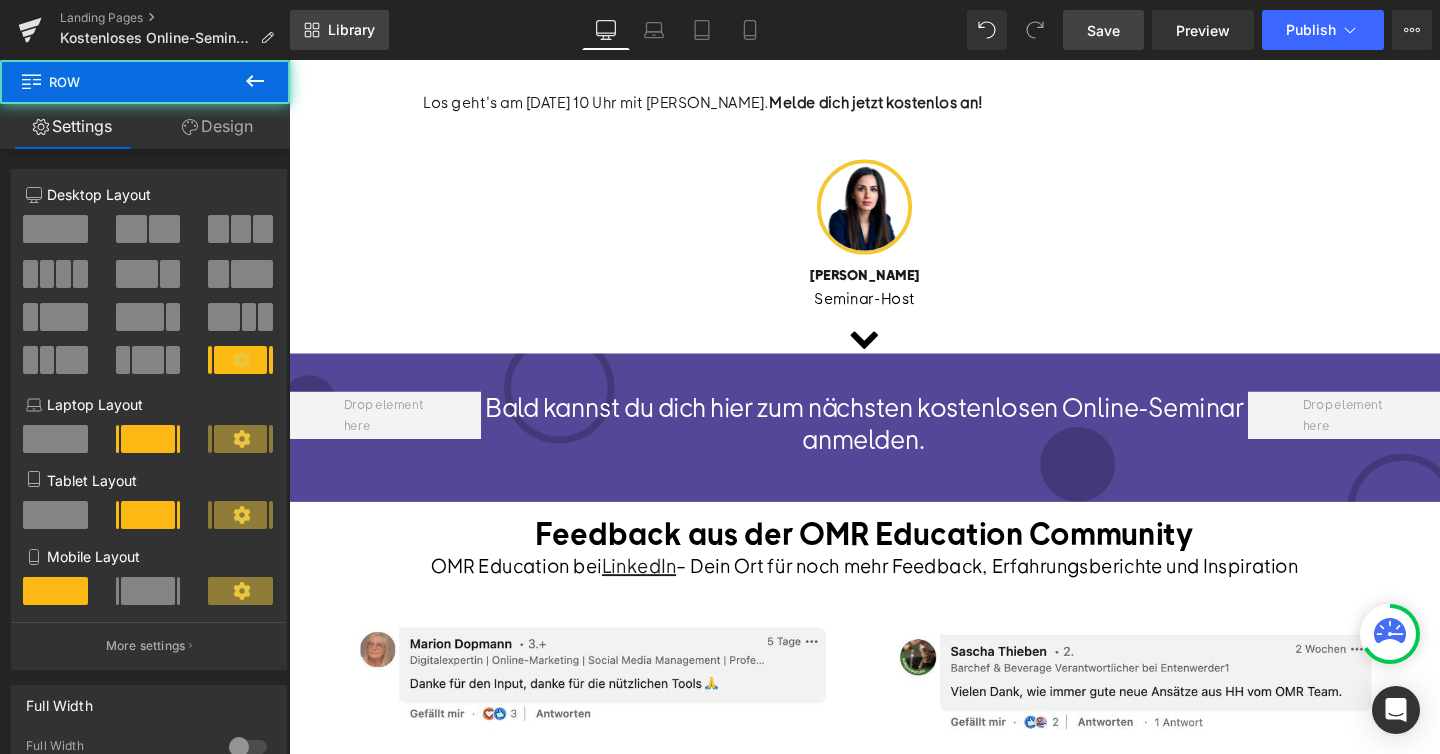 click on "Library" at bounding box center (339, 30) 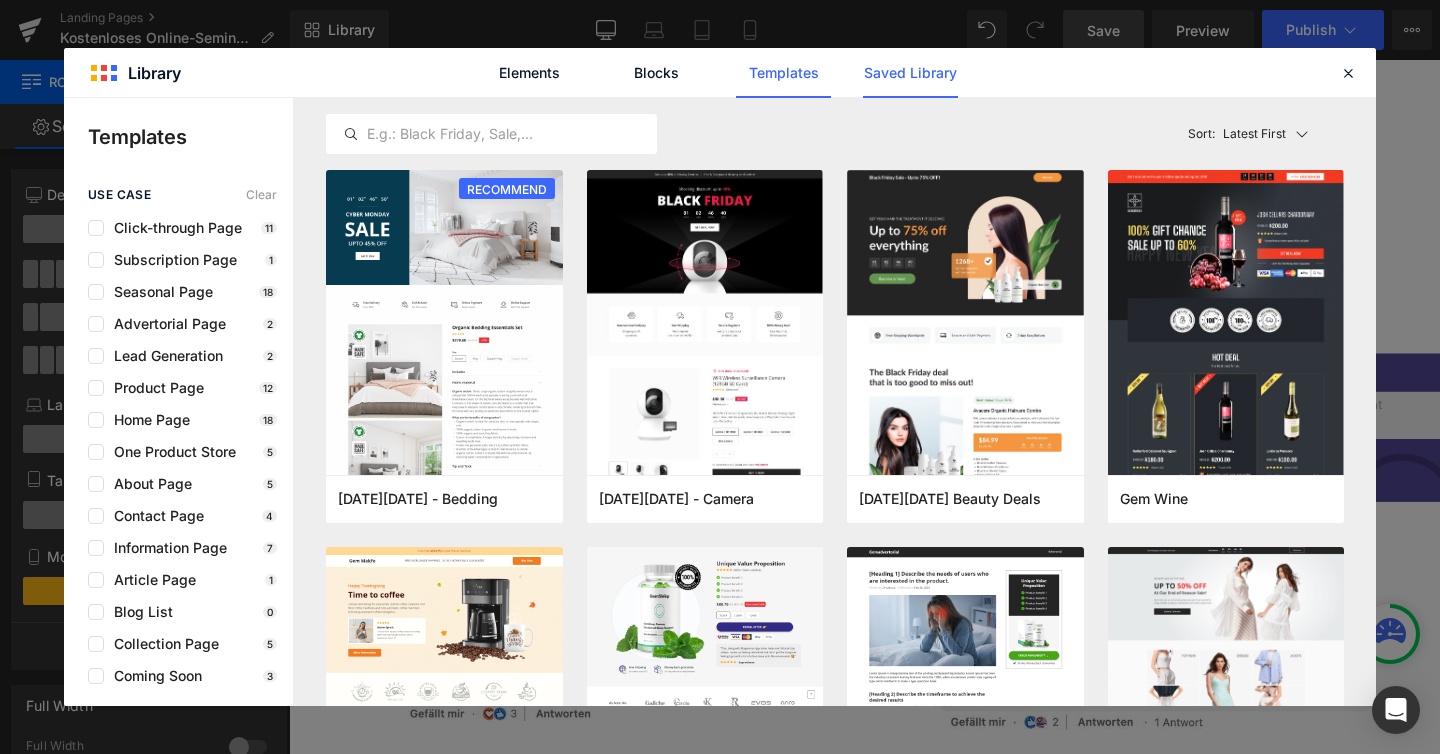 click on "Saved Library" 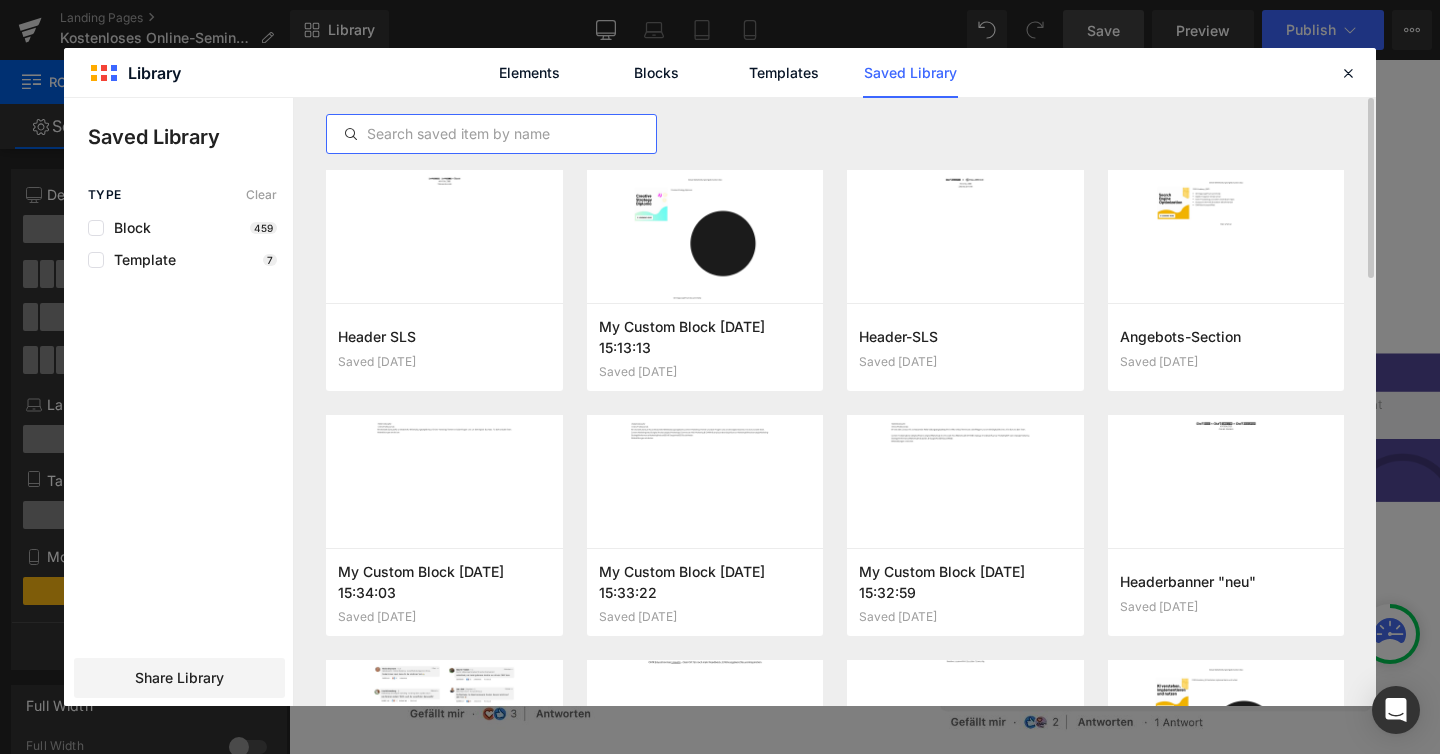 click at bounding box center (491, 134) 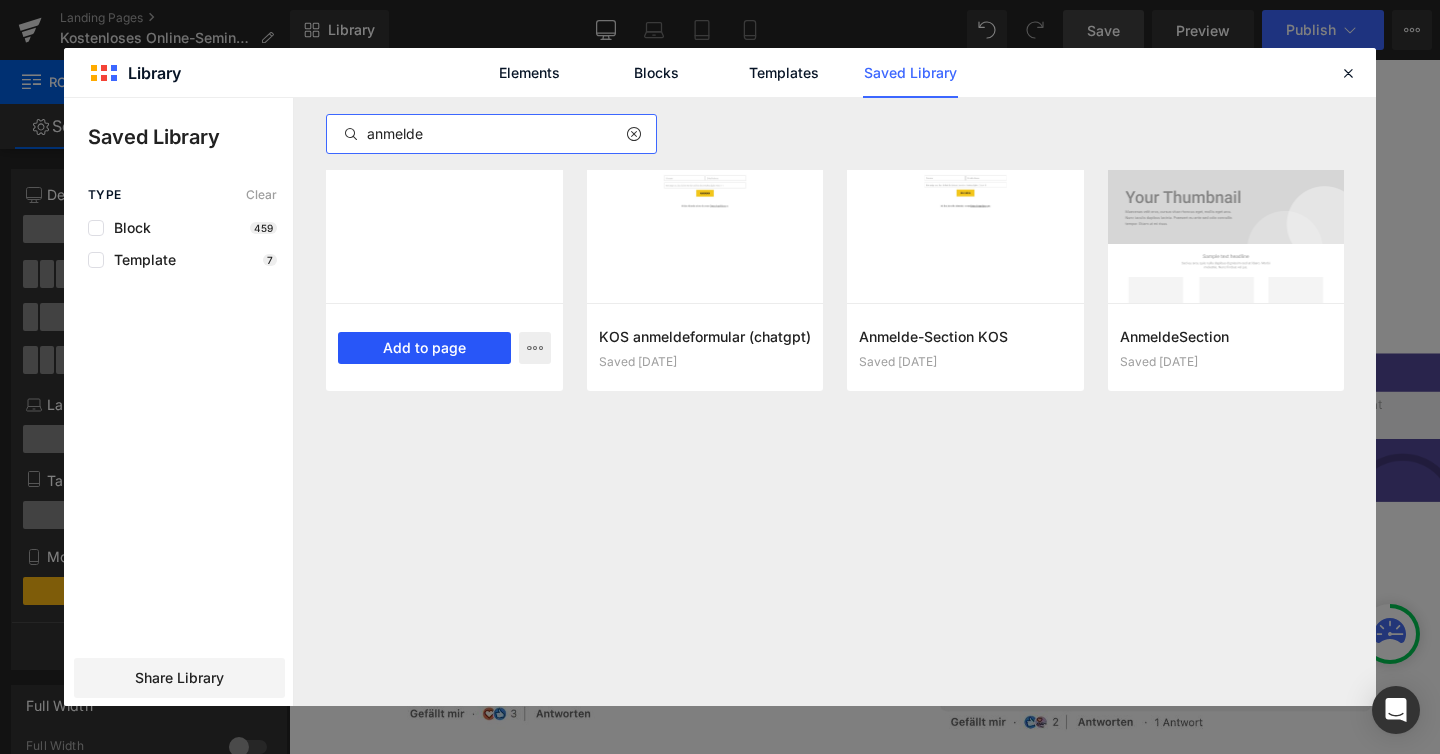 type on "anmelde" 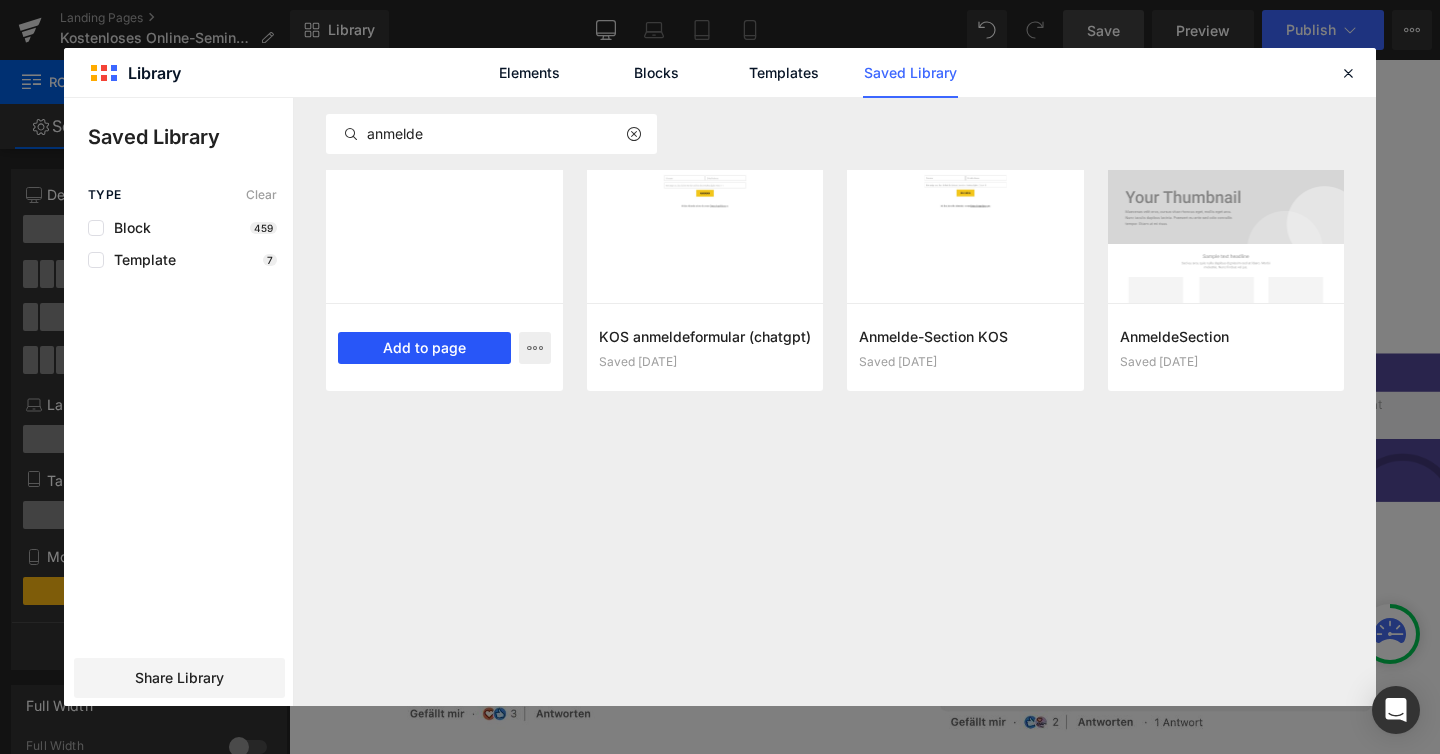 click on "Add to page" at bounding box center [424, 348] 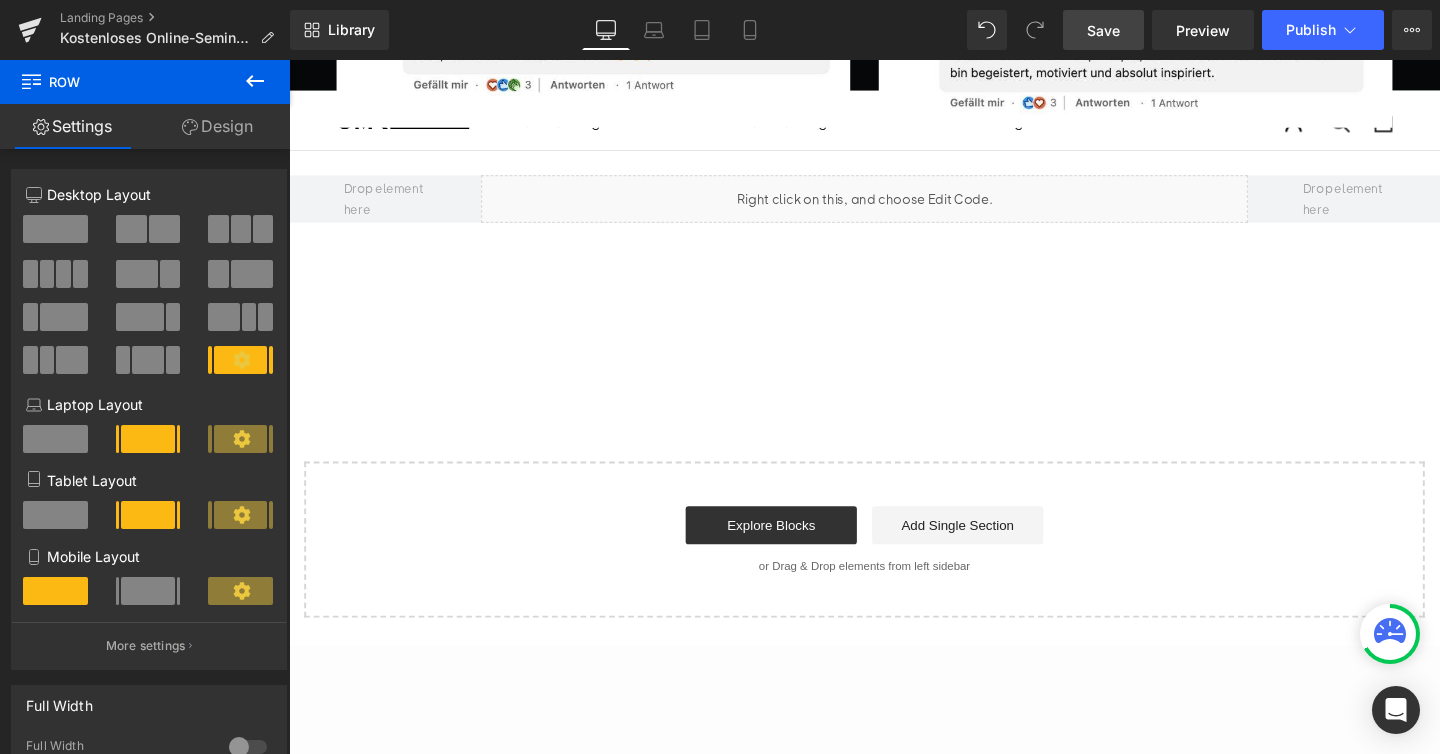 scroll, scrollTop: 3990, scrollLeft: 0, axis: vertical 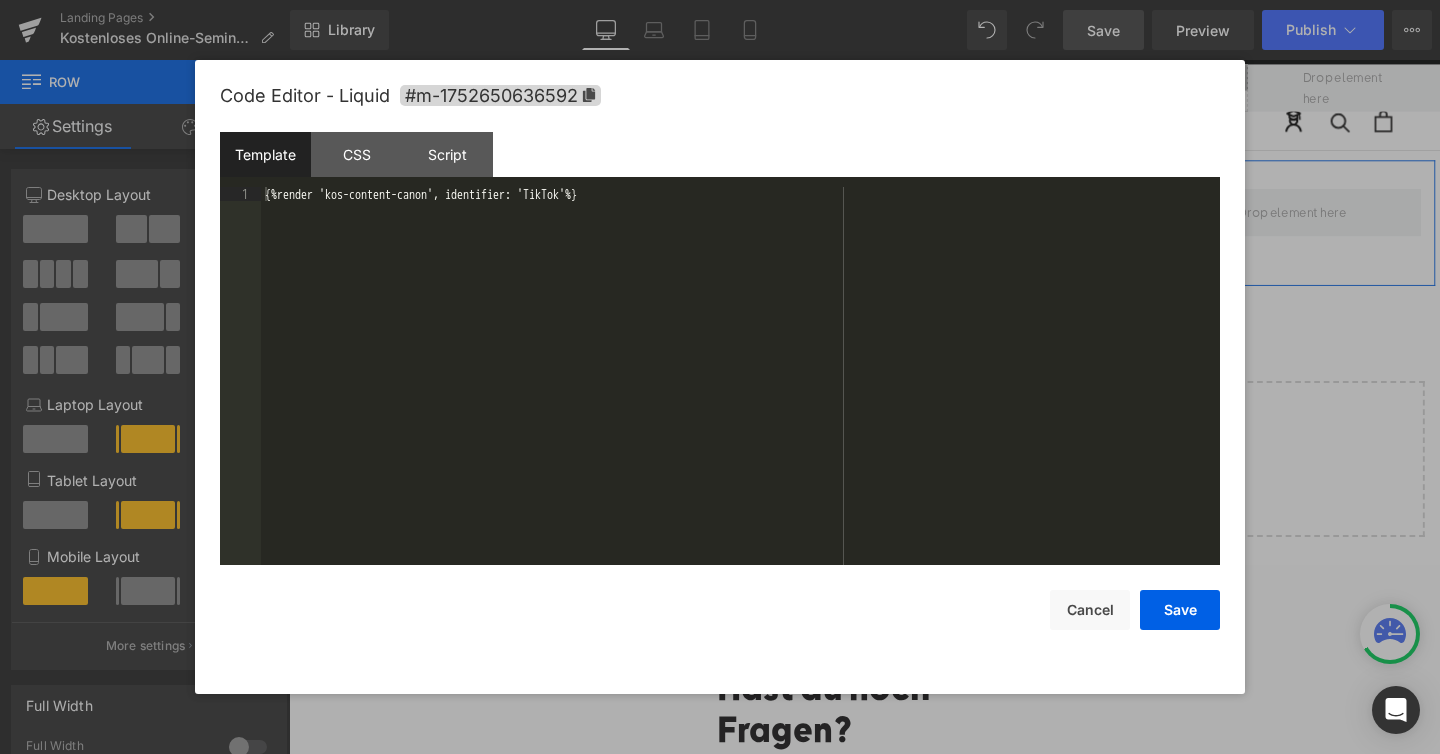 click on "Liquid" at bounding box center [894, 220] 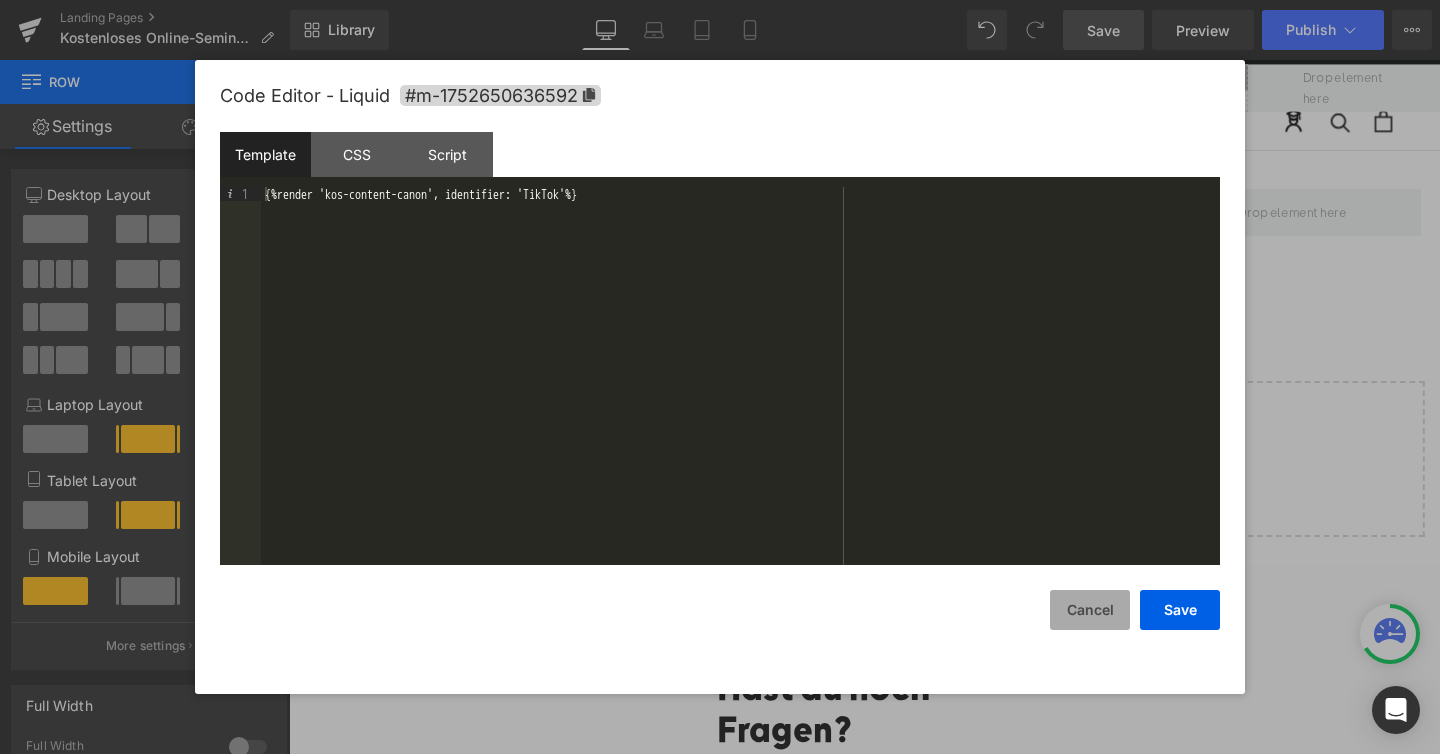 click on "Cancel" at bounding box center (1090, 610) 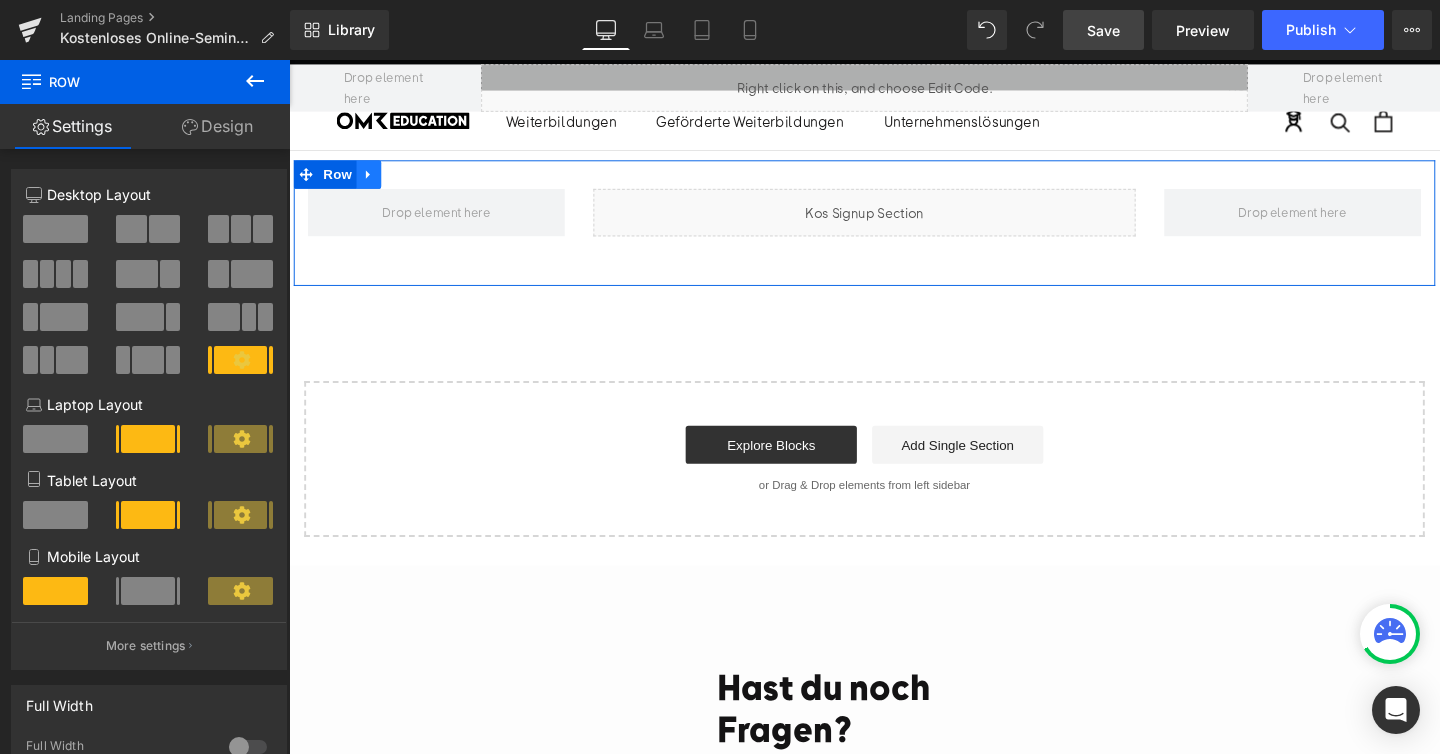 click 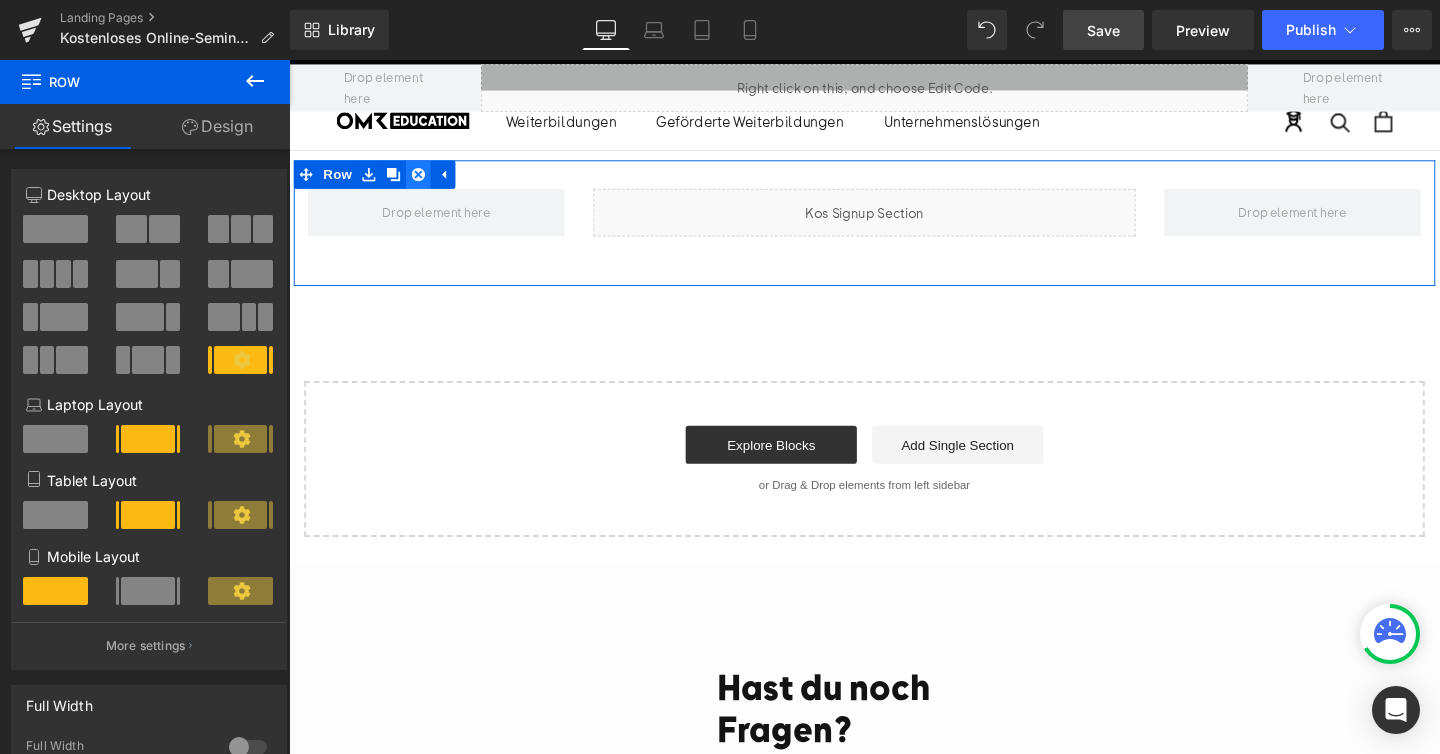 click 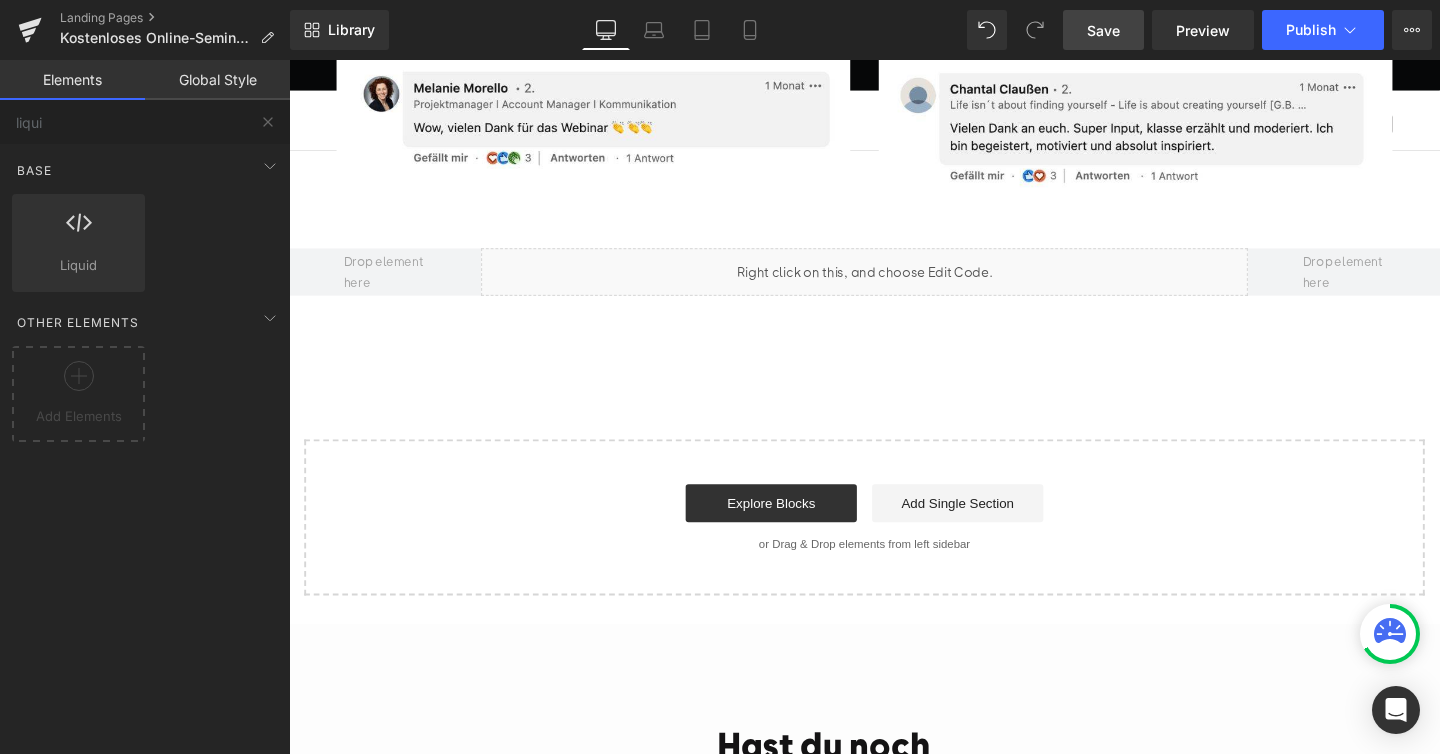 scroll, scrollTop: 3795, scrollLeft: 0, axis: vertical 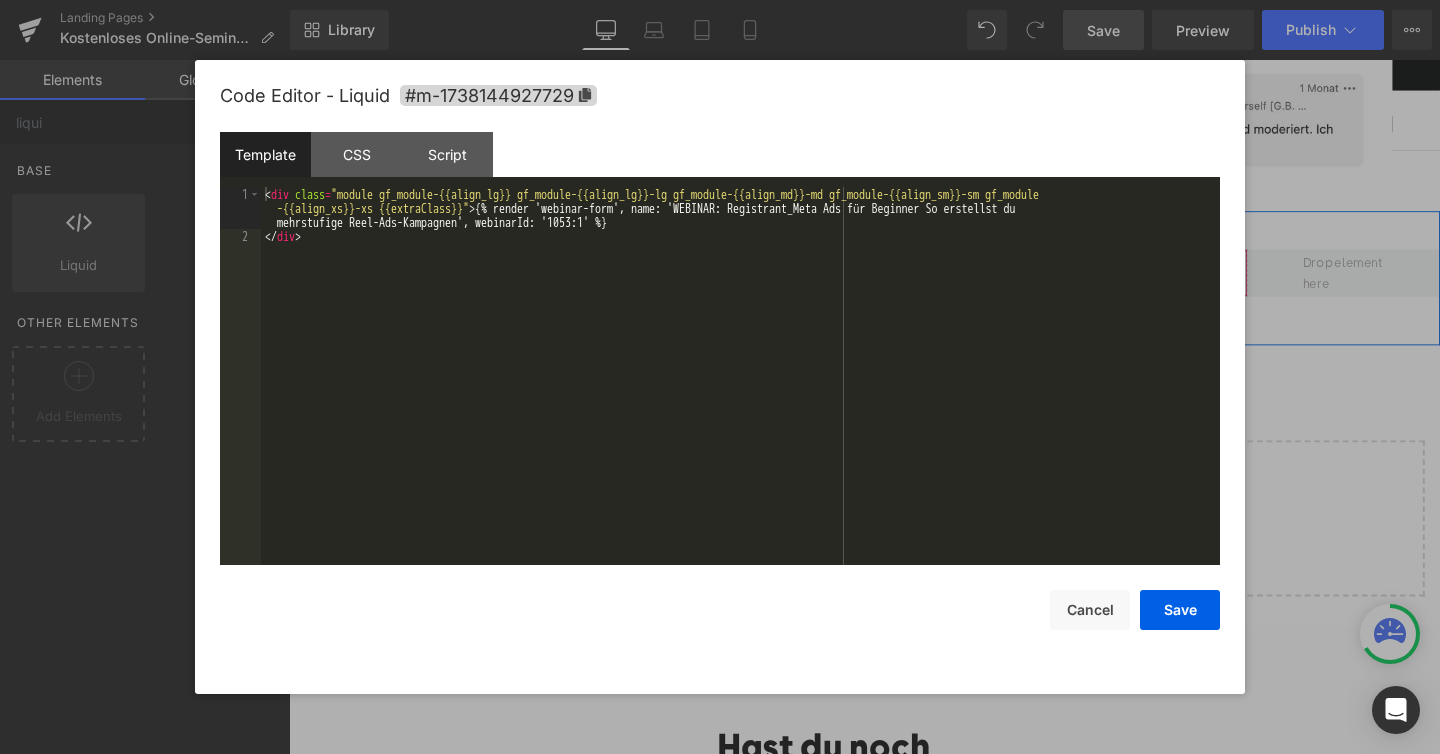click on "Liquid" at bounding box center (894, 284) 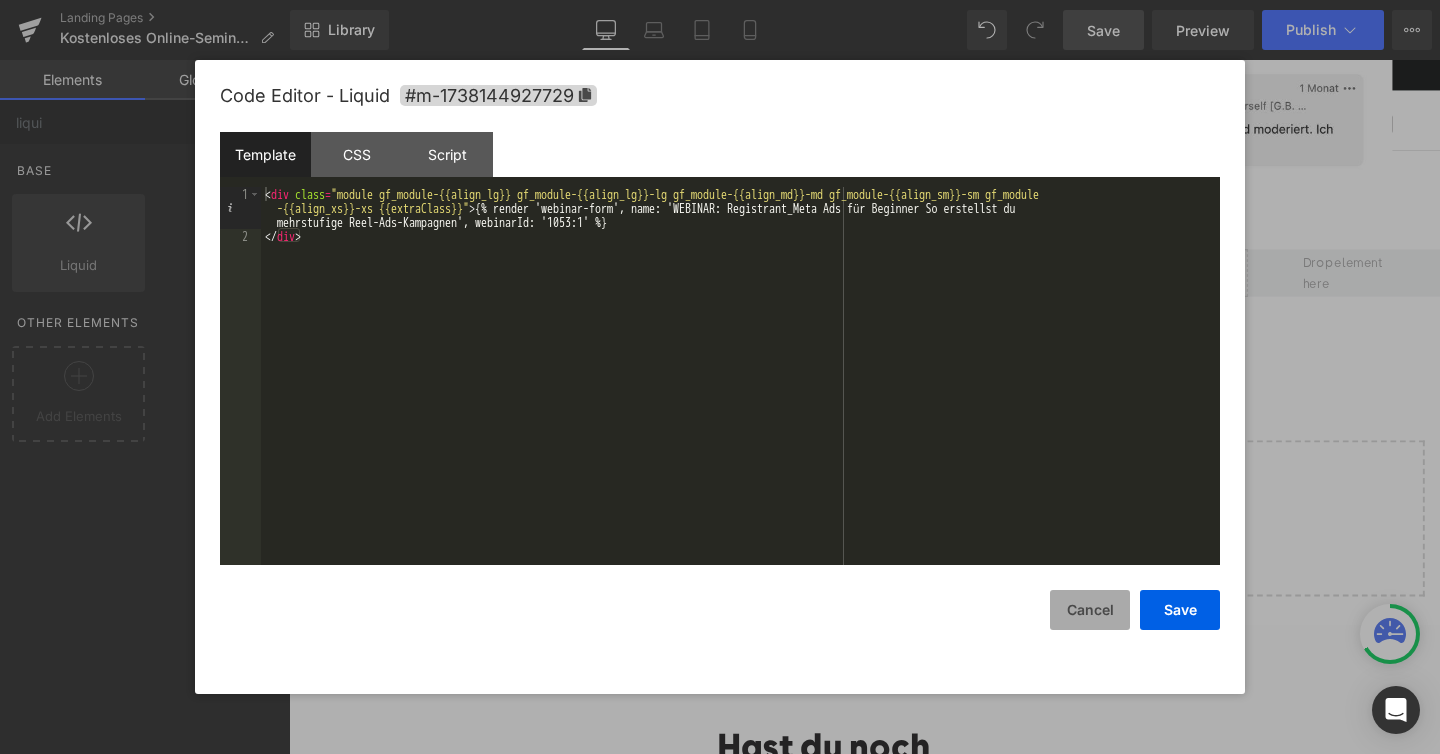 click on "Cancel" at bounding box center (1090, 610) 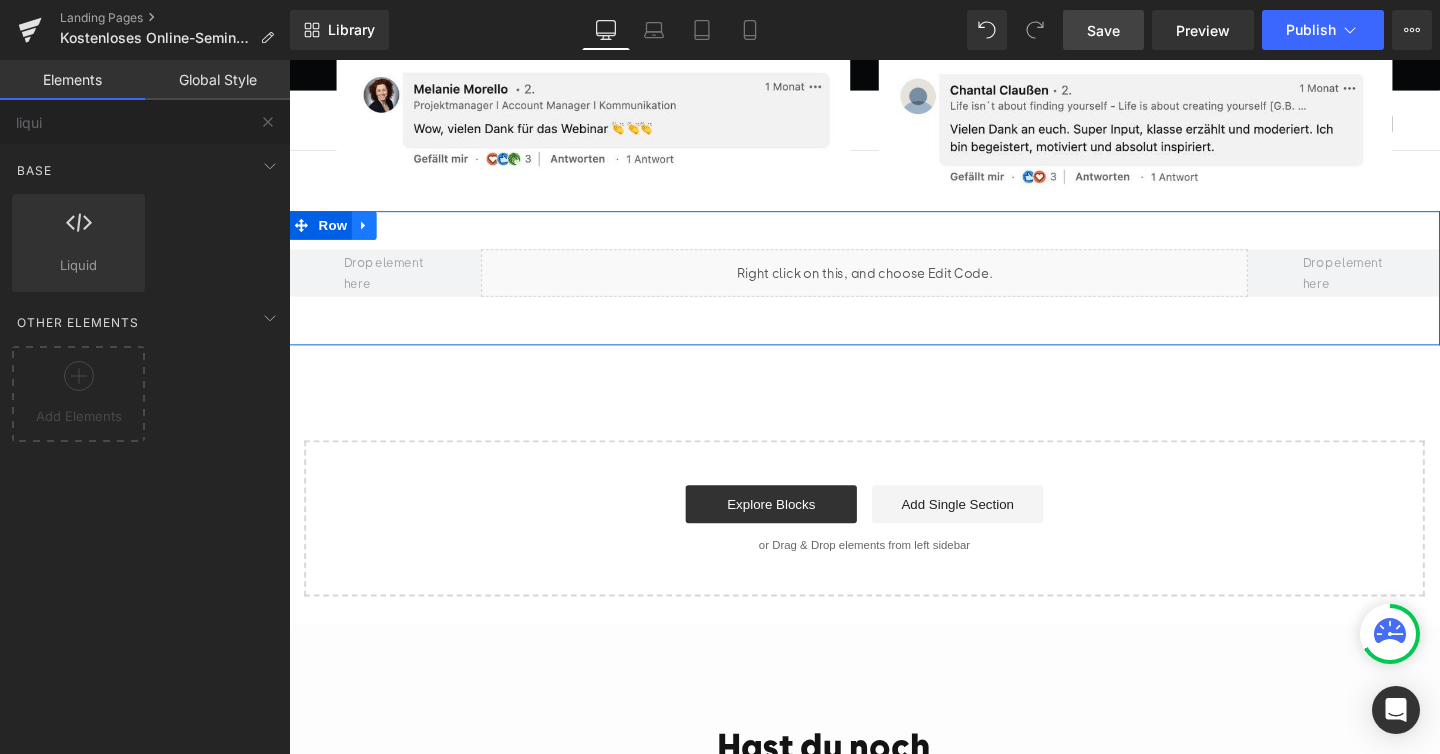 click 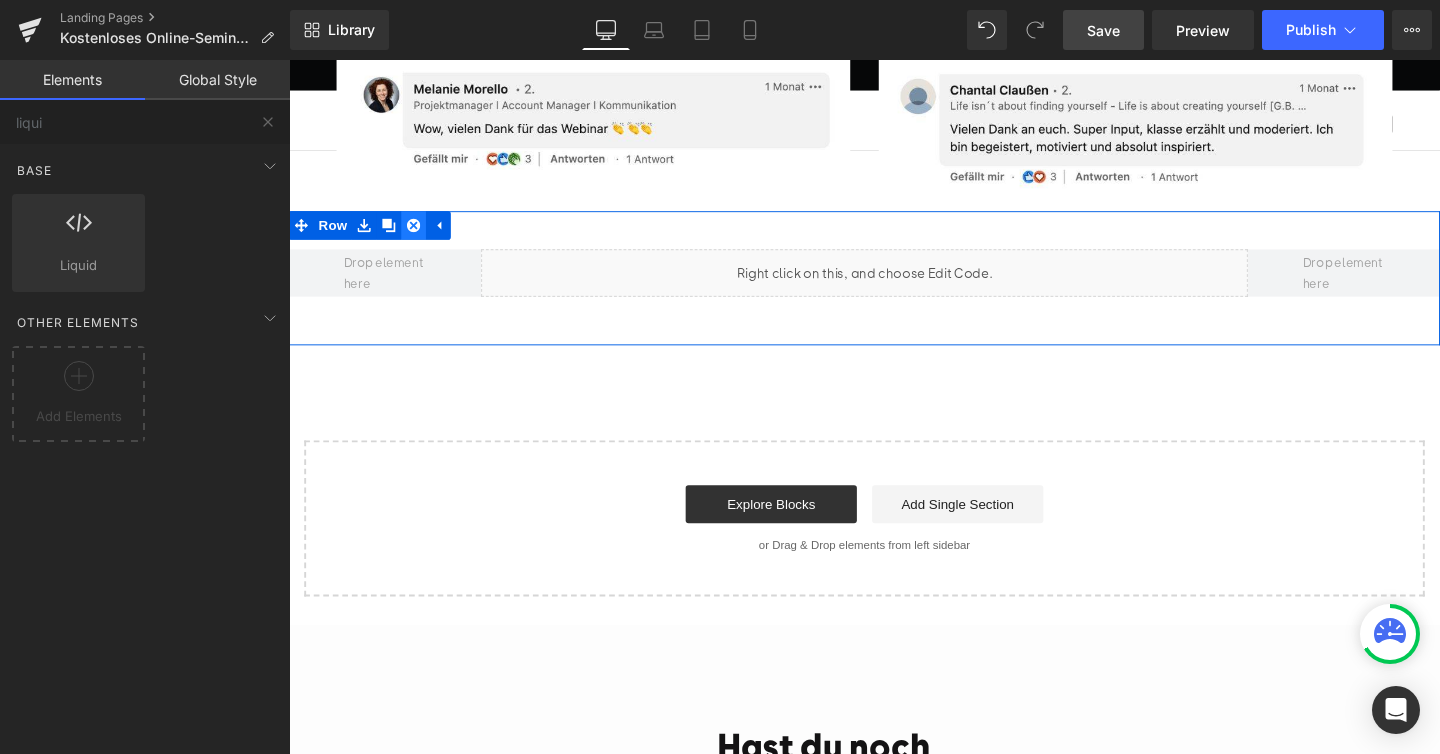 click 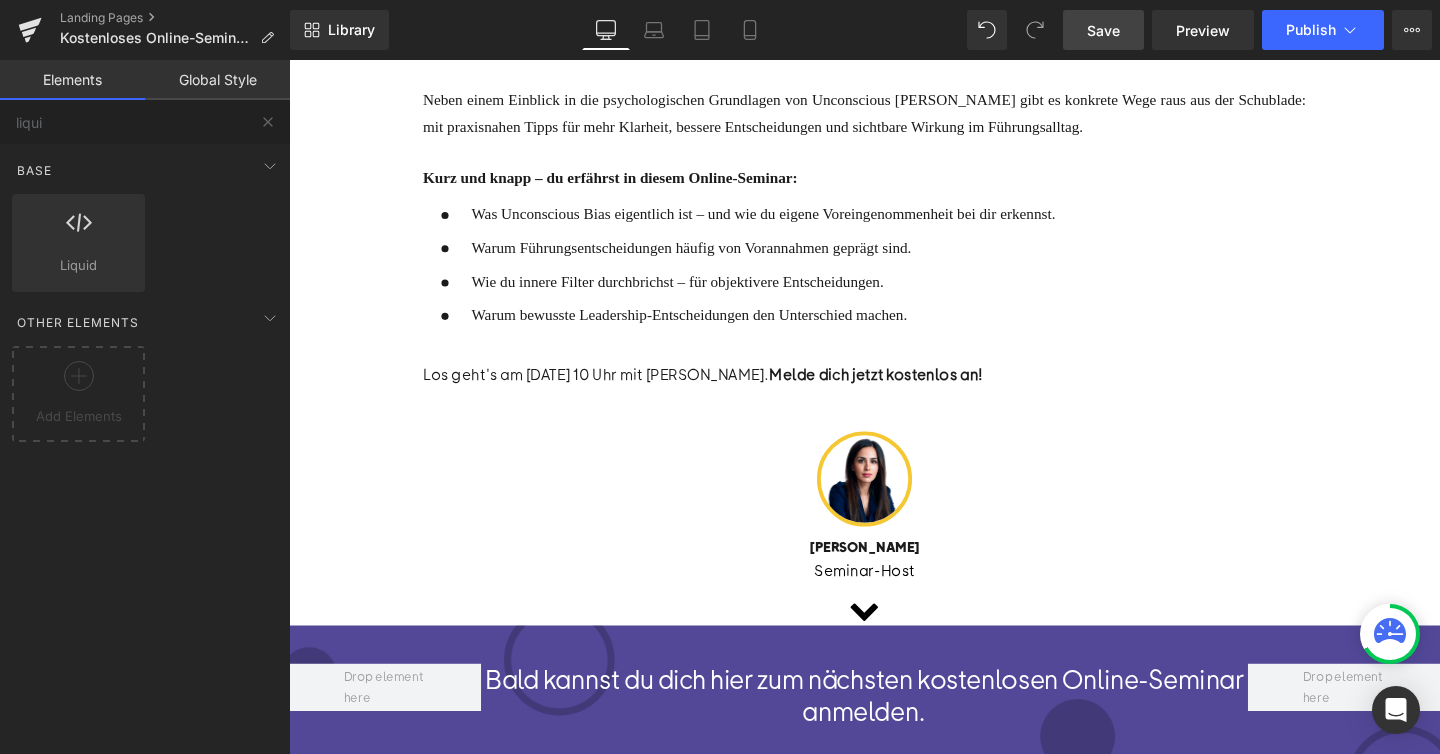 scroll, scrollTop: 820, scrollLeft: 0, axis: vertical 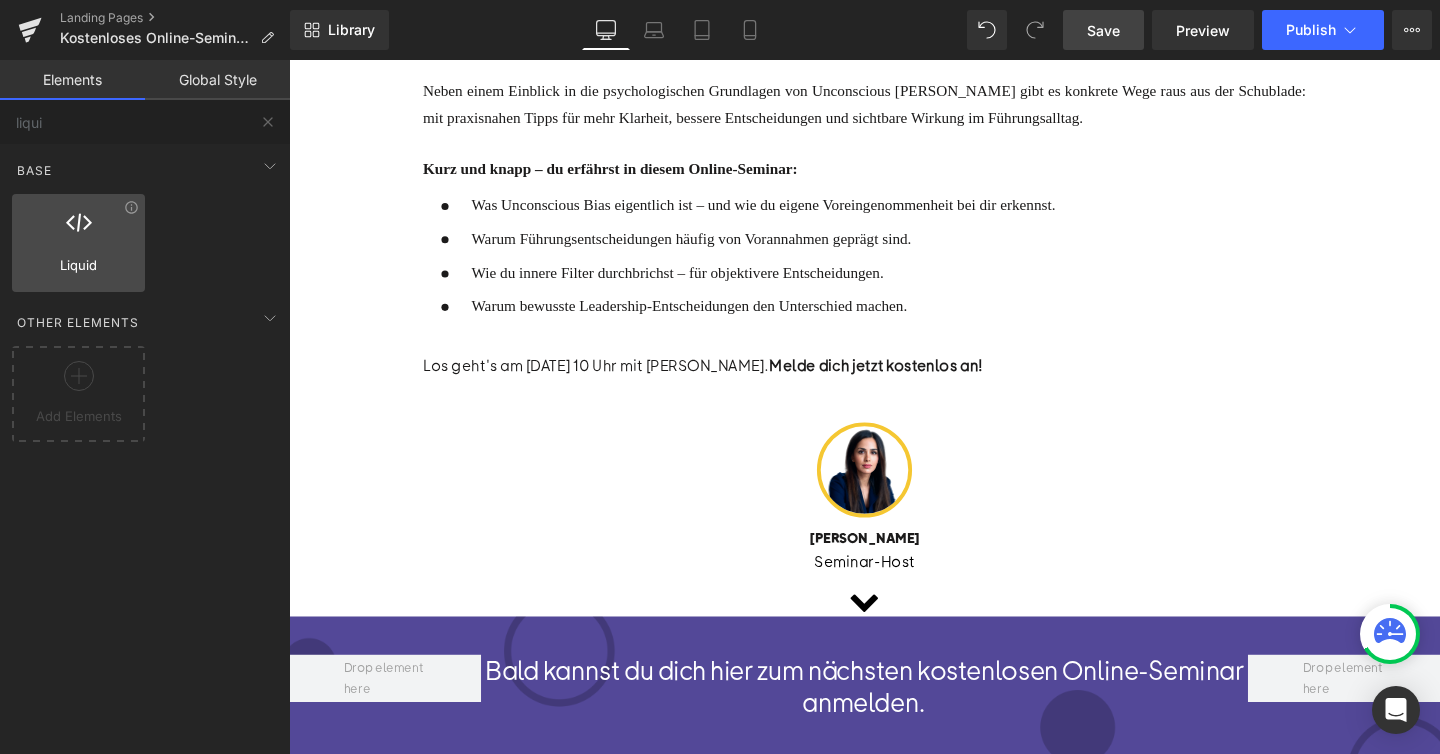 click at bounding box center [78, 232] 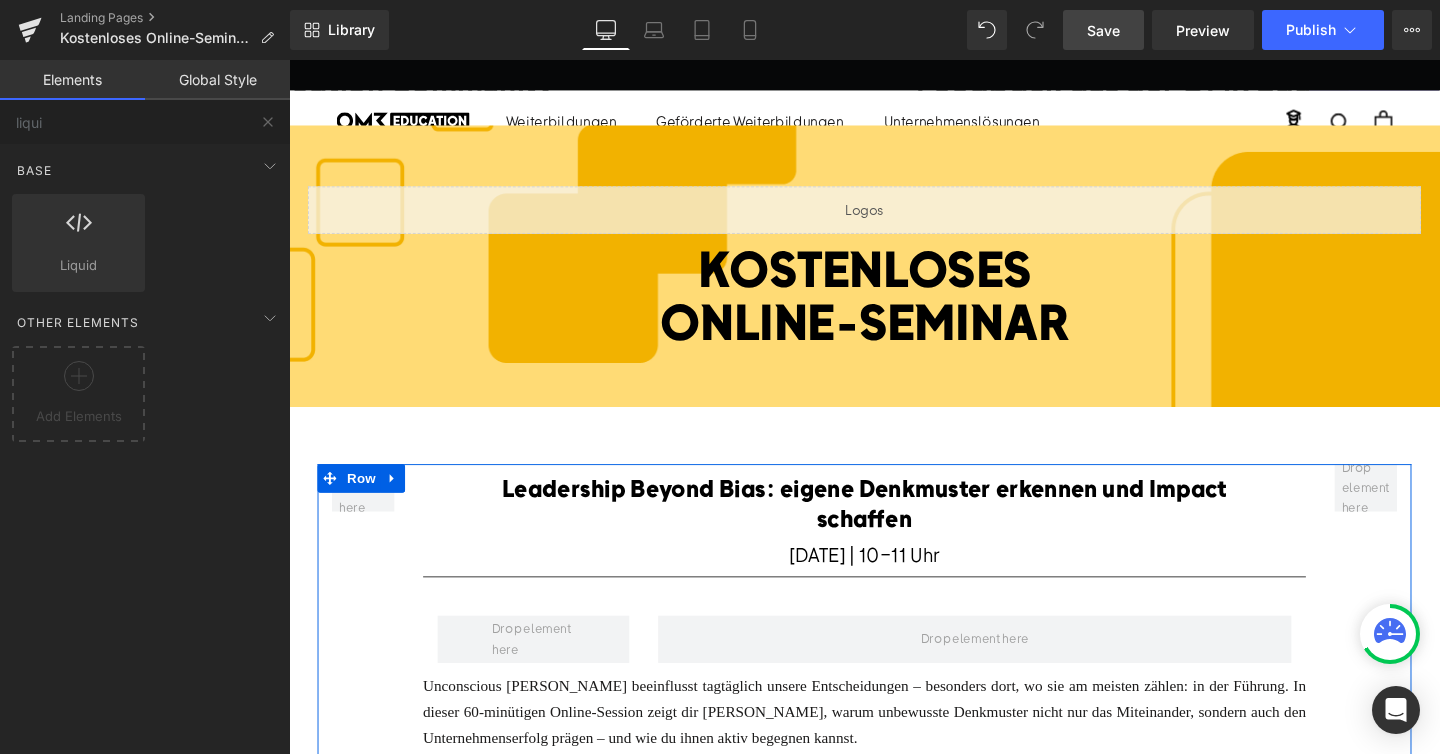 scroll, scrollTop: 0, scrollLeft: 0, axis: both 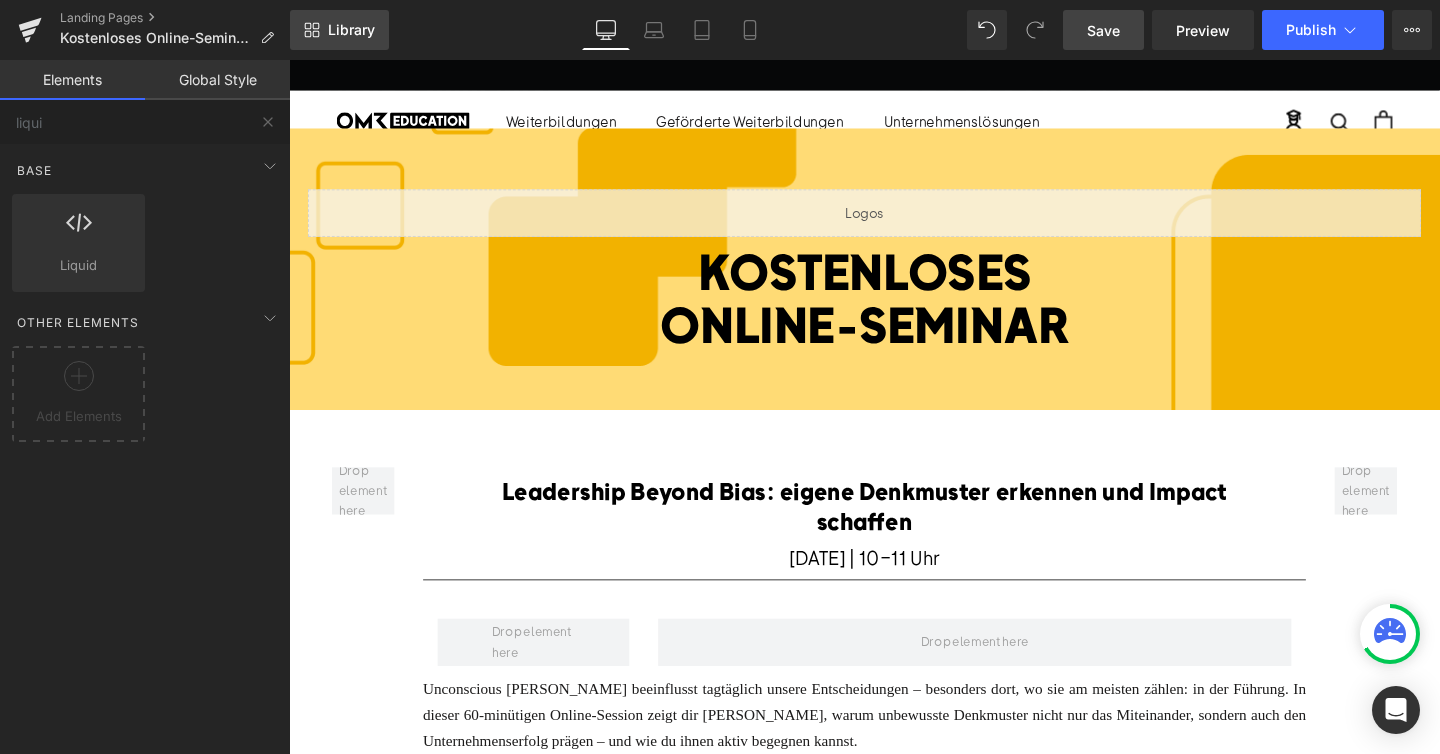 click on "Library" at bounding box center (351, 30) 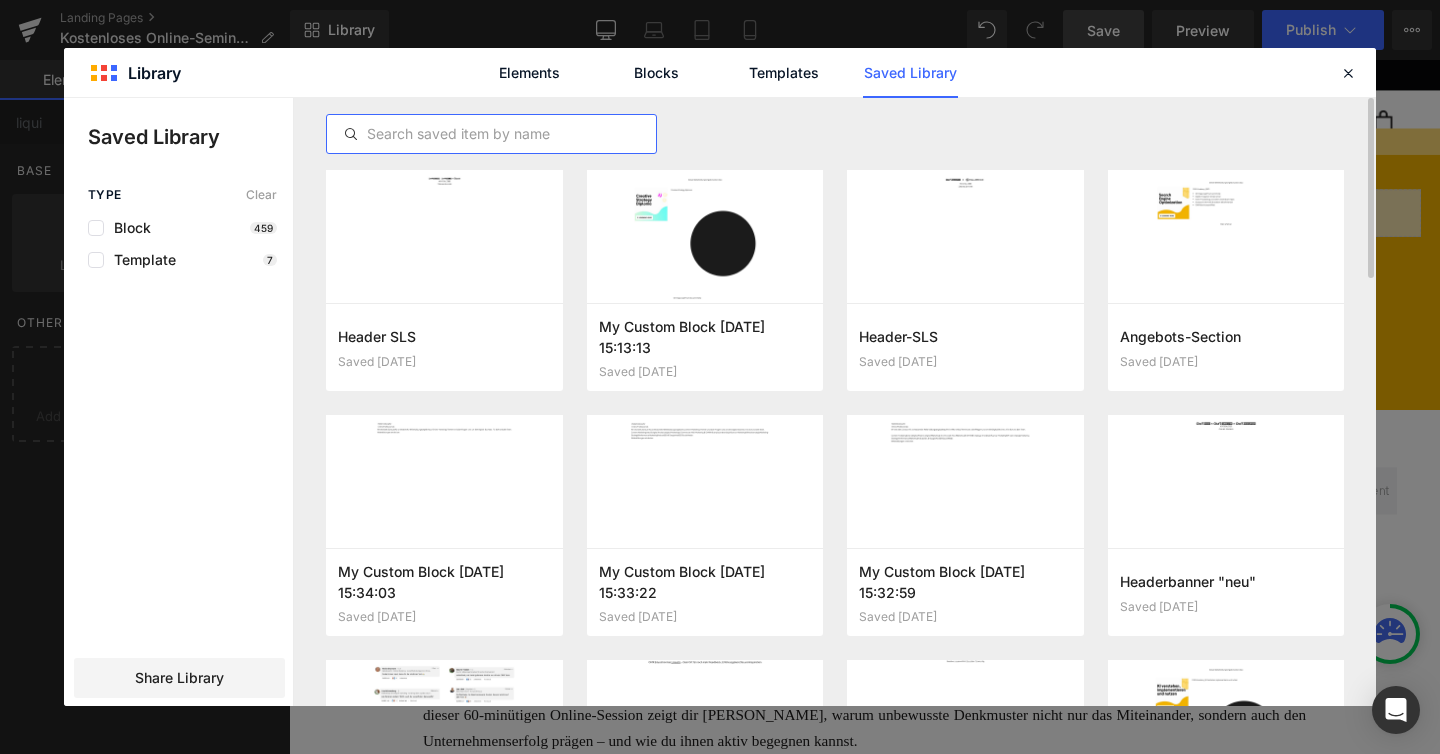 click at bounding box center (491, 134) 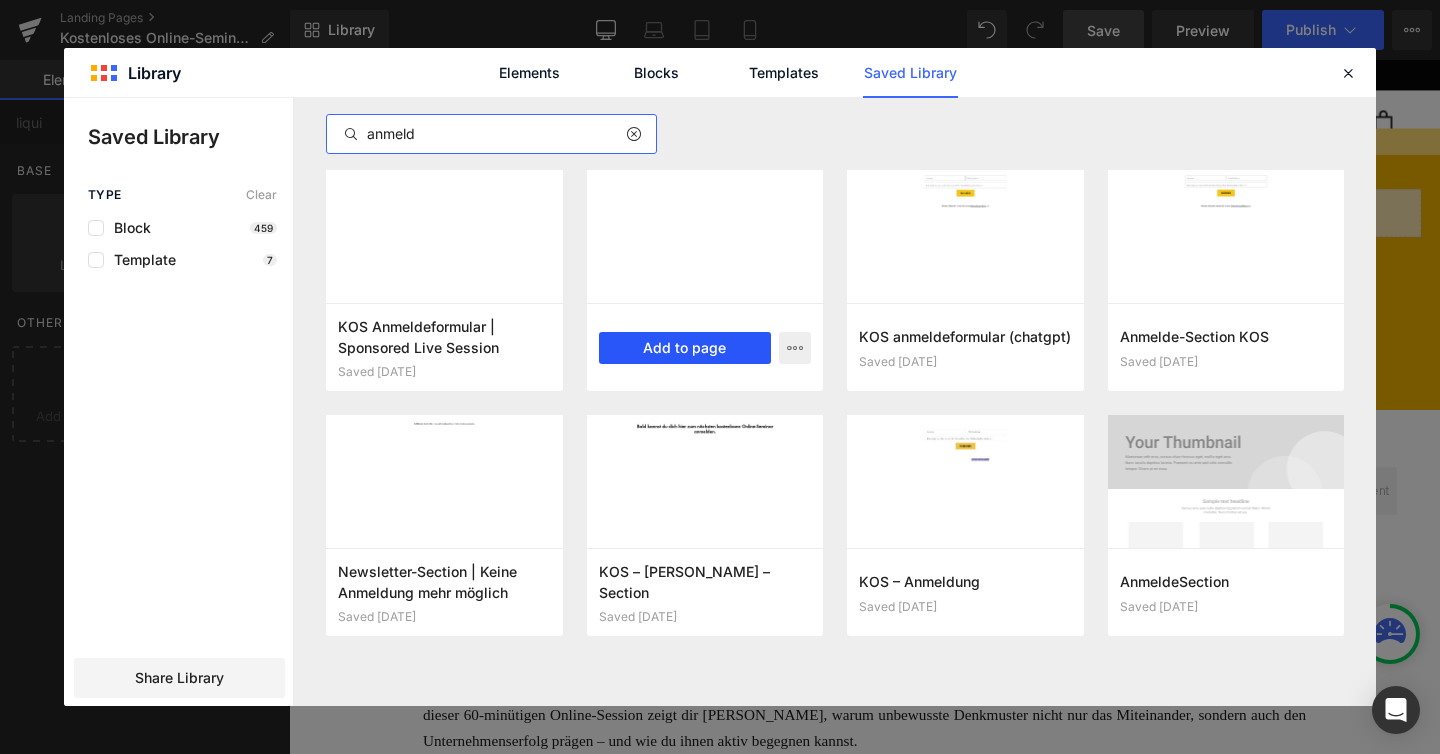 type on "anmeld" 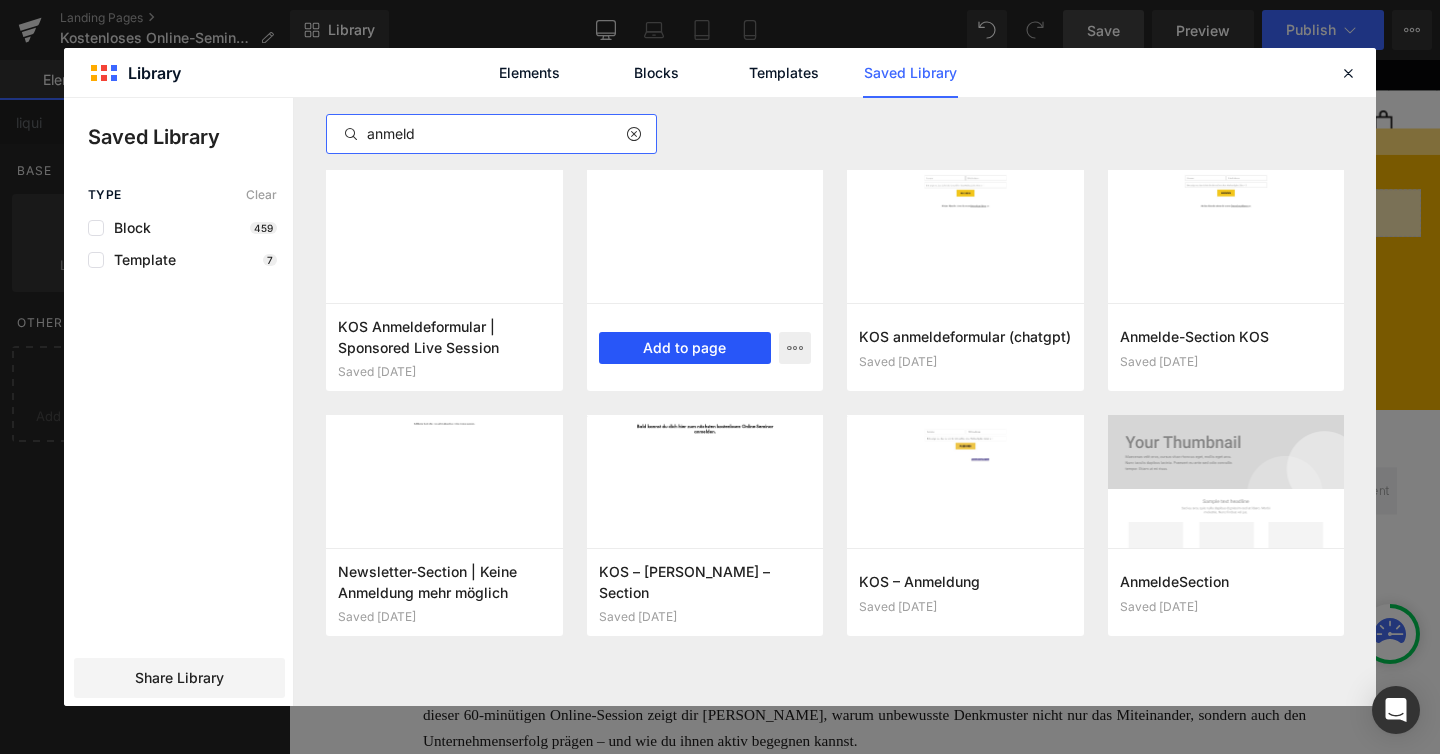 click on "Add to page" at bounding box center (685, 348) 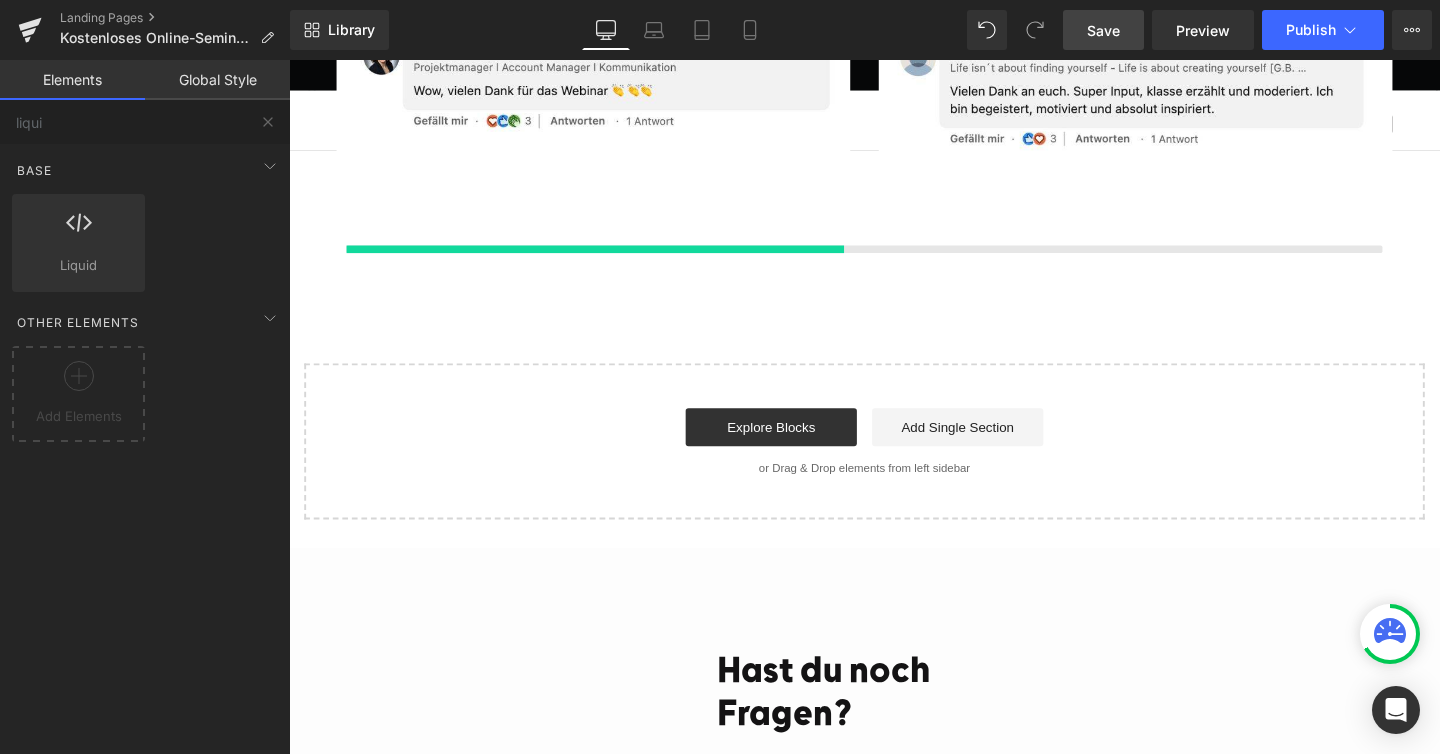 scroll, scrollTop: 3849, scrollLeft: 0, axis: vertical 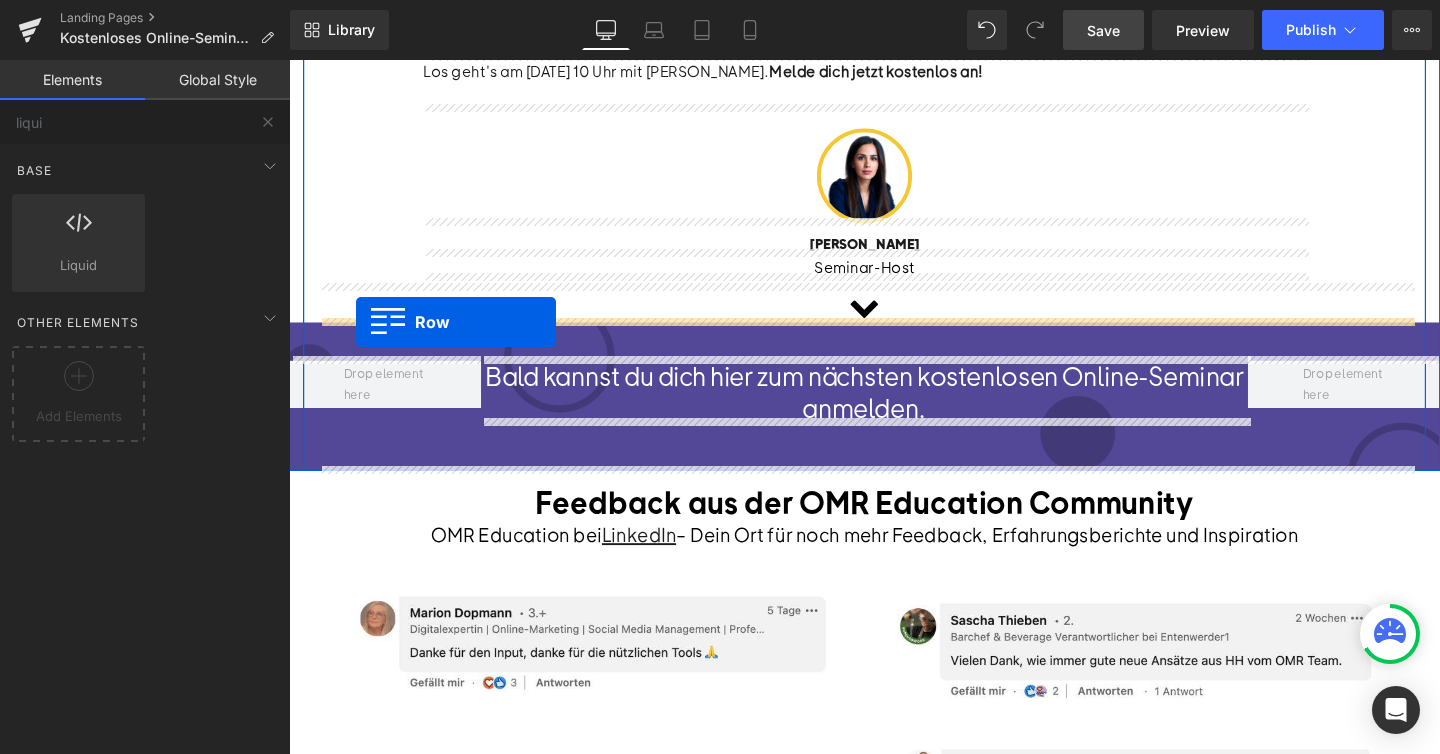 drag, startPoint x: 301, startPoint y: 180, endPoint x: 359, endPoint y: 335, distance: 165.49623 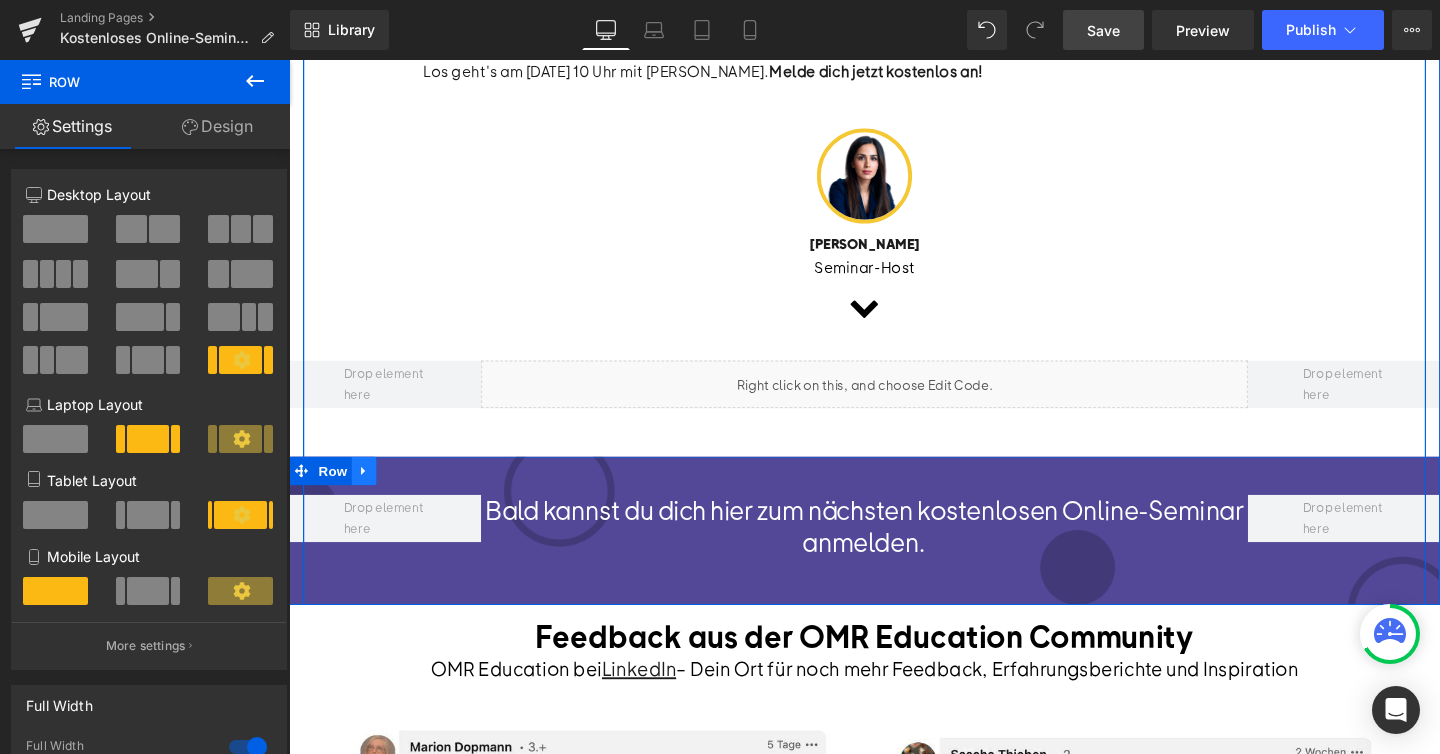 click 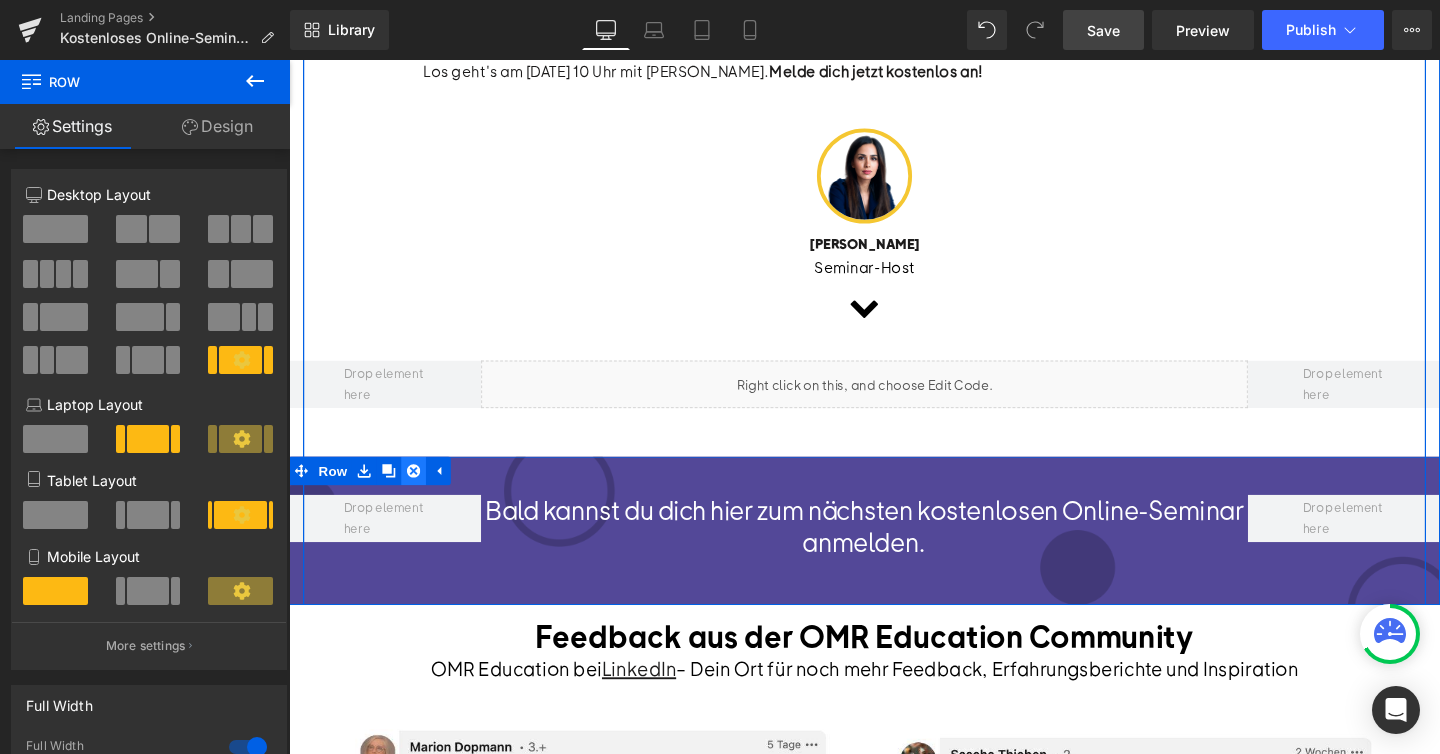 click 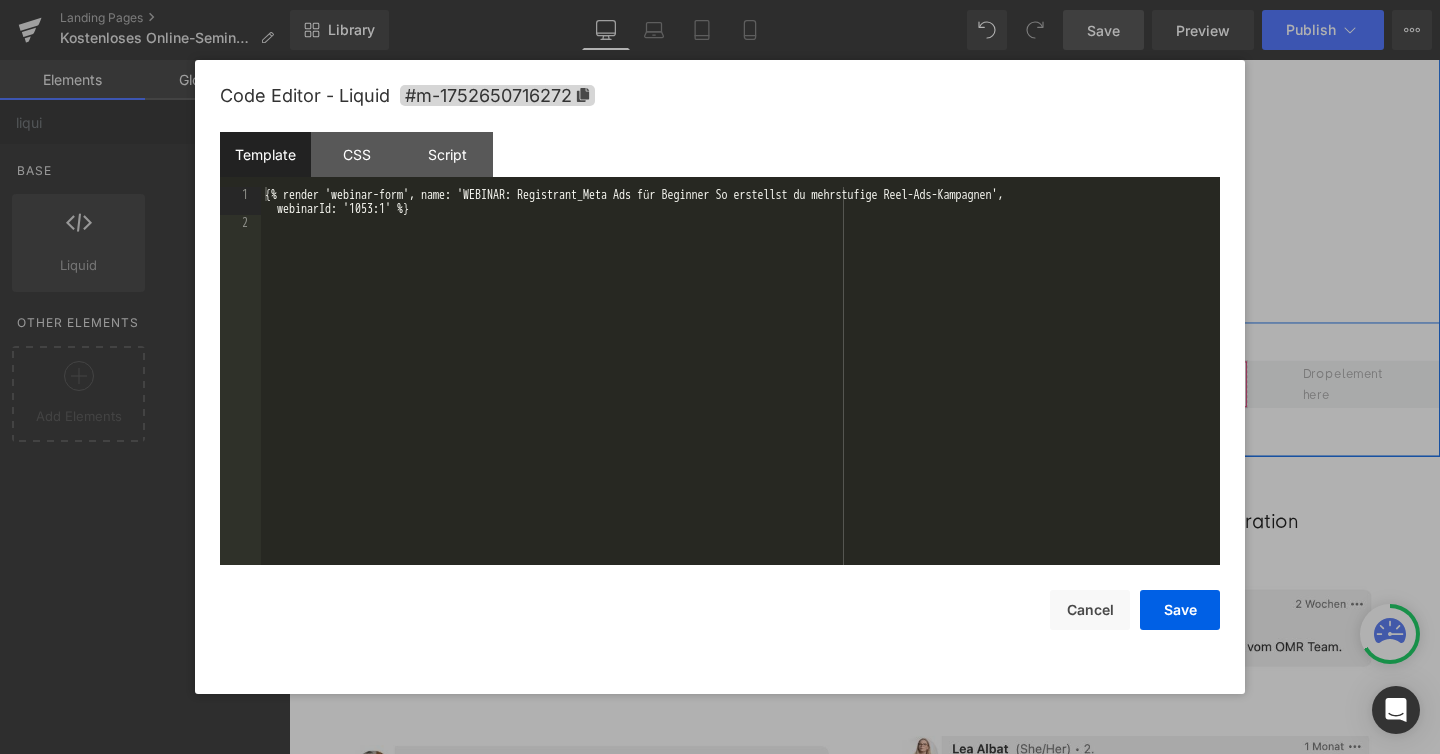 click on "Liquid" at bounding box center [894, 401] 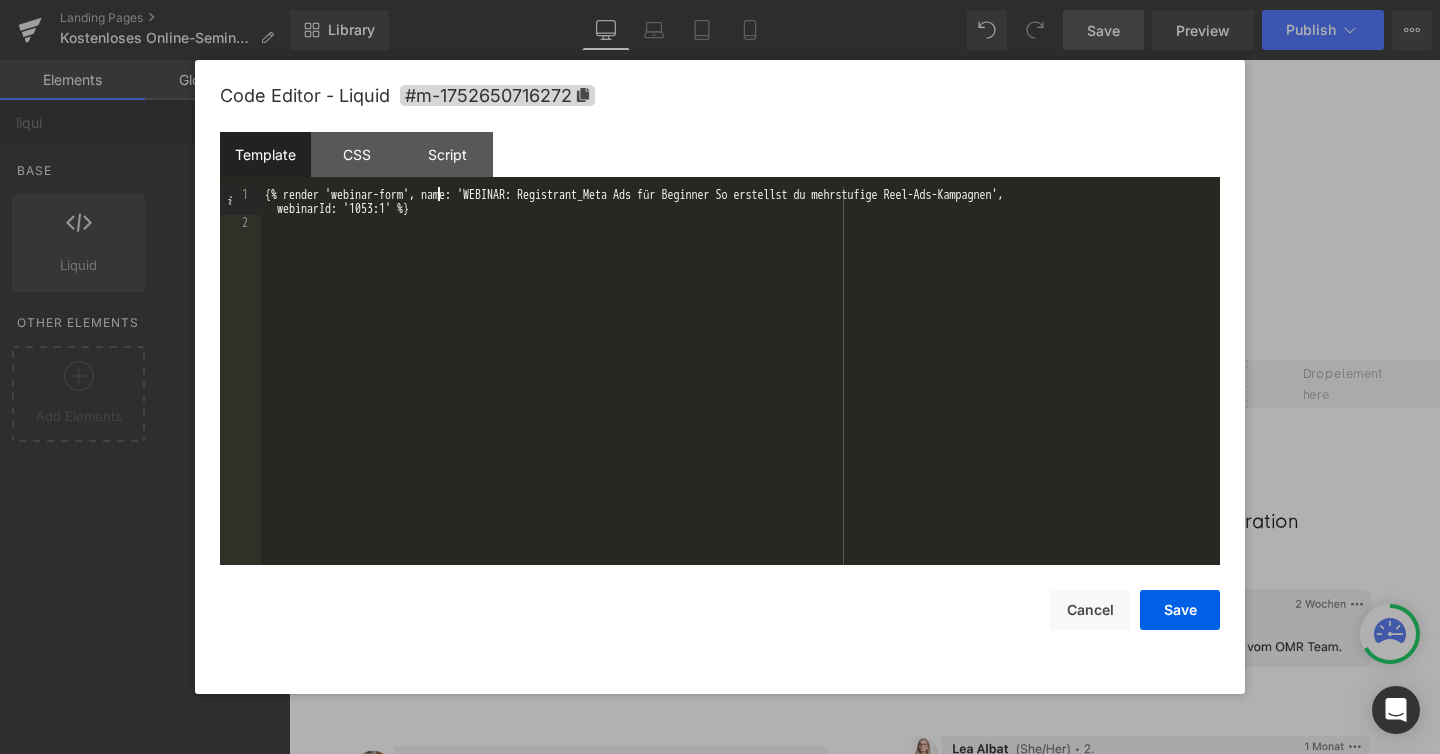 click on "{% render 'webinar-form', name: 'WEBINAR: Registrant_Meta Ads für Beginner So erstellst du mehrstufige Reel-Ads-Kampagnen',     webinarId: '1053:1' %}" at bounding box center (740, 397) 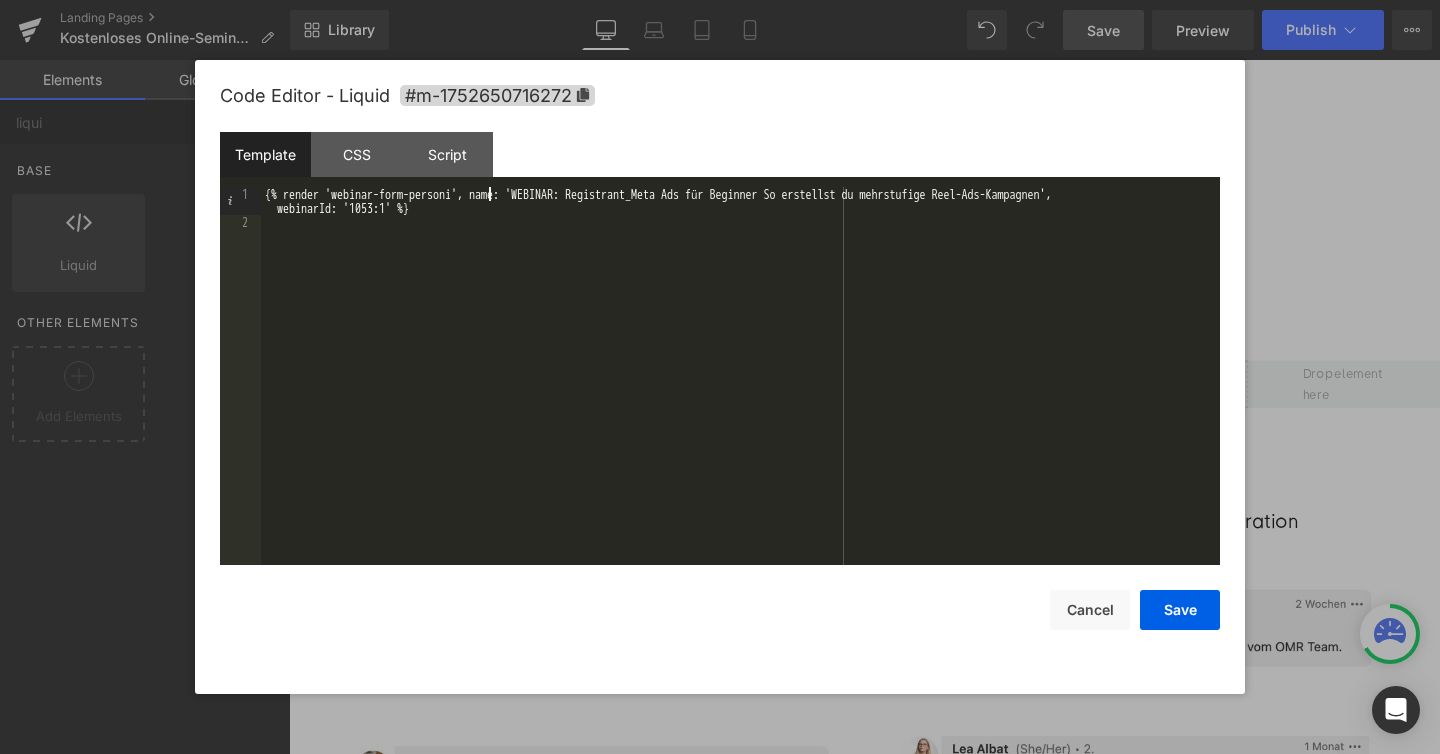 type 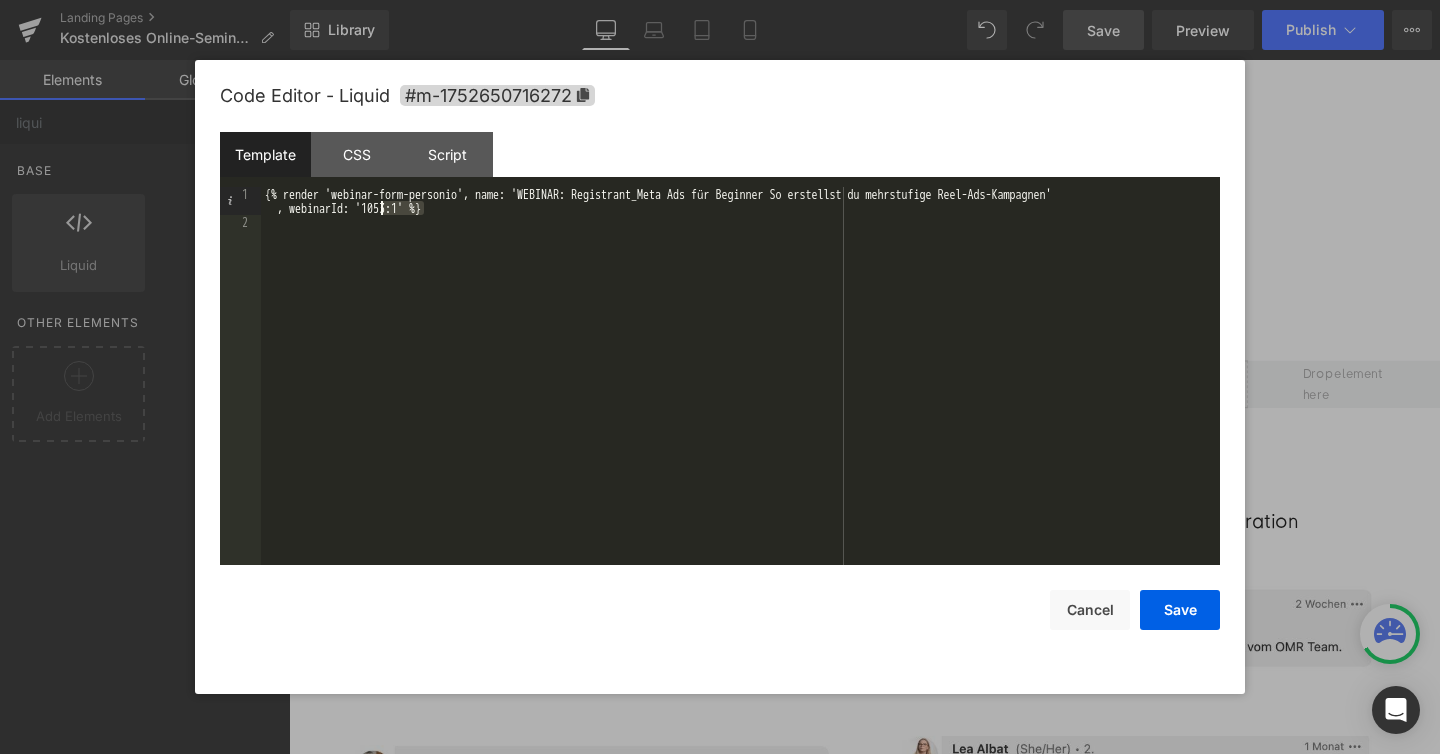 drag, startPoint x: 425, startPoint y: 211, endPoint x: 382, endPoint y: 211, distance: 43 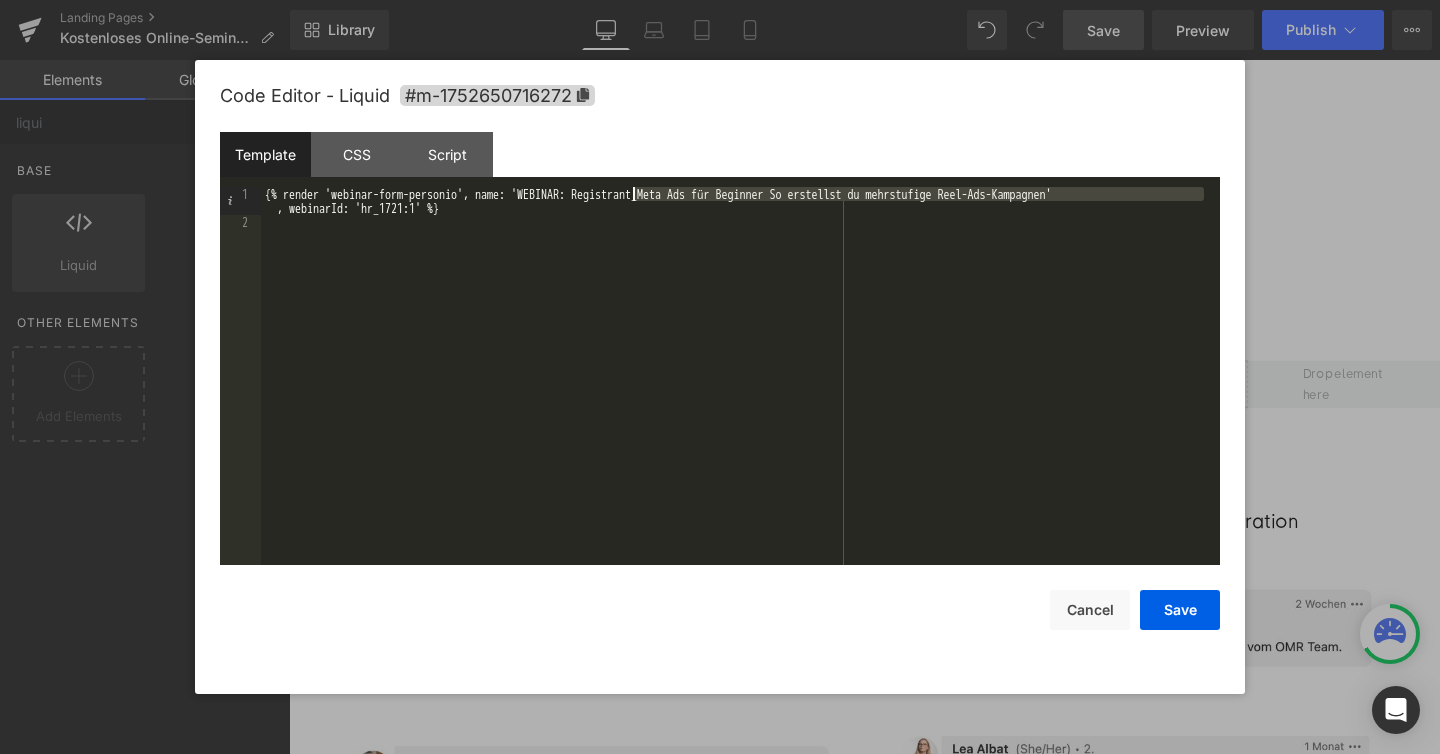drag, startPoint x: 1203, startPoint y: 197, endPoint x: 633, endPoint y: 192, distance: 570.0219 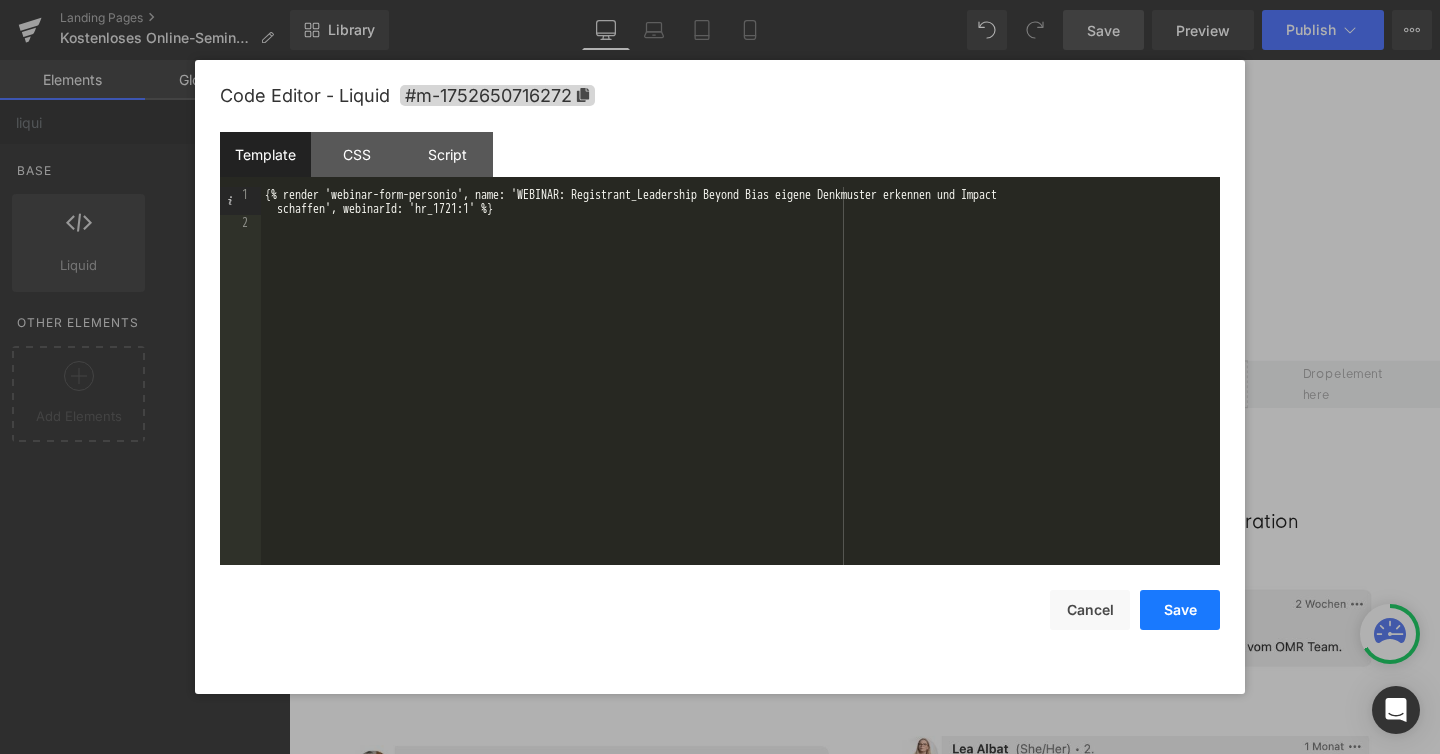 click on "Save" at bounding box center [1180, 610] 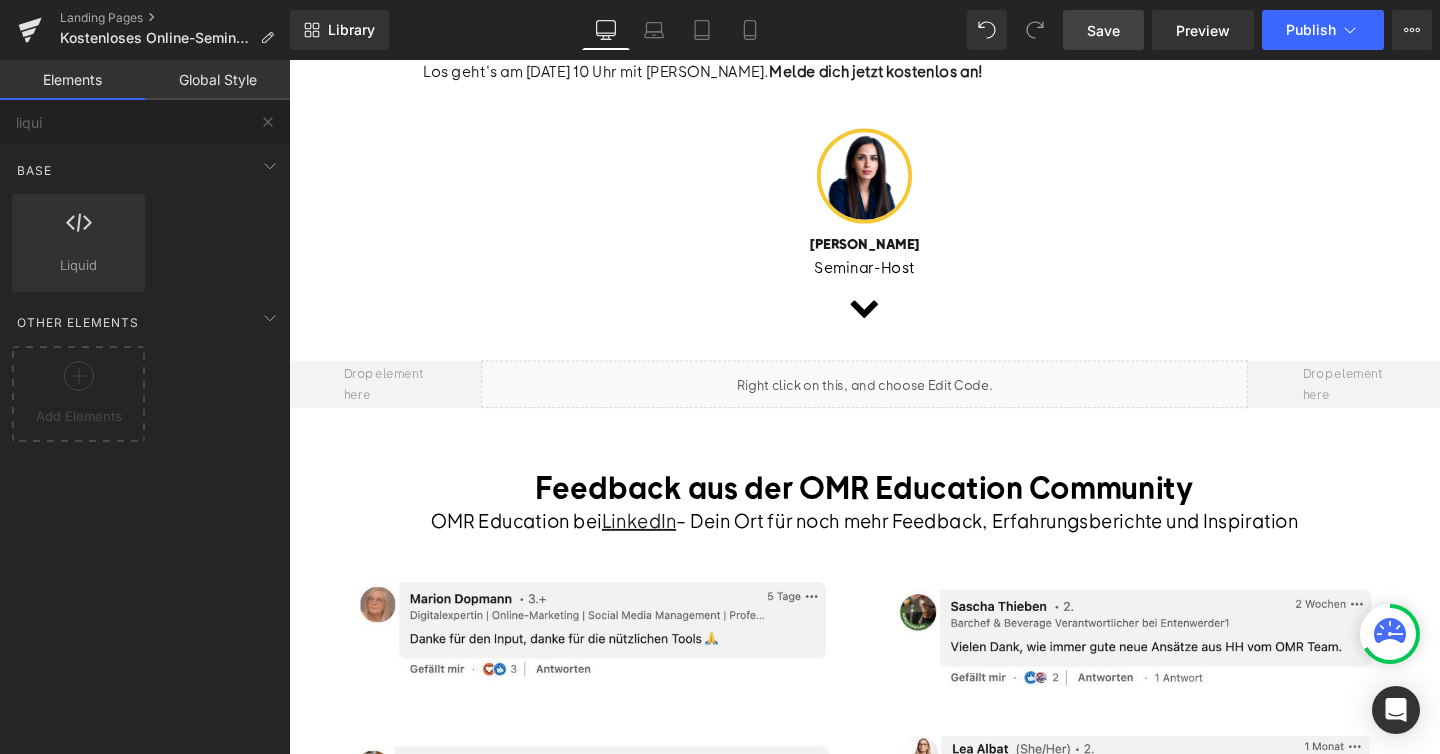 click on "Save" at bounding box center (1103, 30) 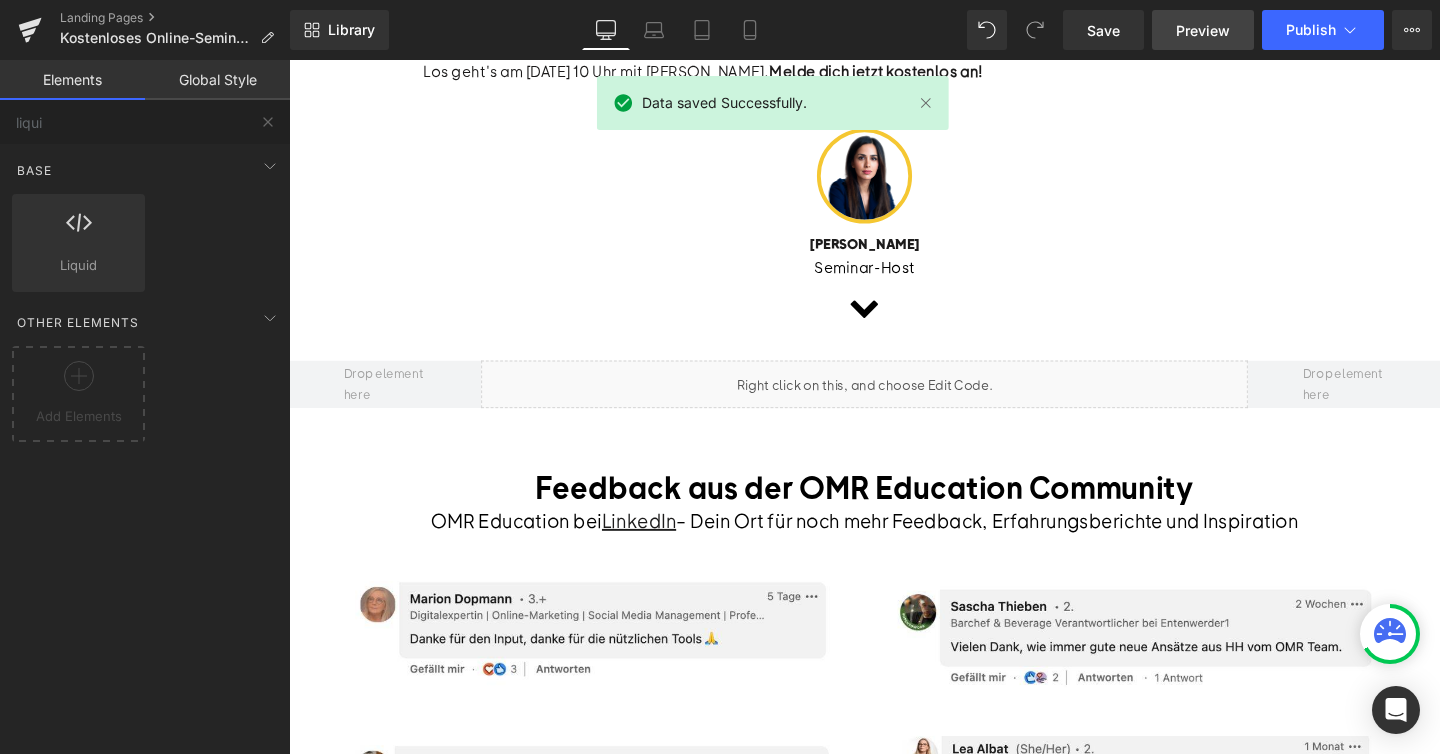 click on "Preview" at bounding box center [1203, 30] 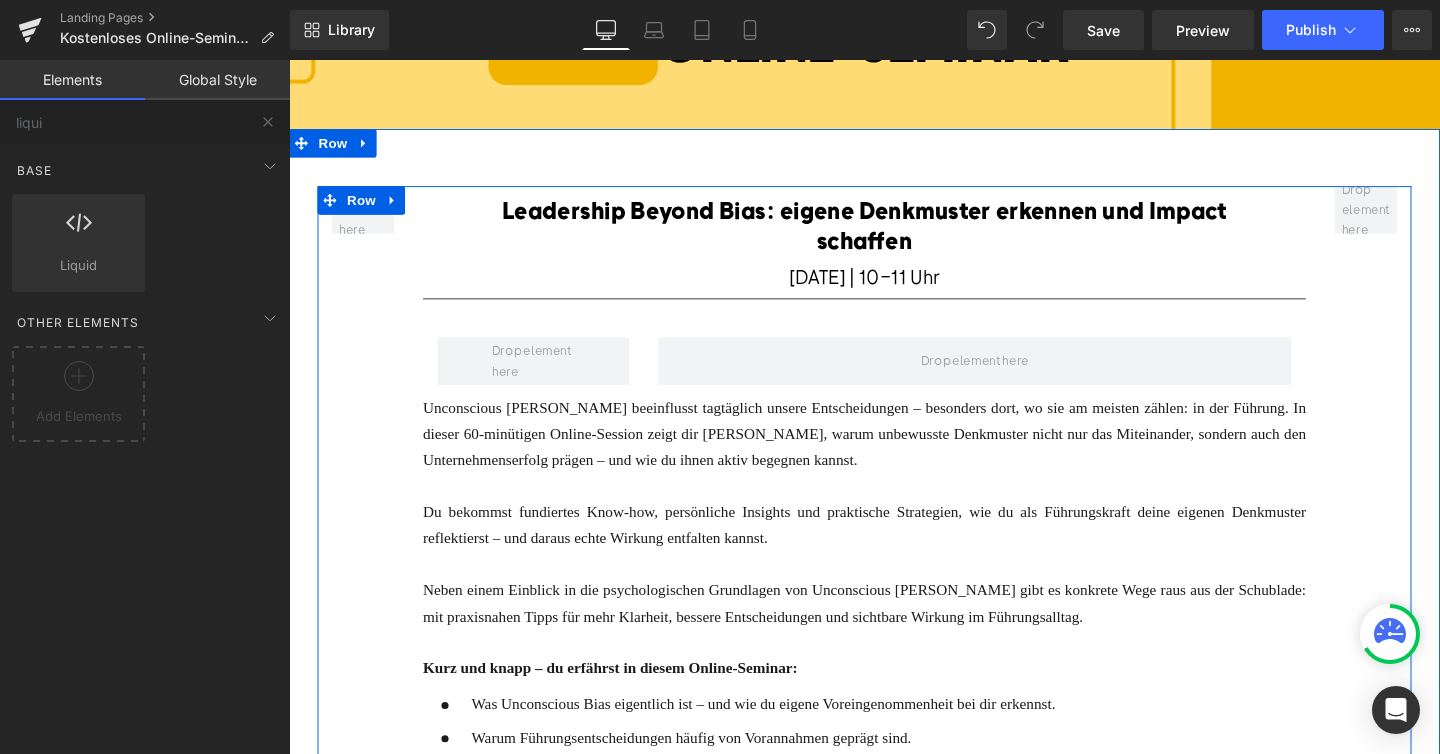 scroll, scrollTop: 0, scrollLeft: 0, axis: both 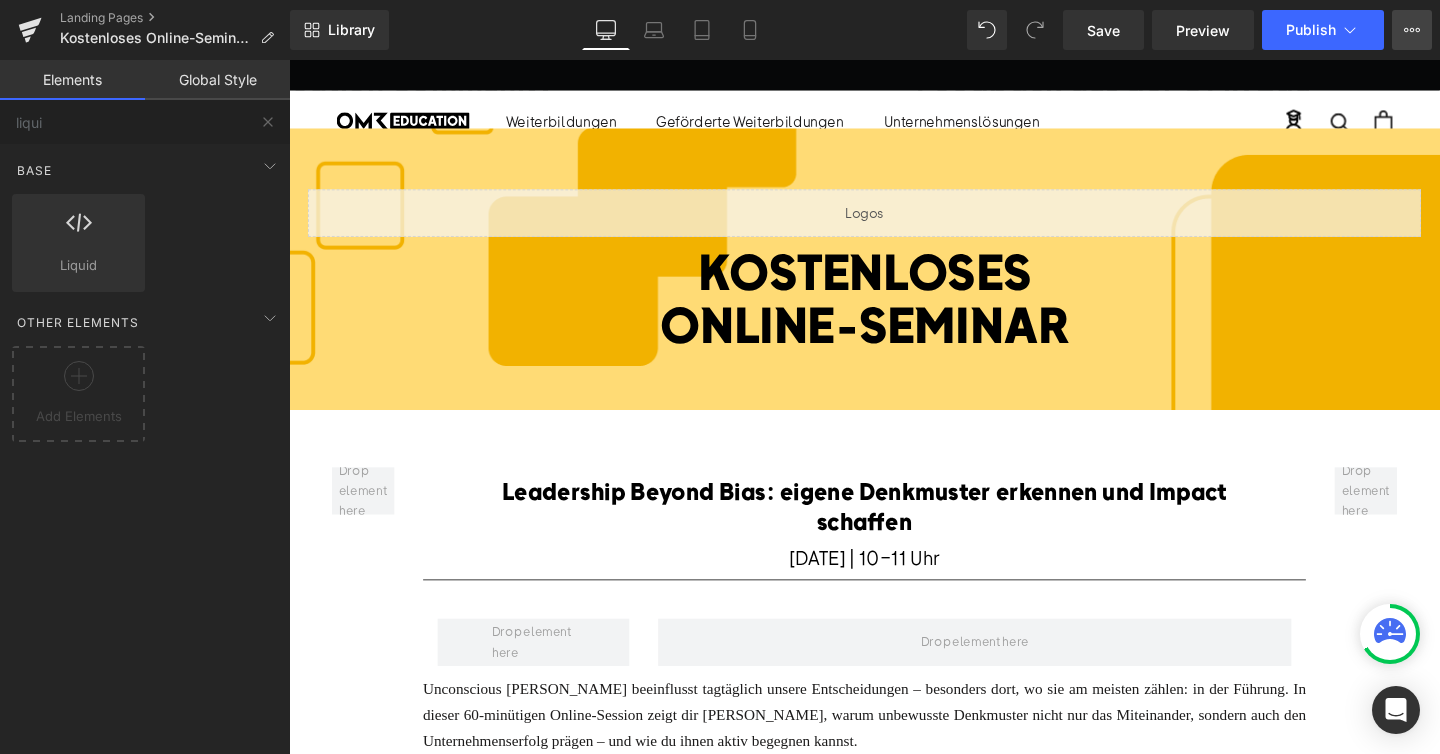 click 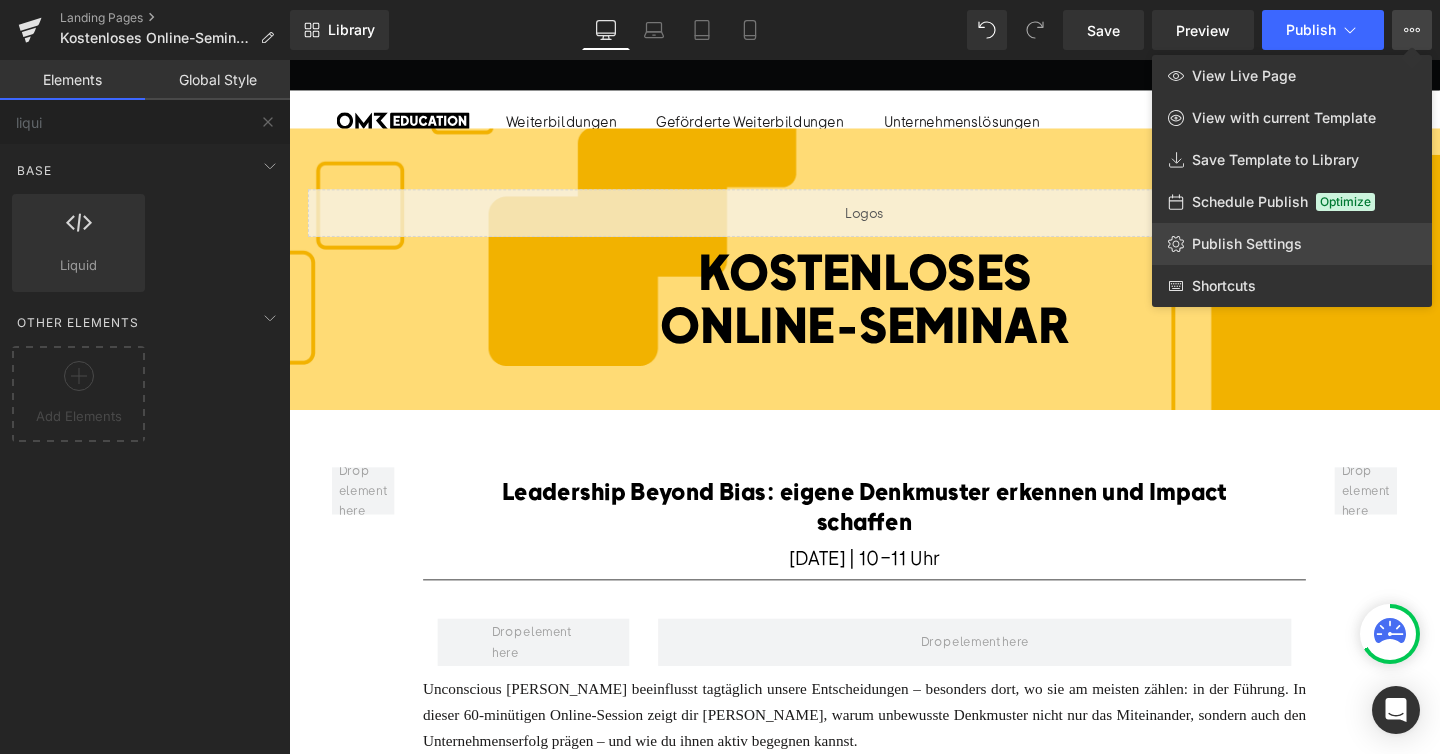 click on "Publish Settings" at bounding box center [1247, 244] 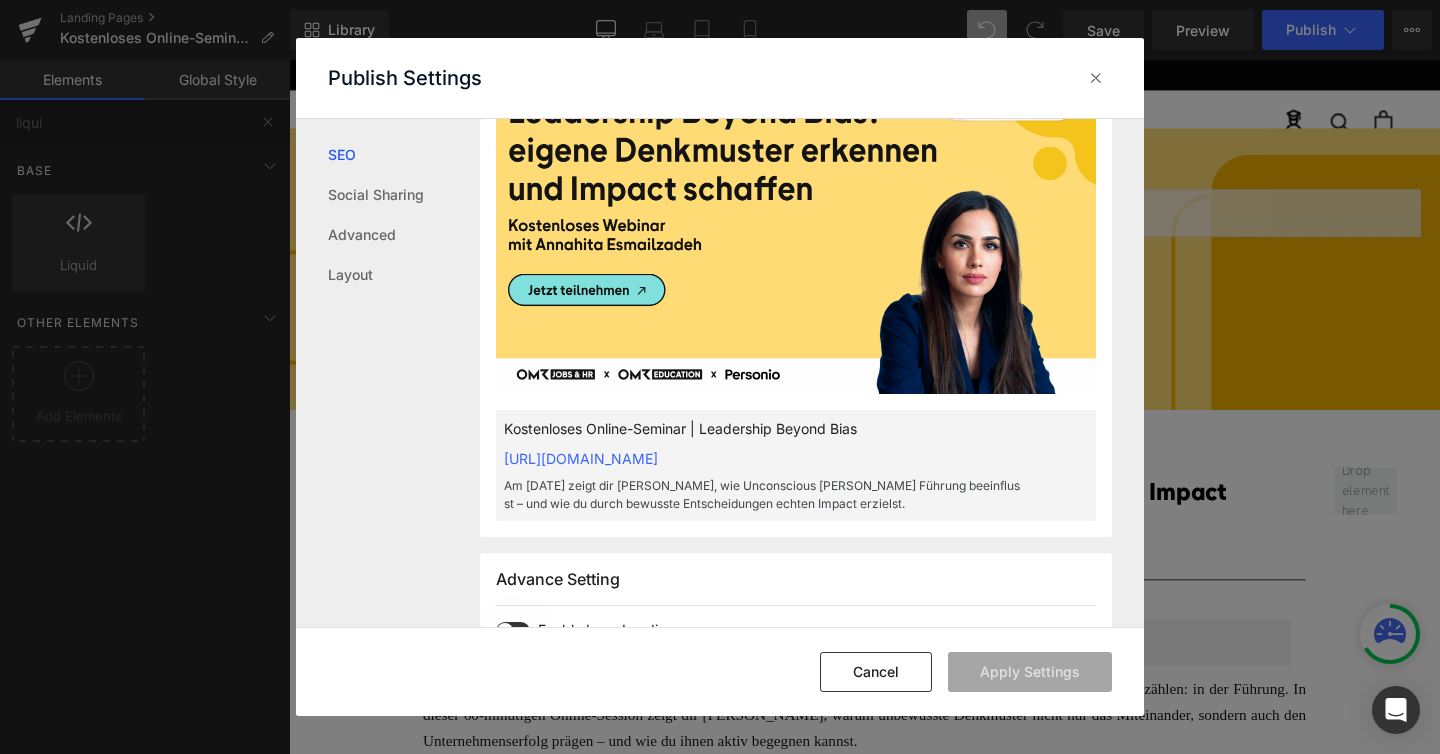 scroll, scrollTop: 665, scrollLeft: 0, axis: vertical 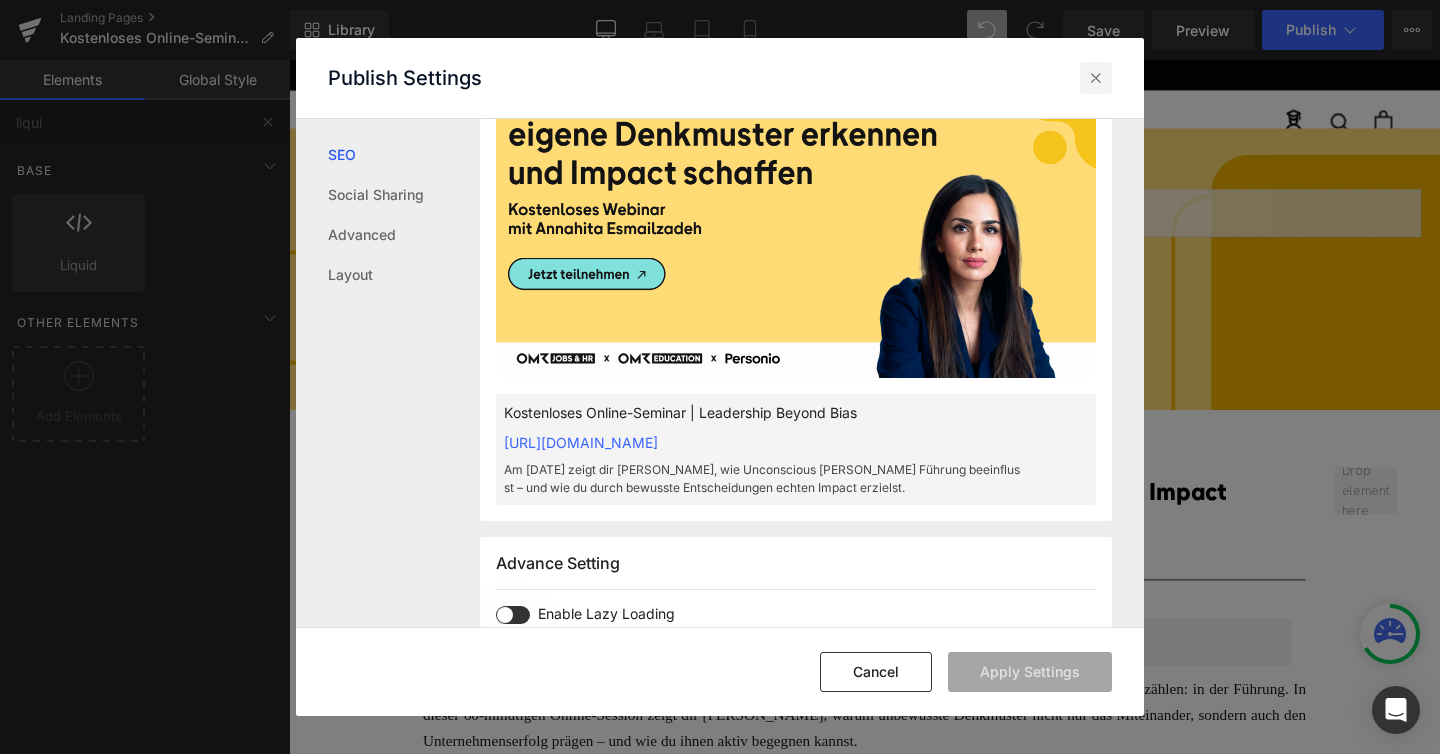 click at bounding box center [1096, 78] 